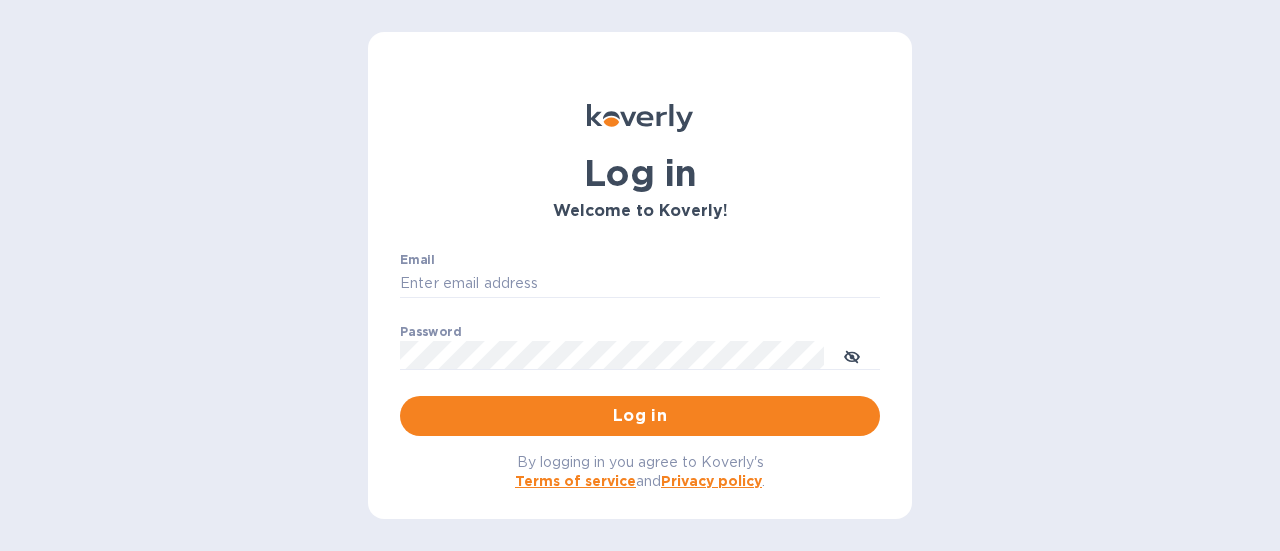 scroll, scrollTop: 0, scrollLeft: 0, axis: both 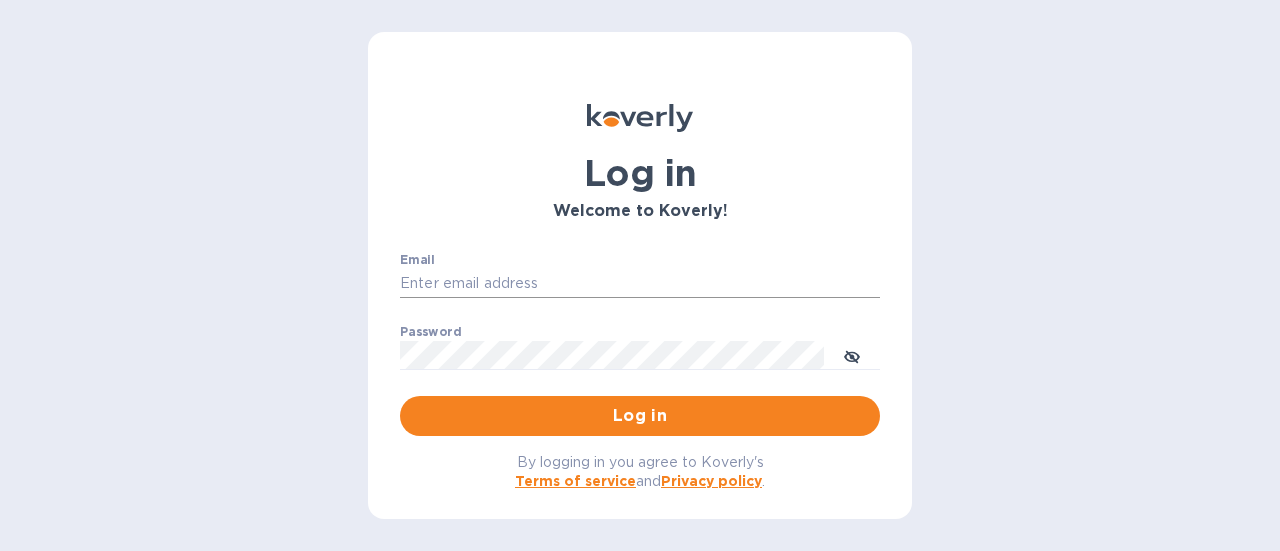 click on "Email" at bounding box center [640, 284] 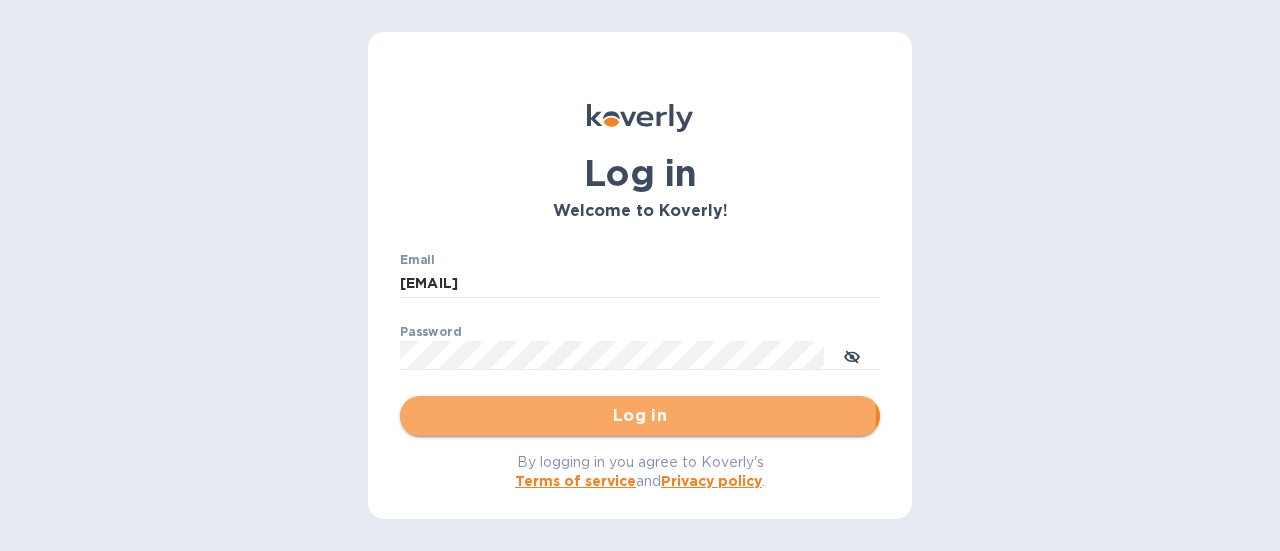 click on "Log in" at bounding box center [640, 416] 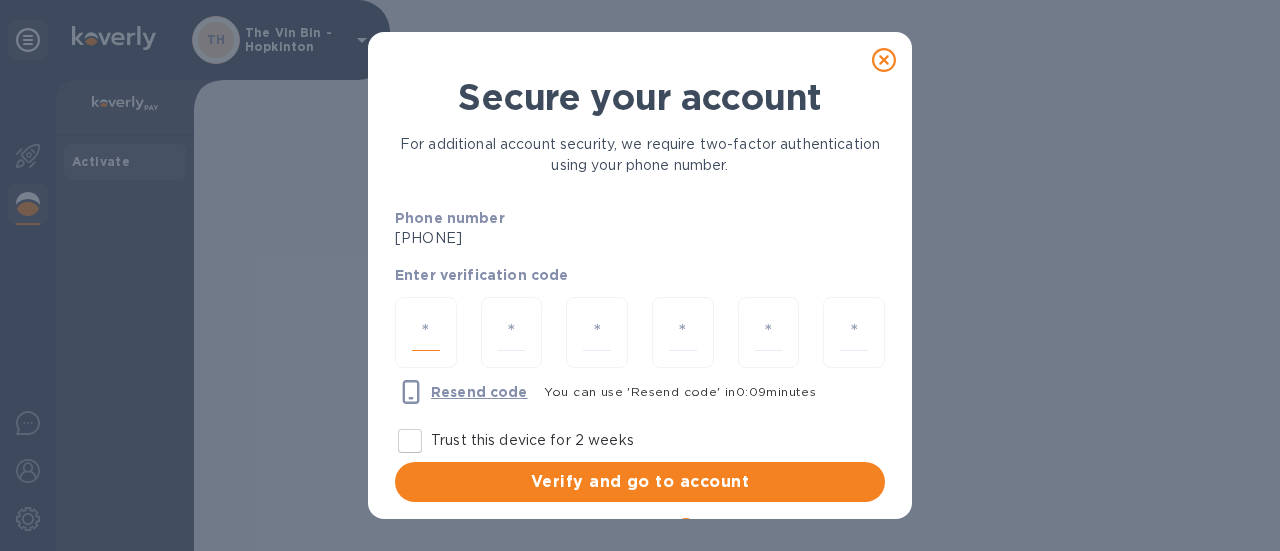 click at bounding box center [426, 332] 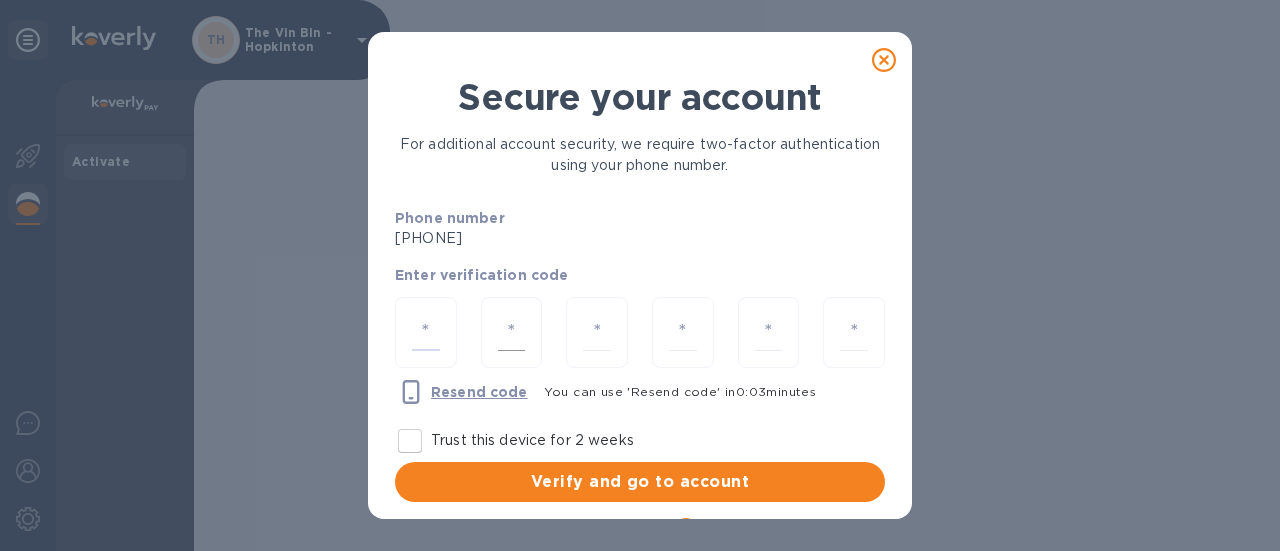type on "9" 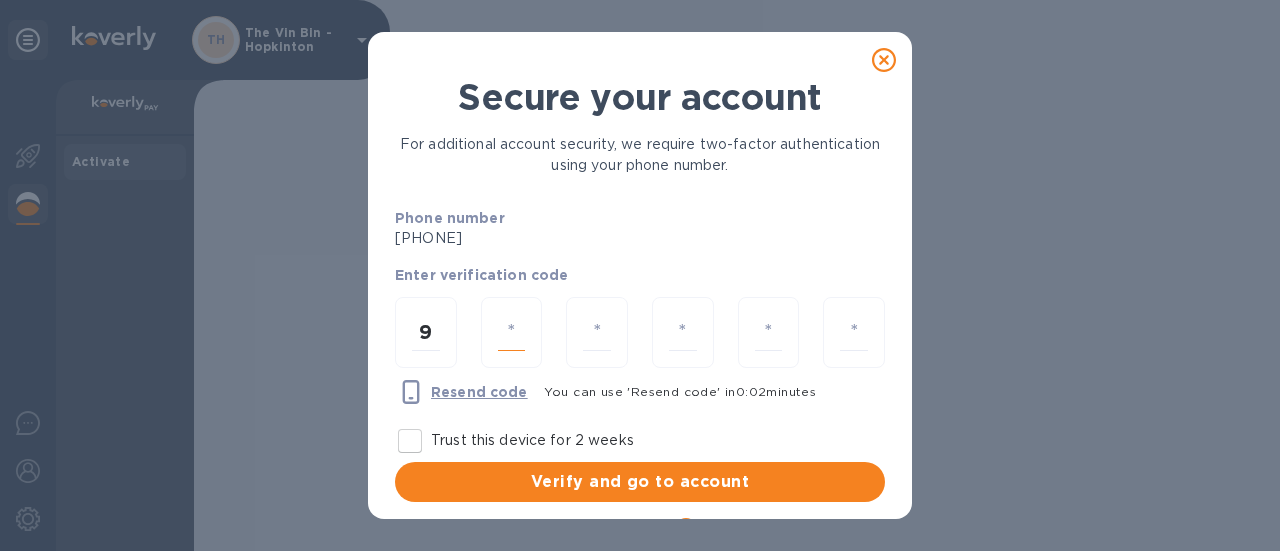 type on "2" 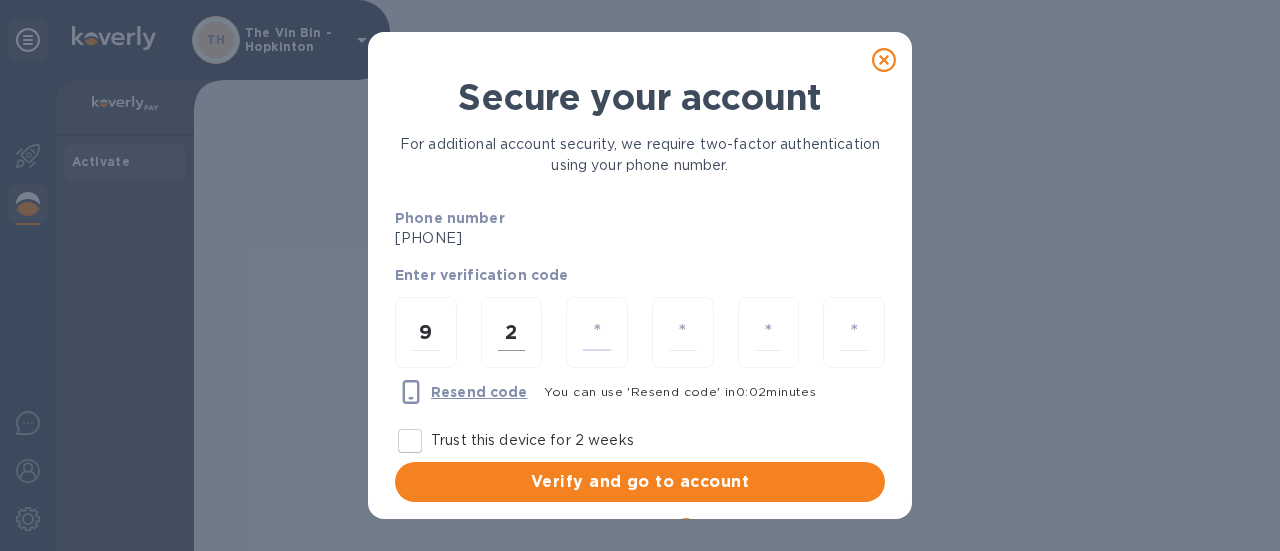 type on "6" 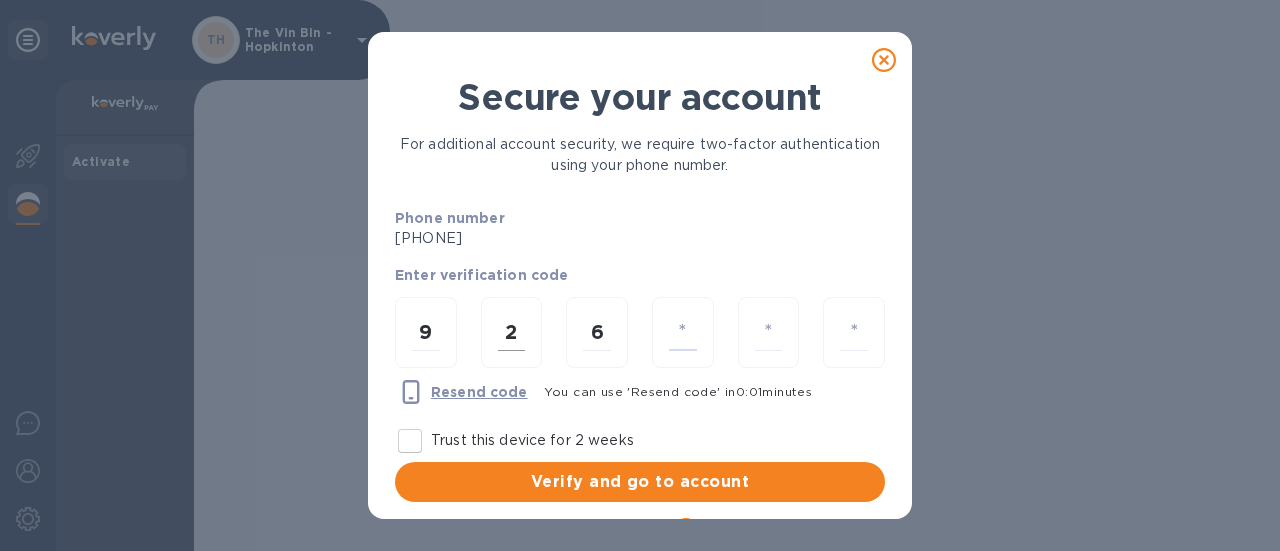 type on "9" 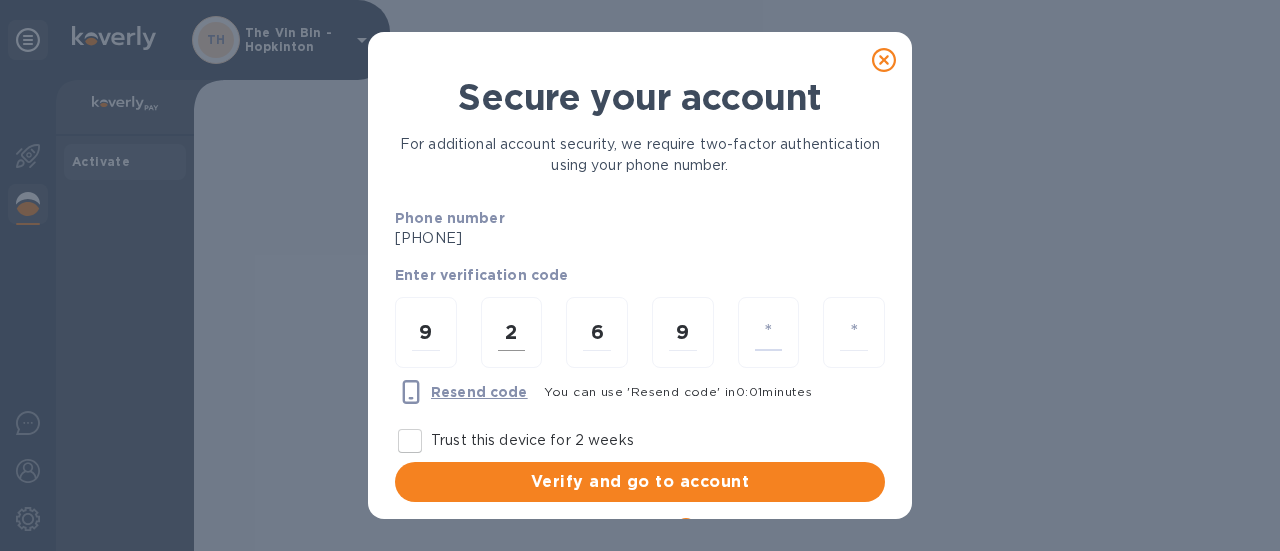 type on "2" 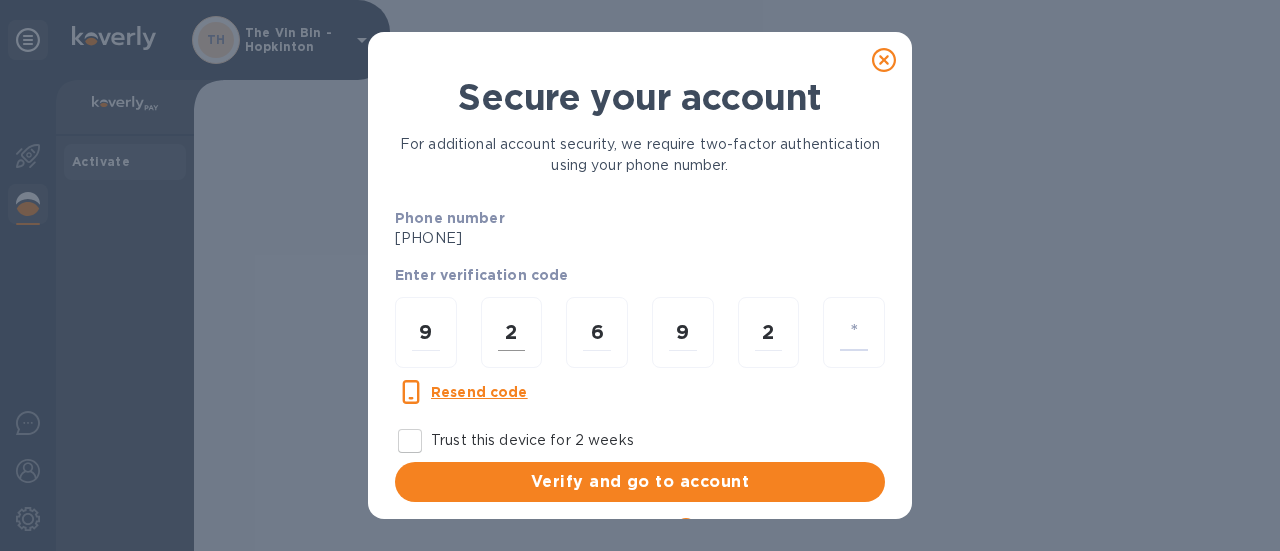 type on "6" 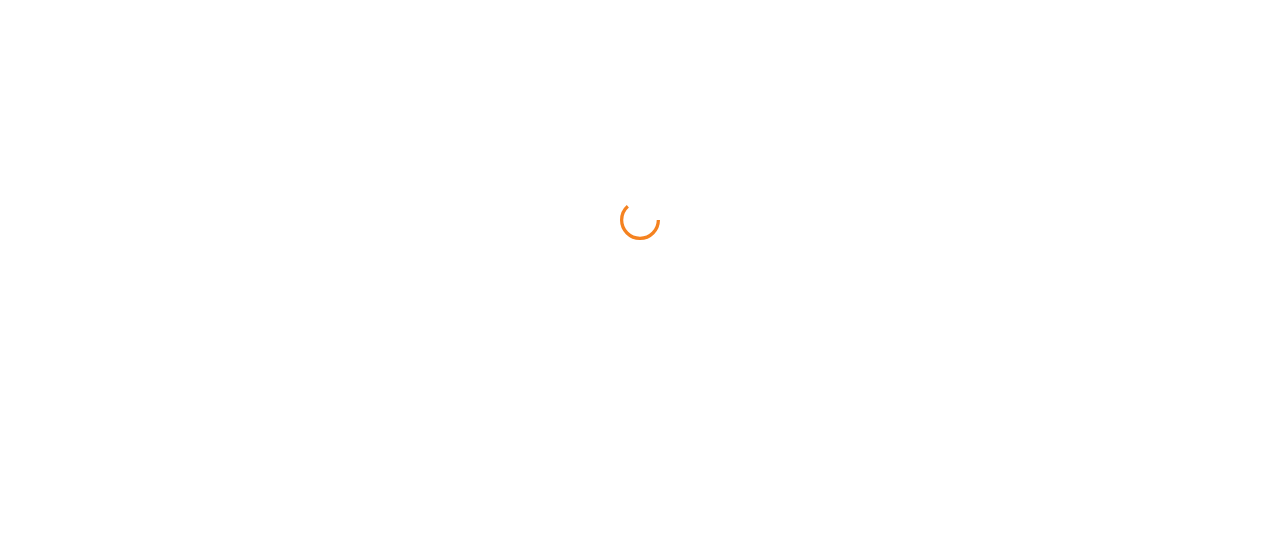 scroll, scrollTop: 0, scrollLeft: 0, axis: both 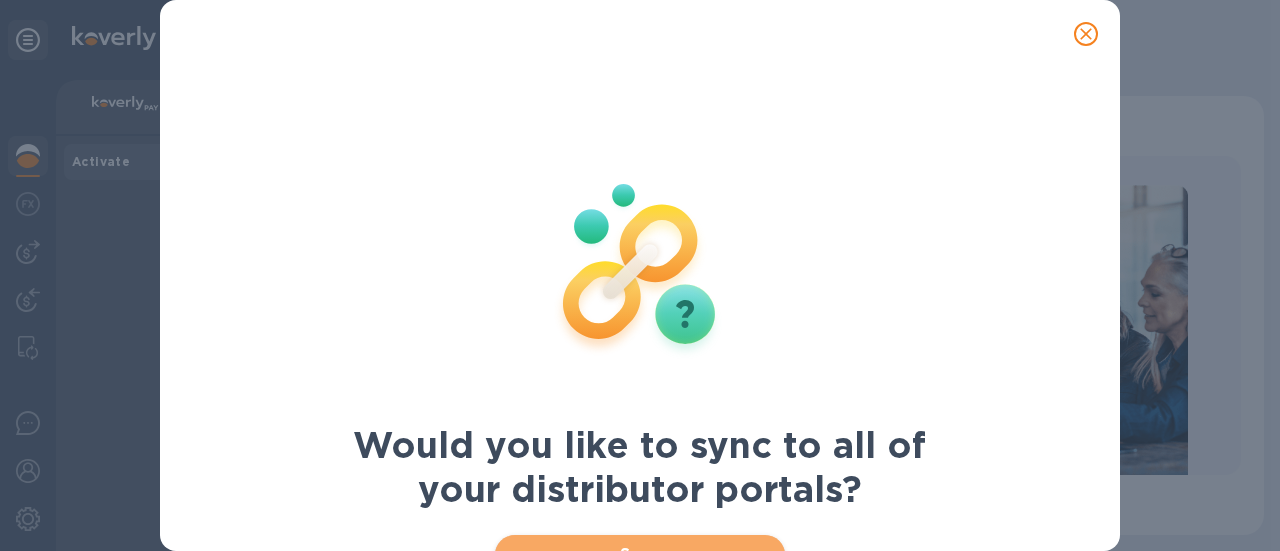 click on "Sync" at bounding box center (640, 555) 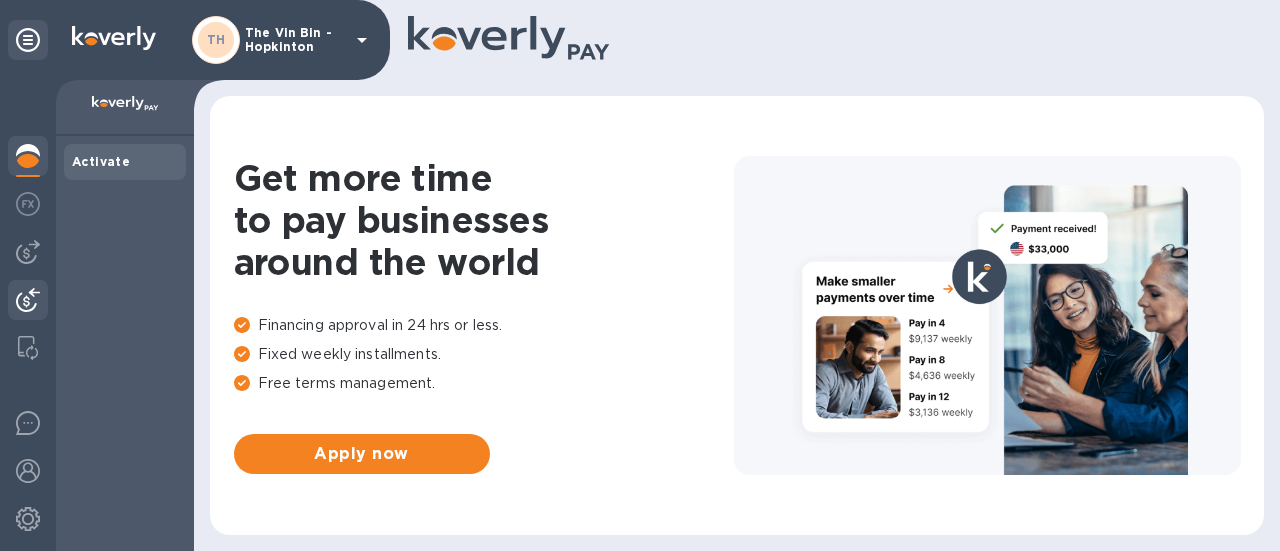 click at bounding box center (28, 300) 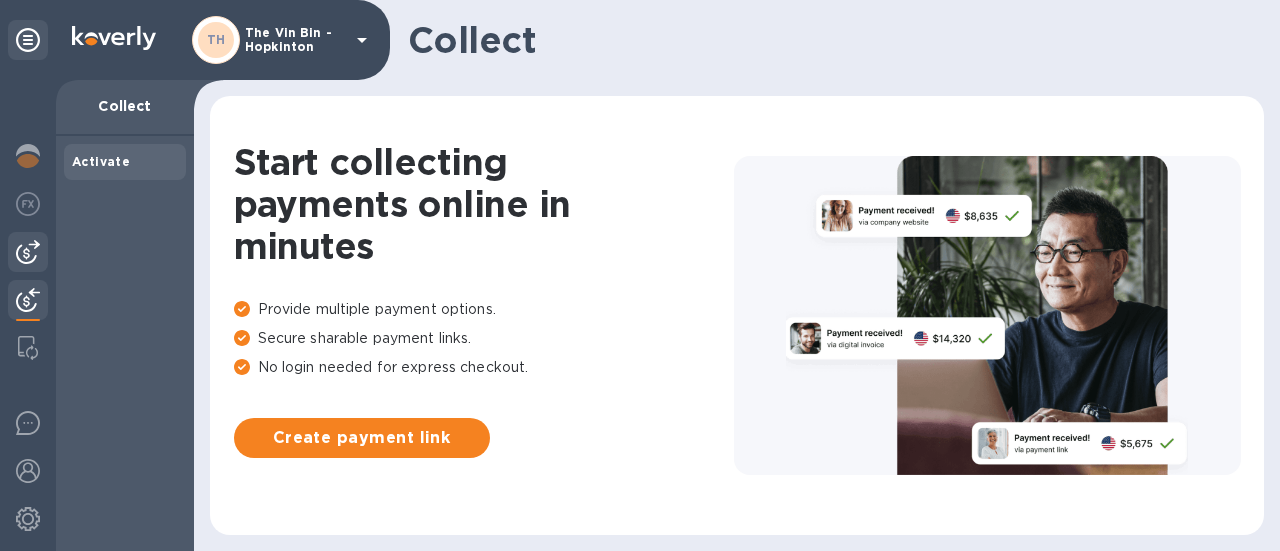 click at bounding box center (28, 252) 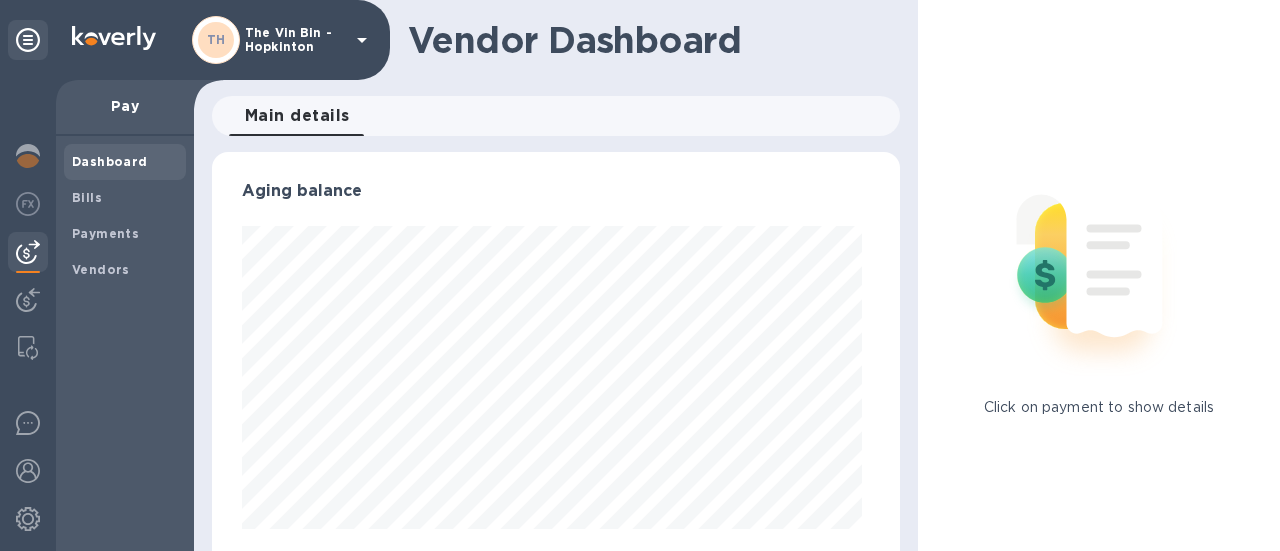 scroll, scrollTop: 999568, scrollLeft: 999320, axis: both 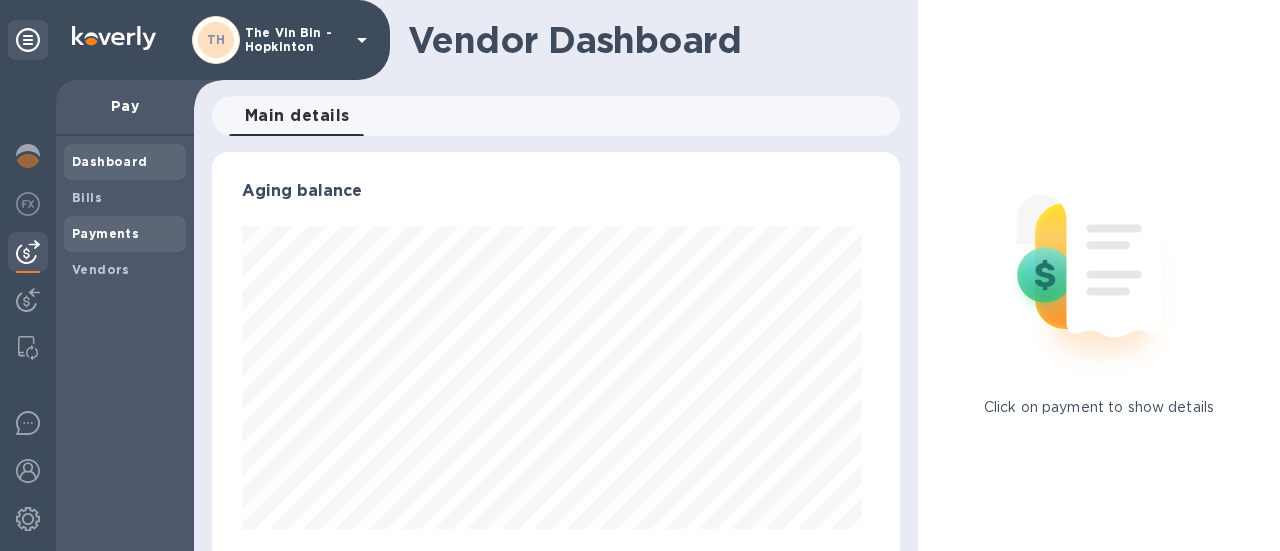 click on "Payments" at bounding box center [105, 233] 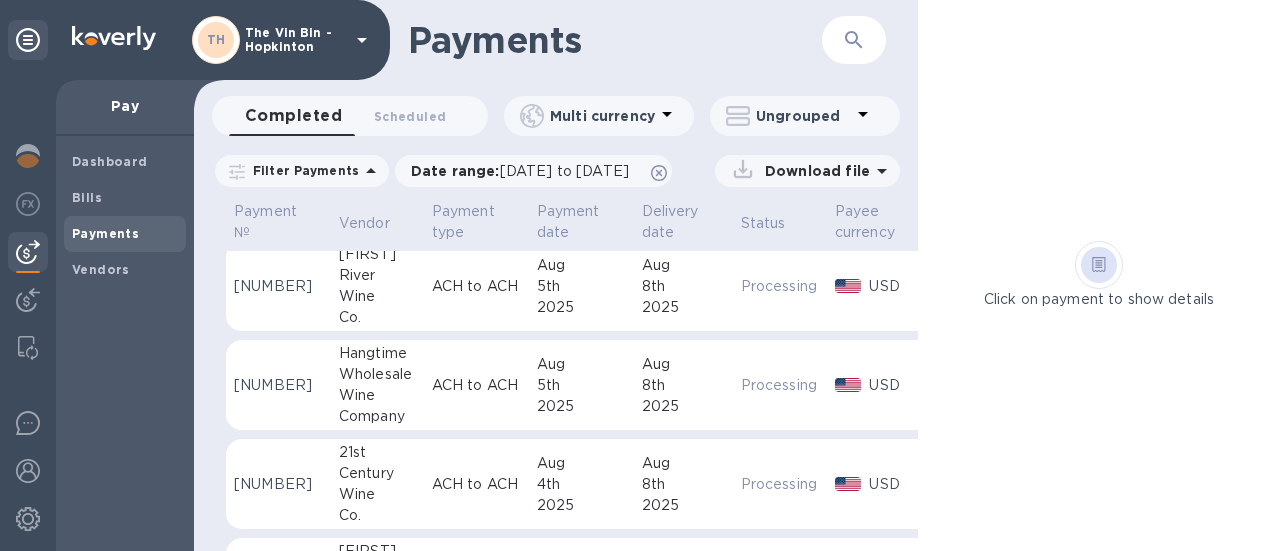 scroll, scrollTop: 0, scrollLeft: 0, axis: both 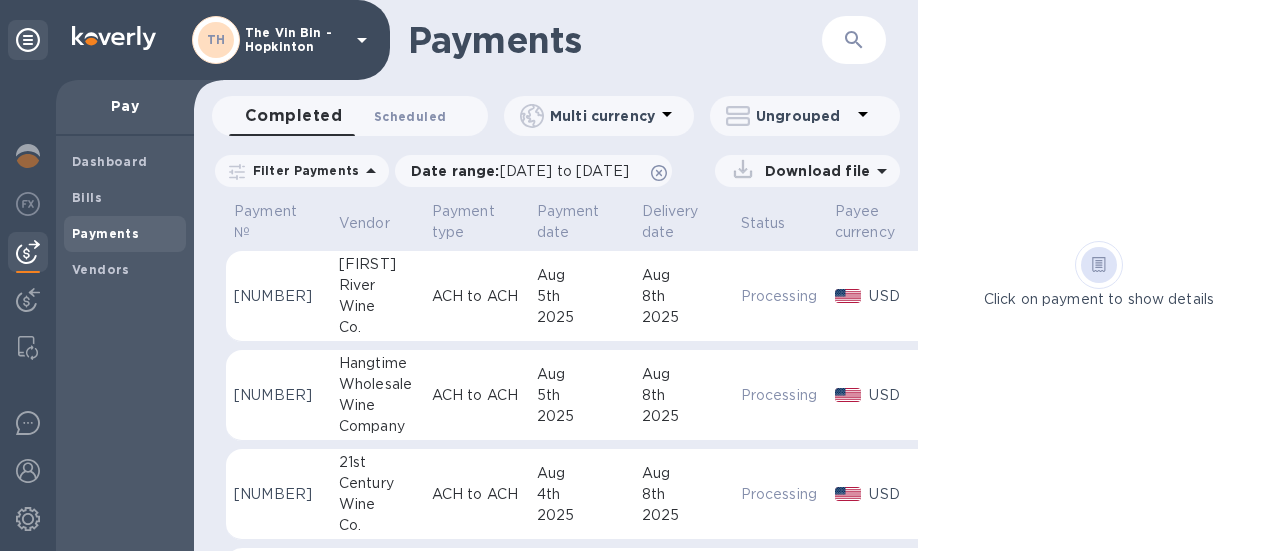 click on "Scheduled 0" at bounding box center (410, 116) 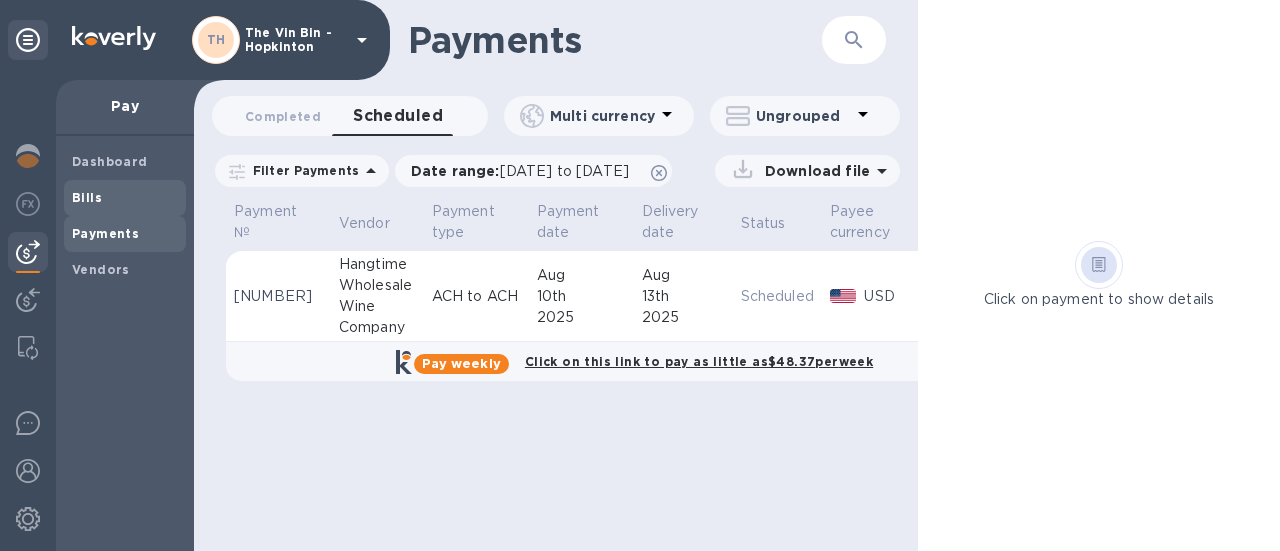 click on "Bills" at bounding box center [87, 197] 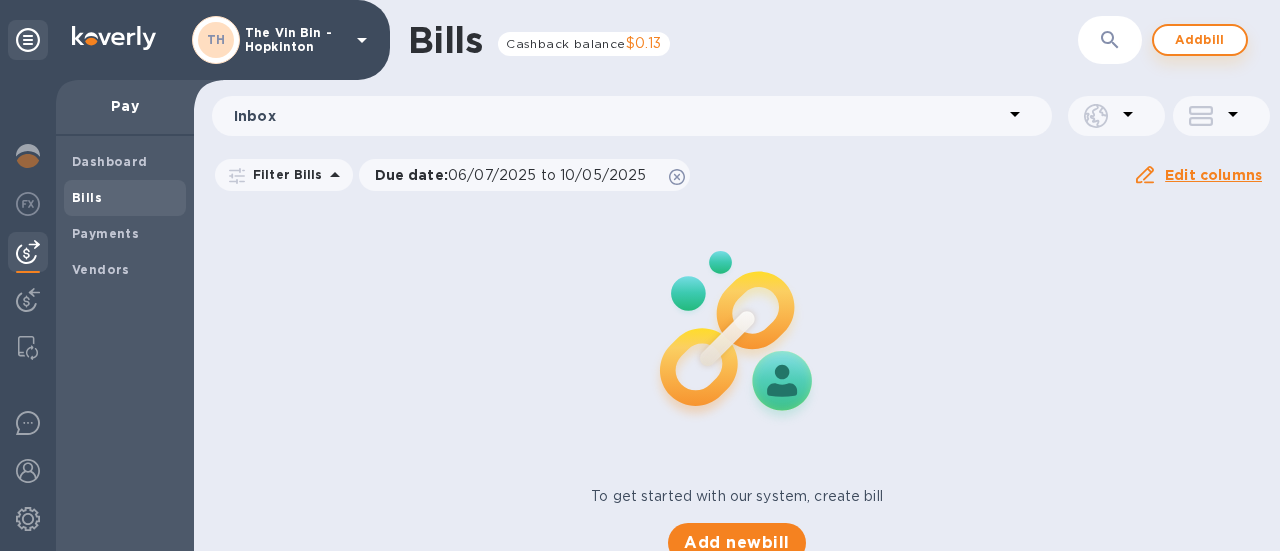 click on "Add   bill" at bounding box center (1200, 40) 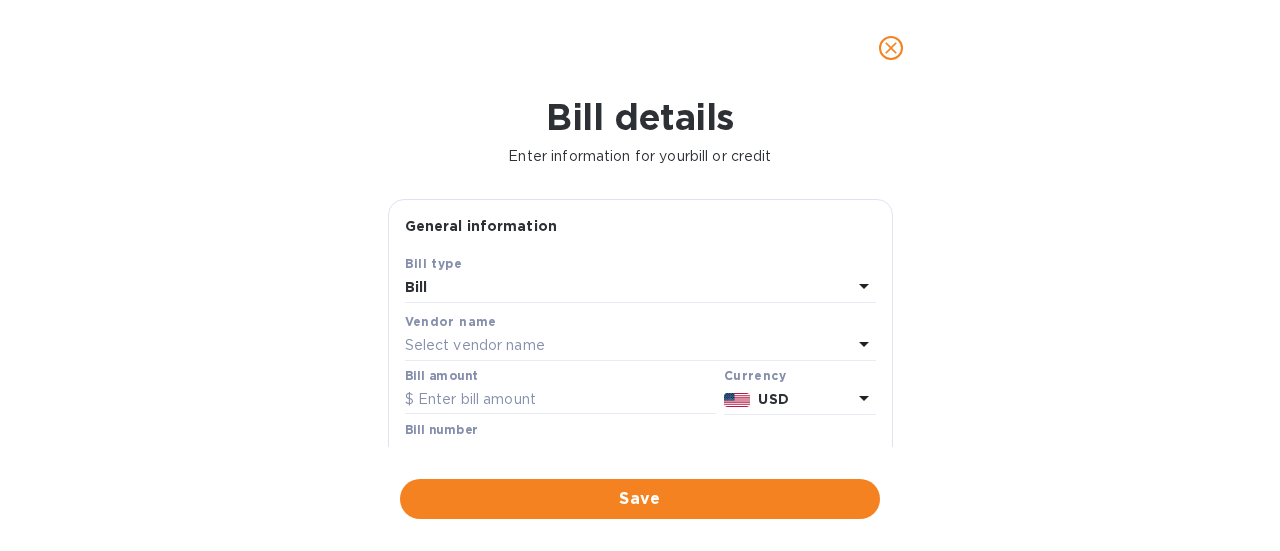 click on "Select vendor name" at bounding box center (475, 345) 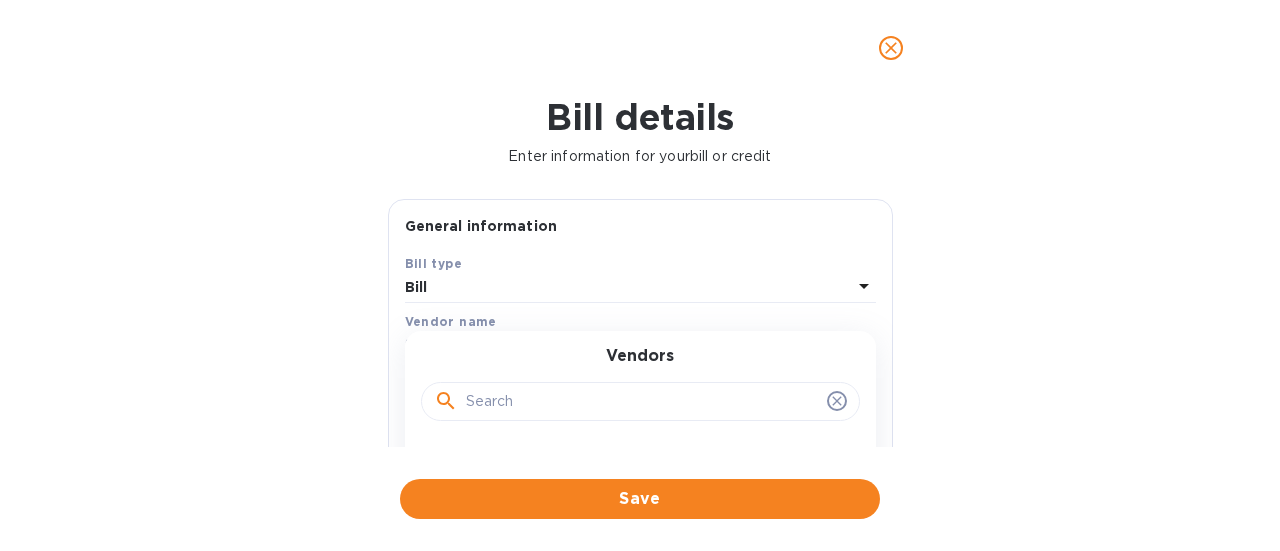 click at bounding box center [642, 402] 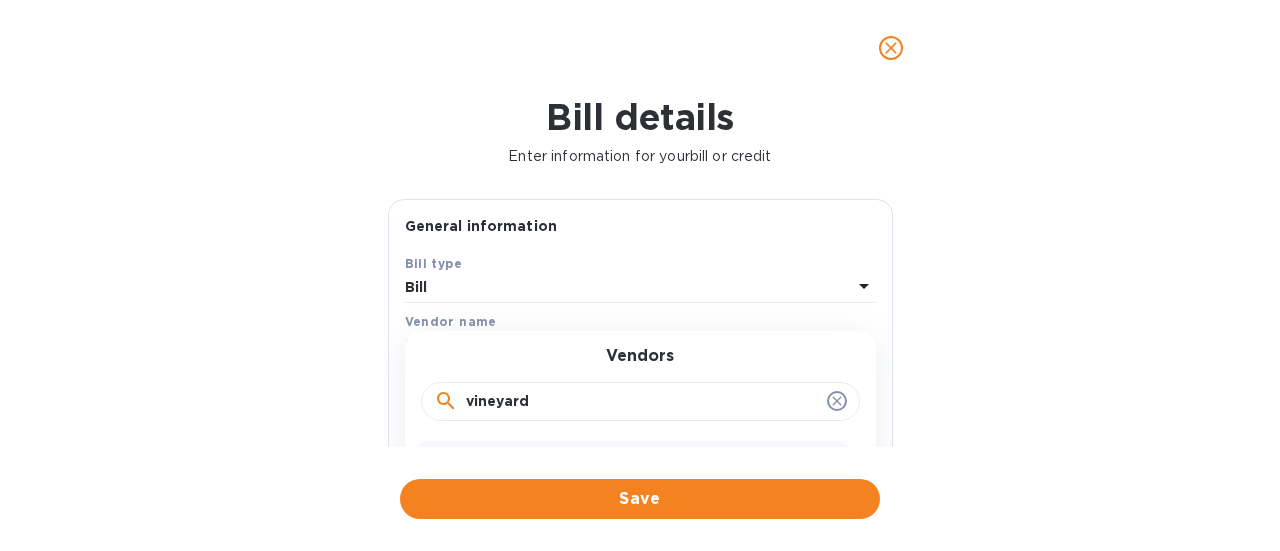 scroll, scrollTop: 100, scrollLeft: 0, axis: vertical 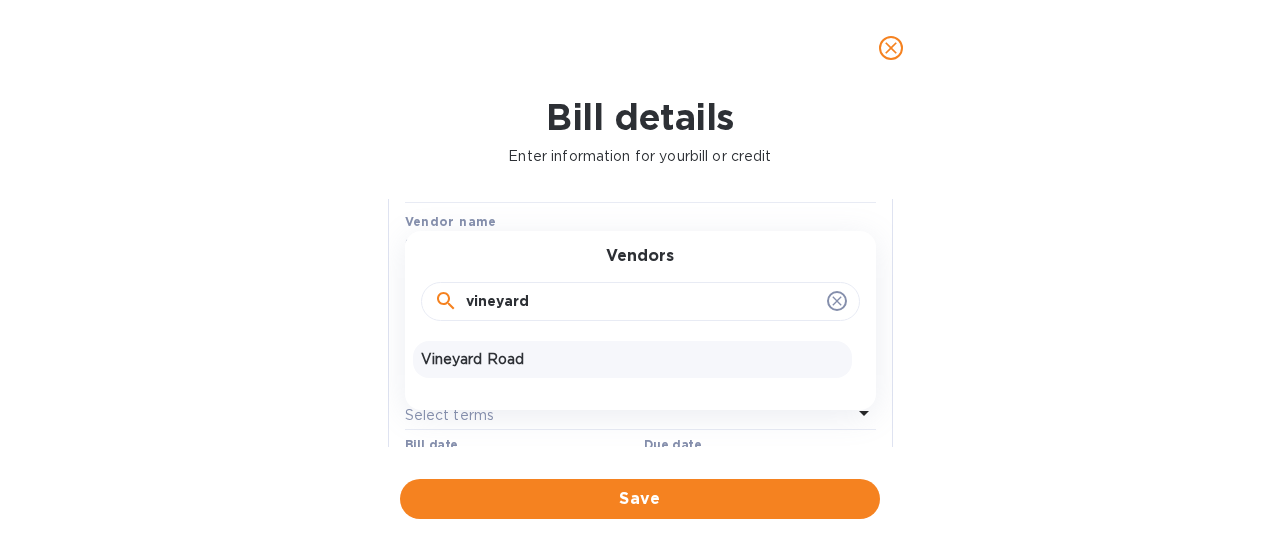 type on "vineyard" 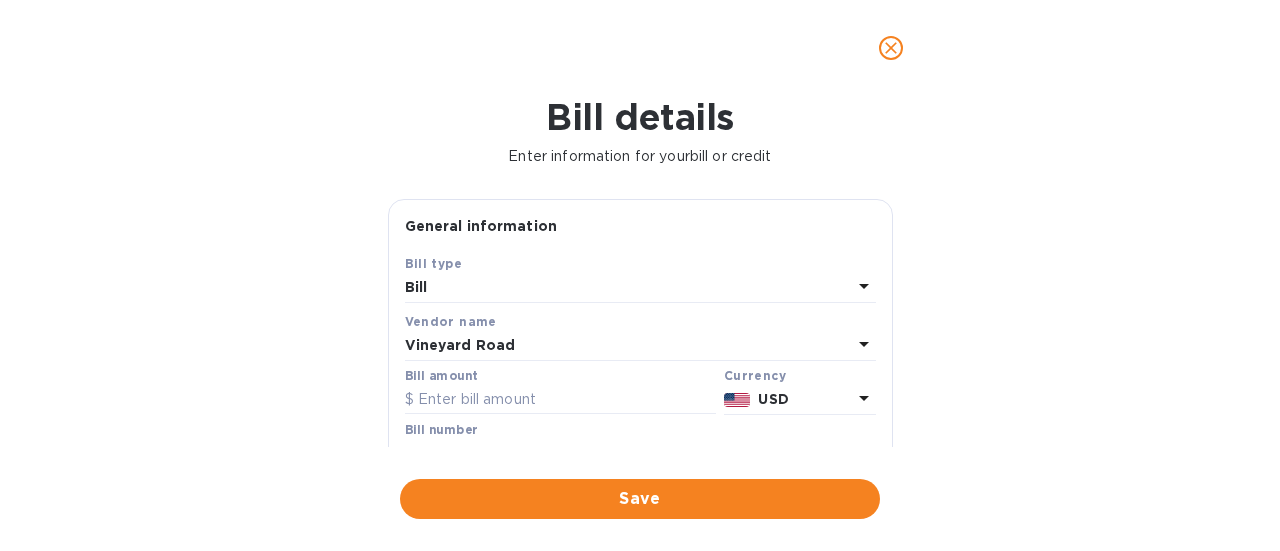 scroll, scrollTop: 100, scrollLeft: 0, axis: vertical 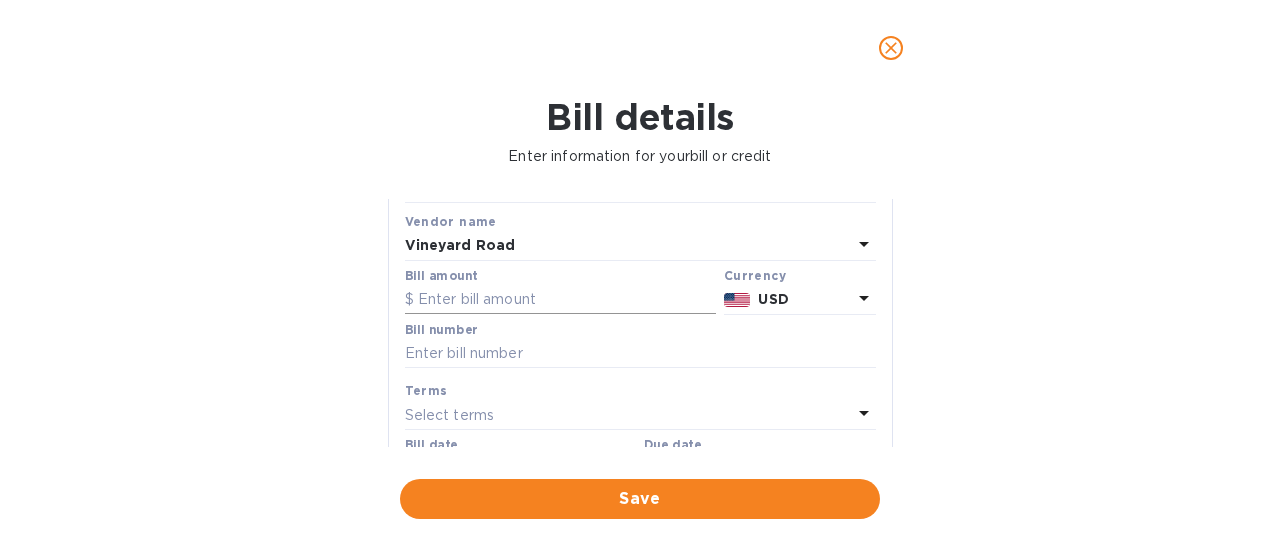 click at bounding box center (560, 300) 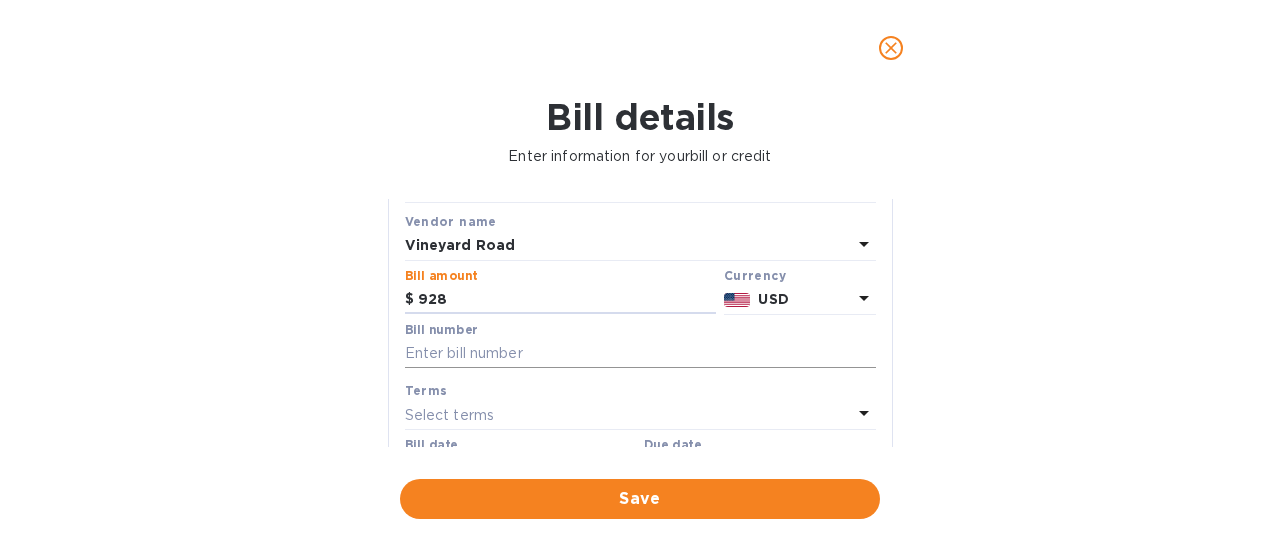 type on "928" 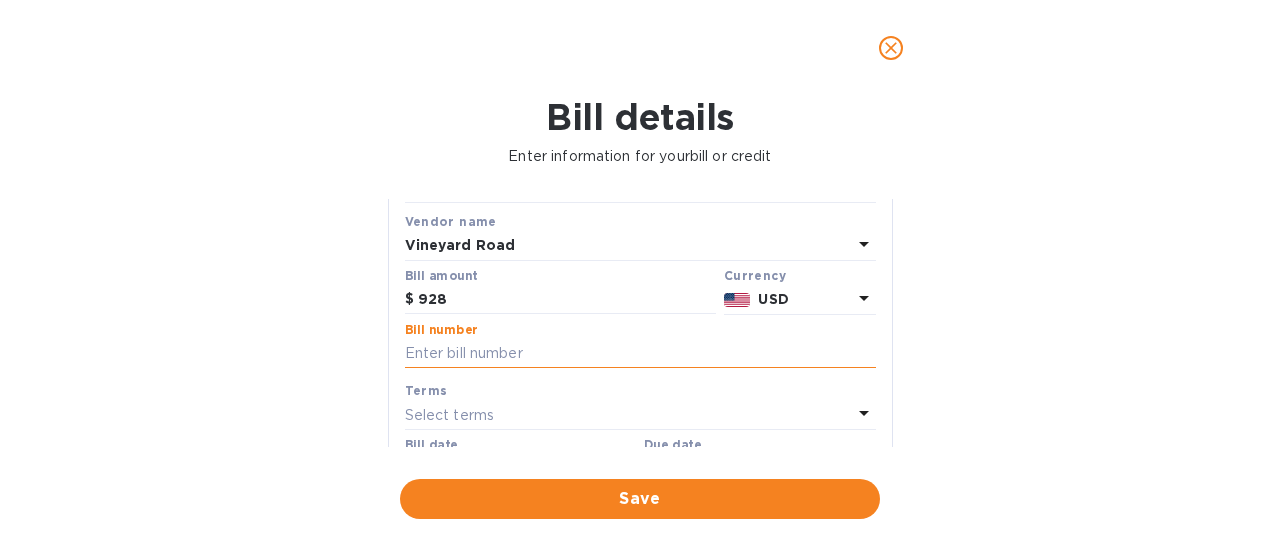 click at bounding box center [640, 354] 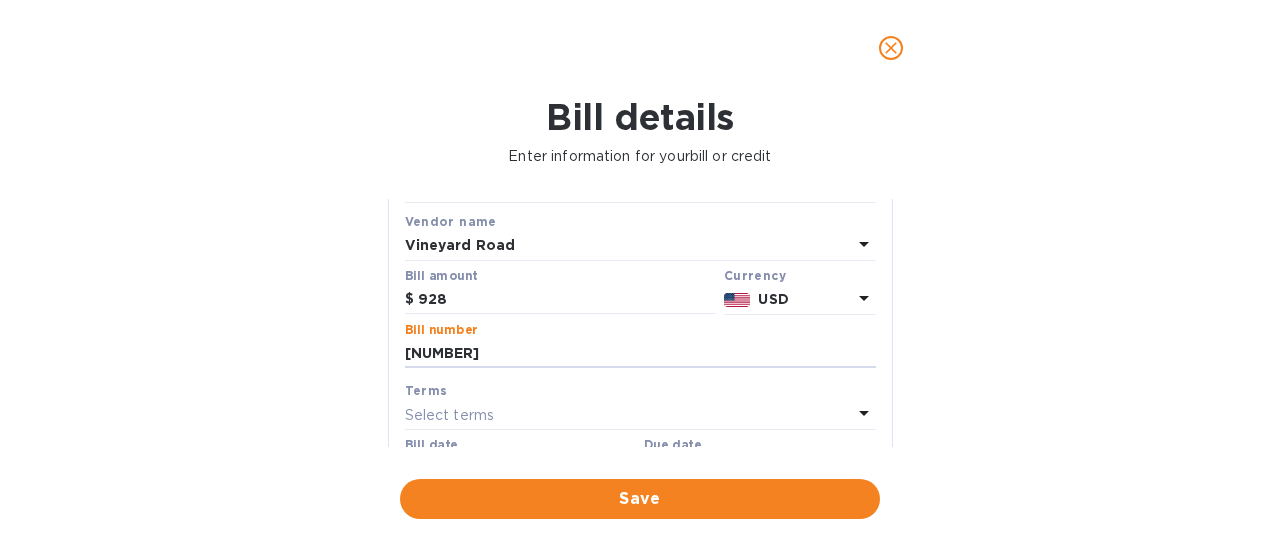 type on "44374" 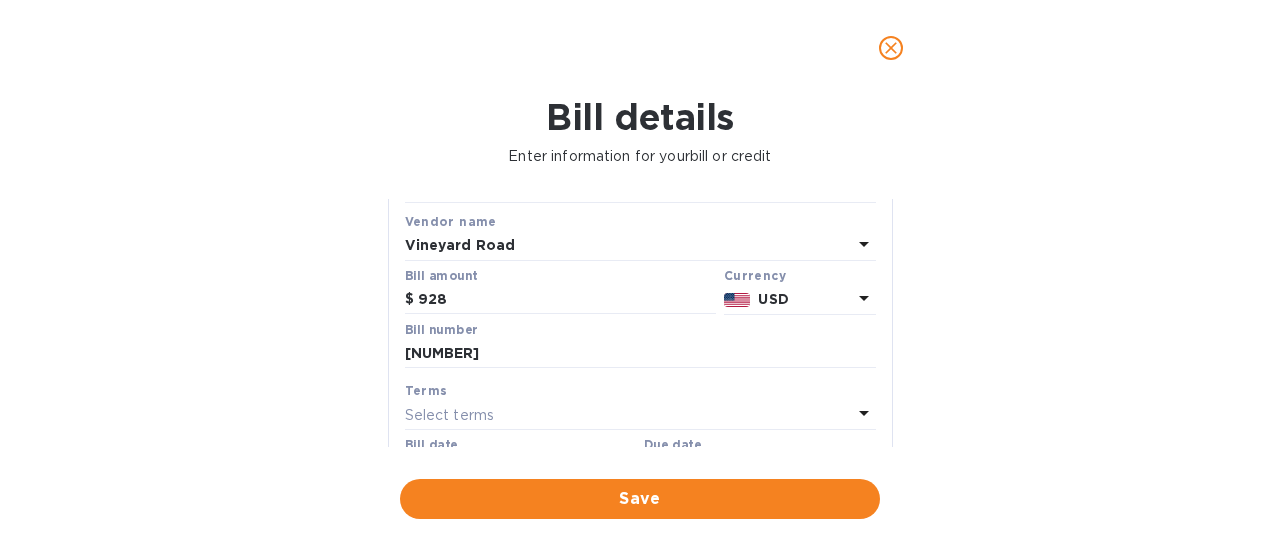 click on "Select terms" at bounding box center (628, 415) 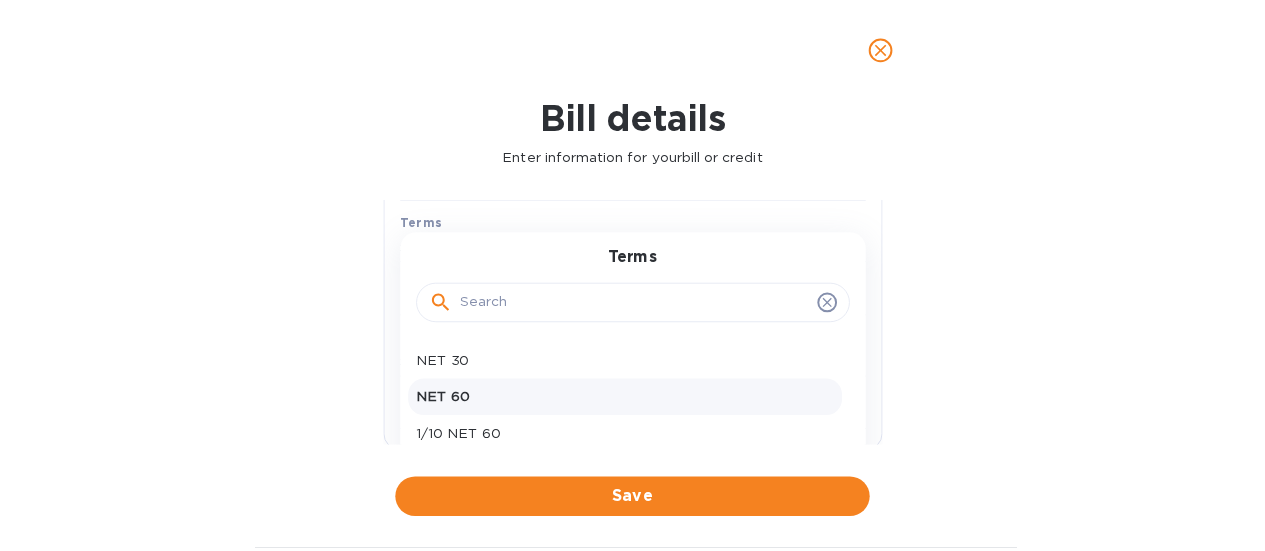 scroll, scrollTop: 300, scrollLeft: 0, axis: vertical 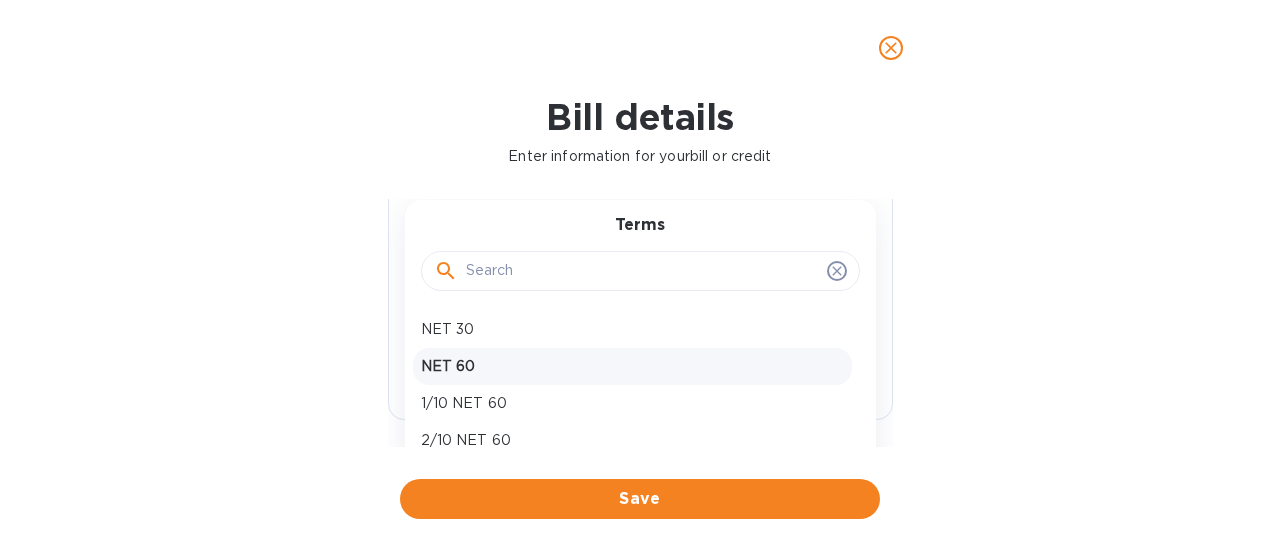 click on "NET 60" at bounding box center [632, 366] 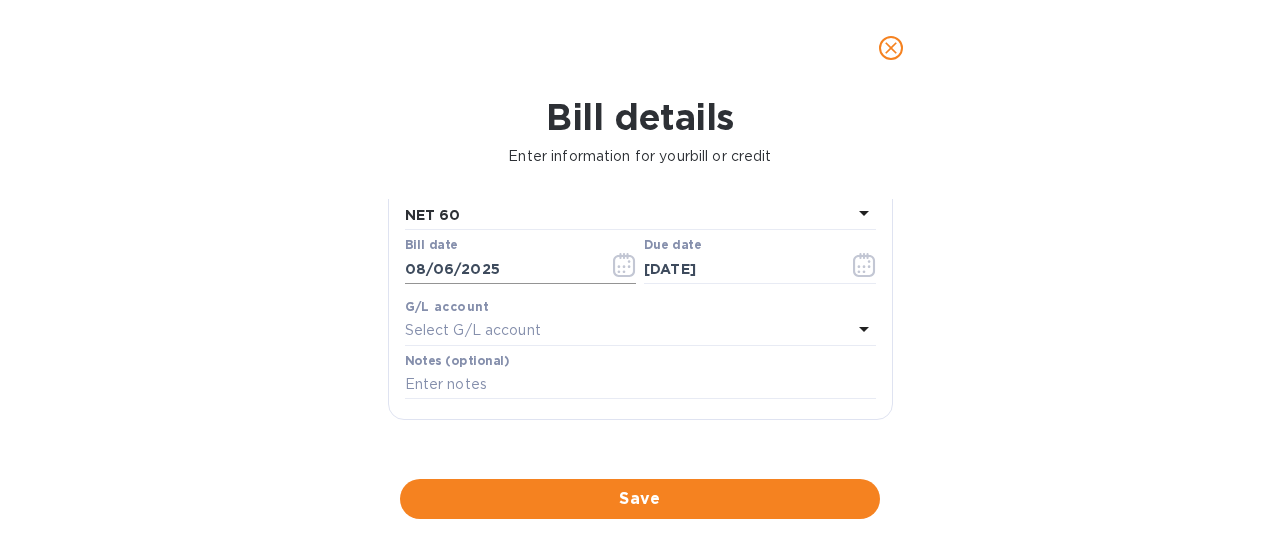 click 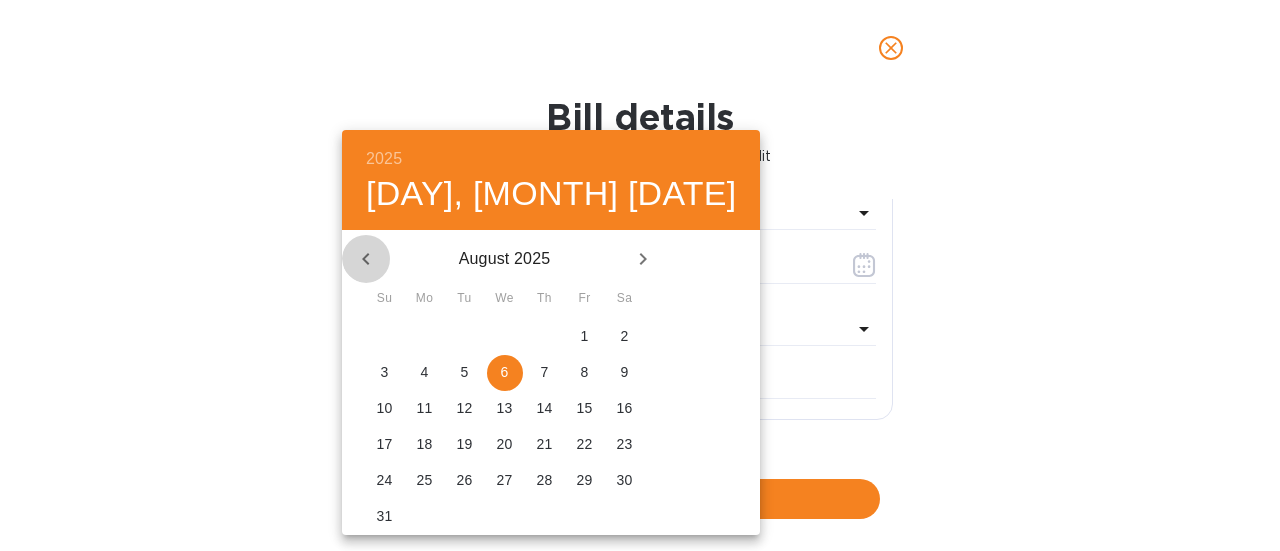 click 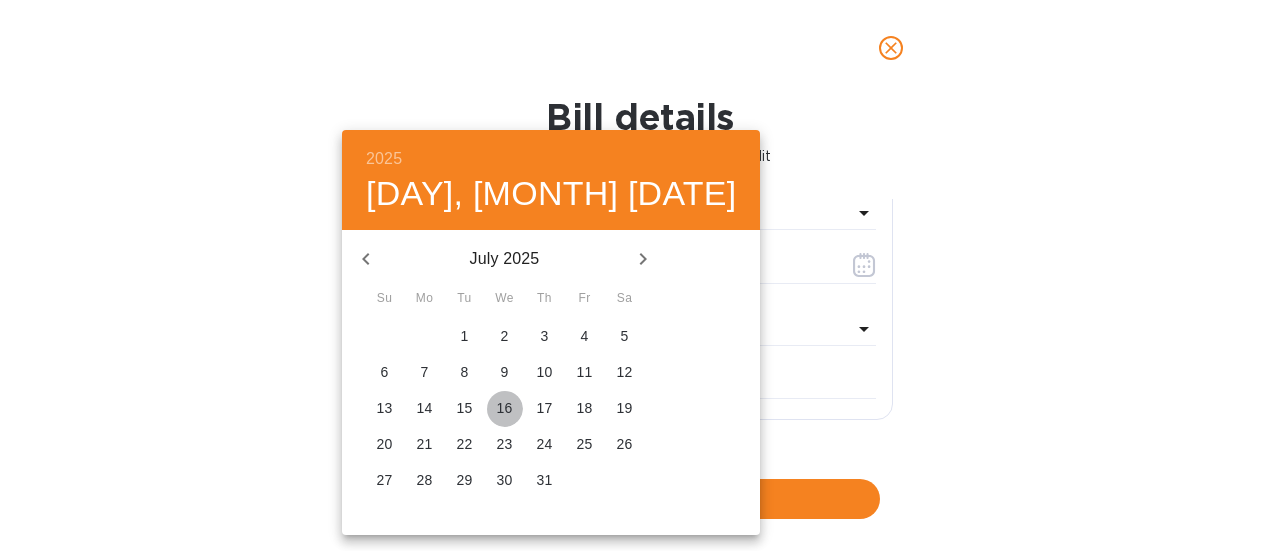 click on "16" at bounding box center [505, 408] 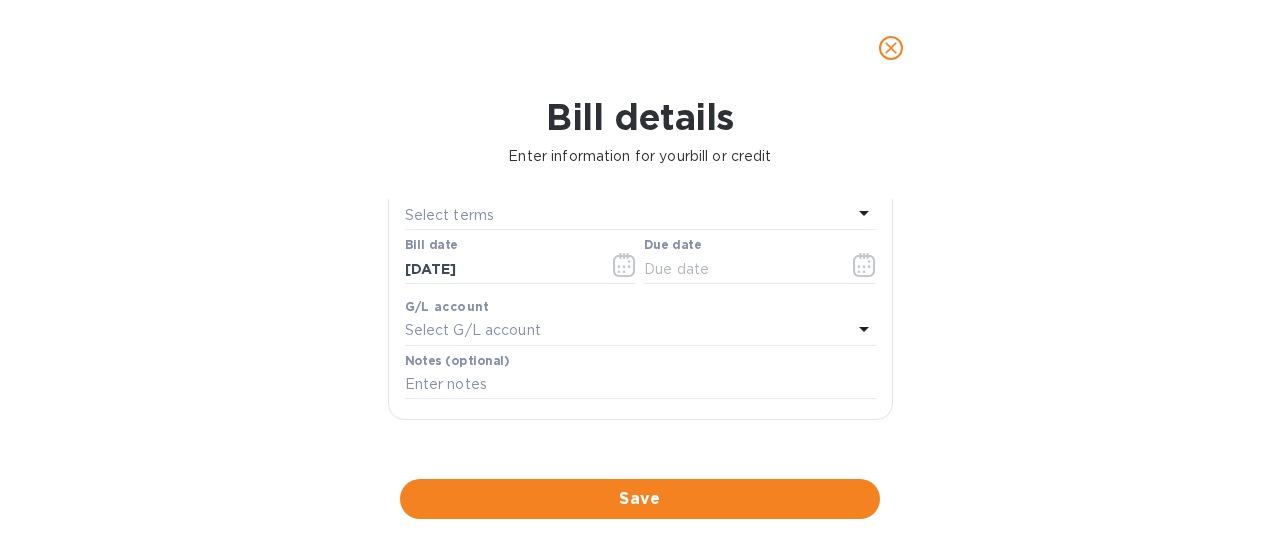 click on "Select terms" at bounding box center [450, 215] 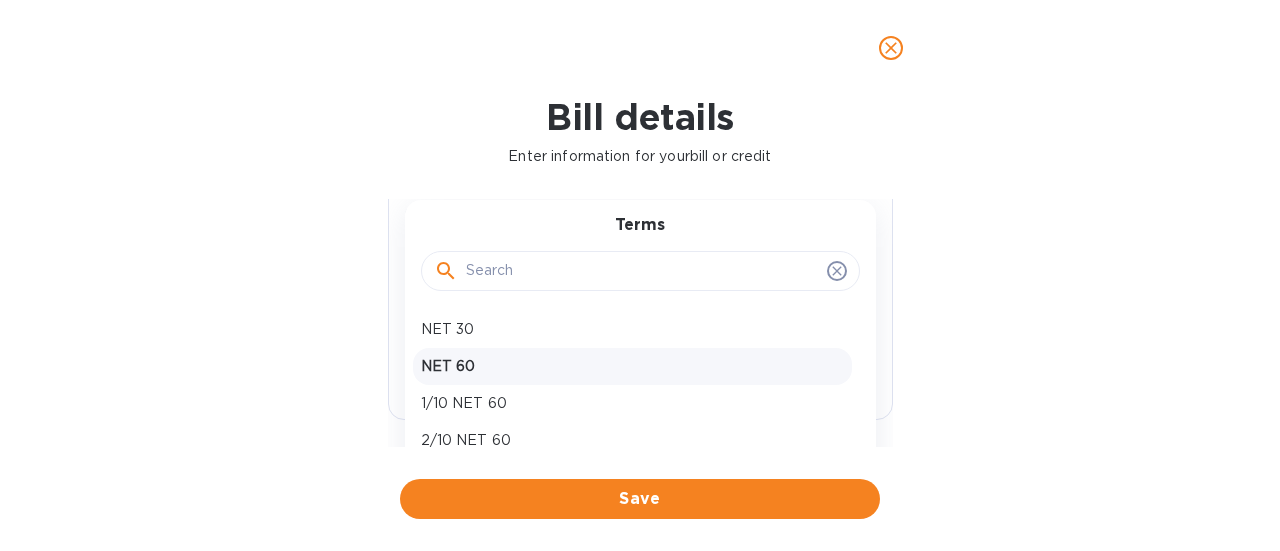 click on "NET 60" at bounding box center (632, 366) 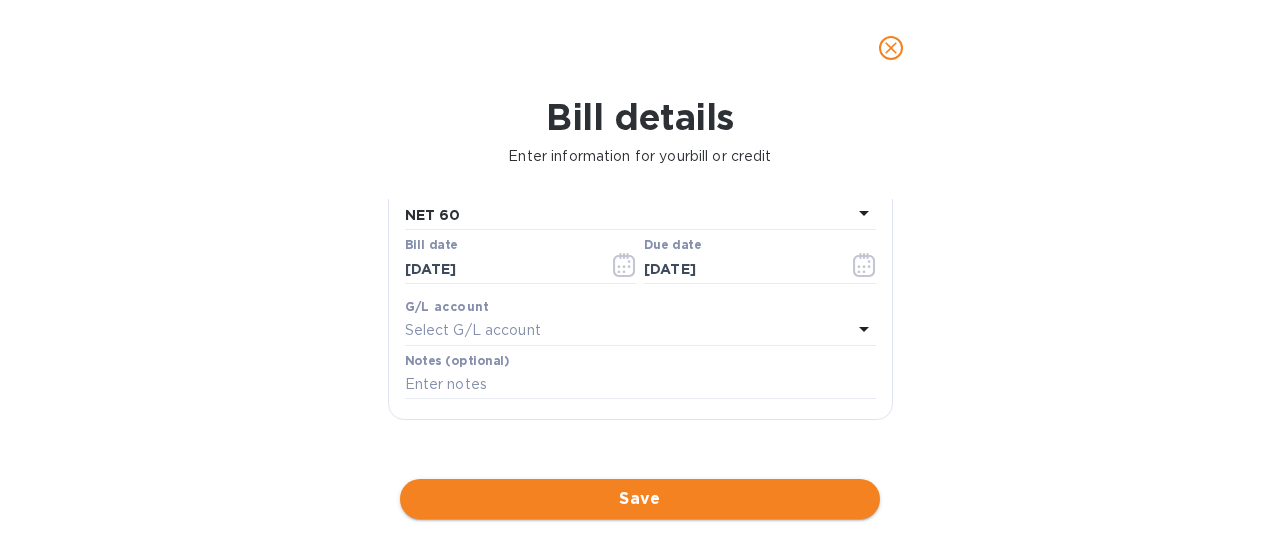 click on "Save" at bounding box center (640, 499) 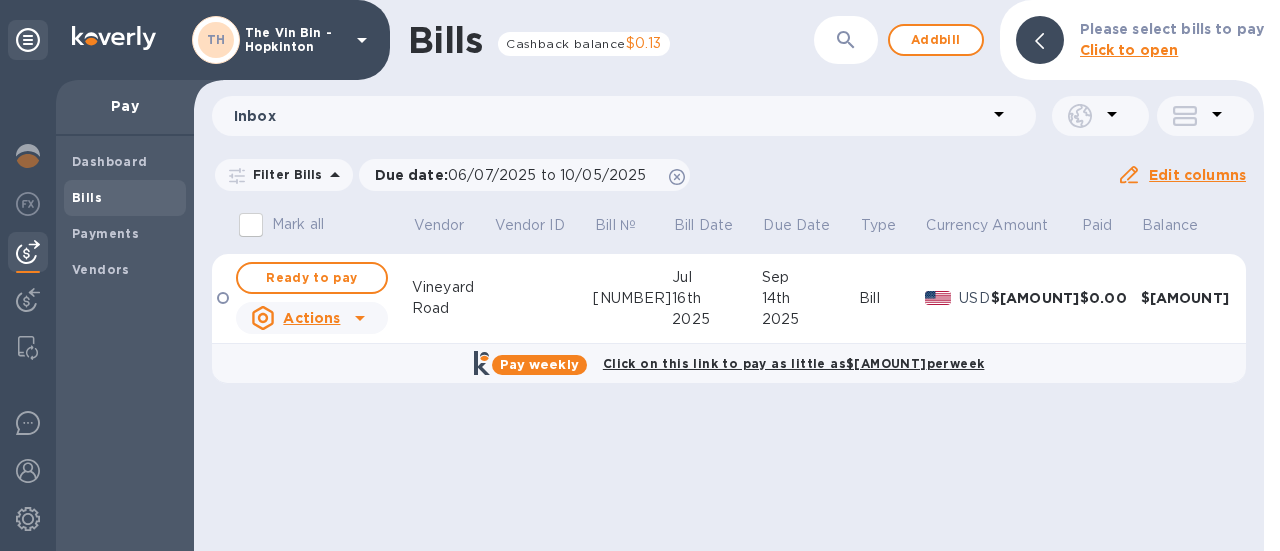 click on "Ready to pay" at bounding box center (312, 278) 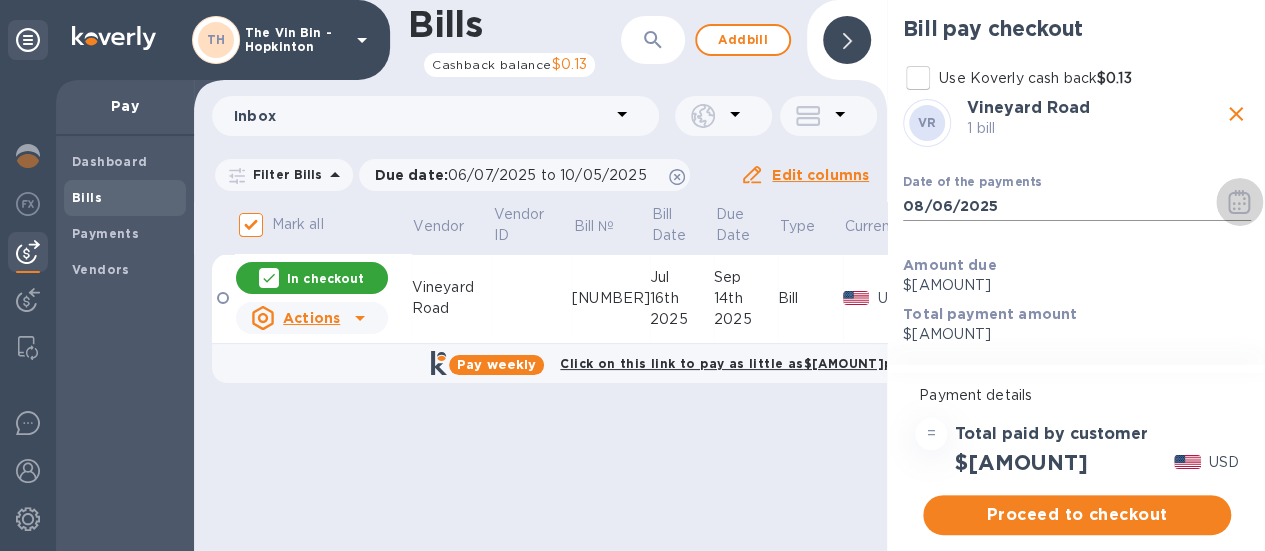 click 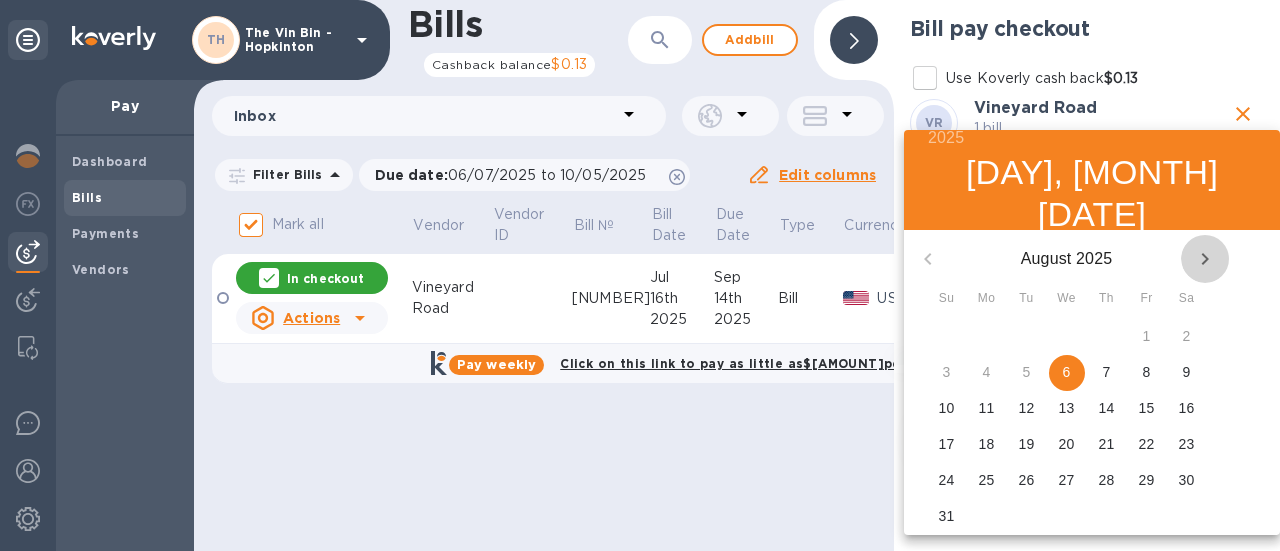 click 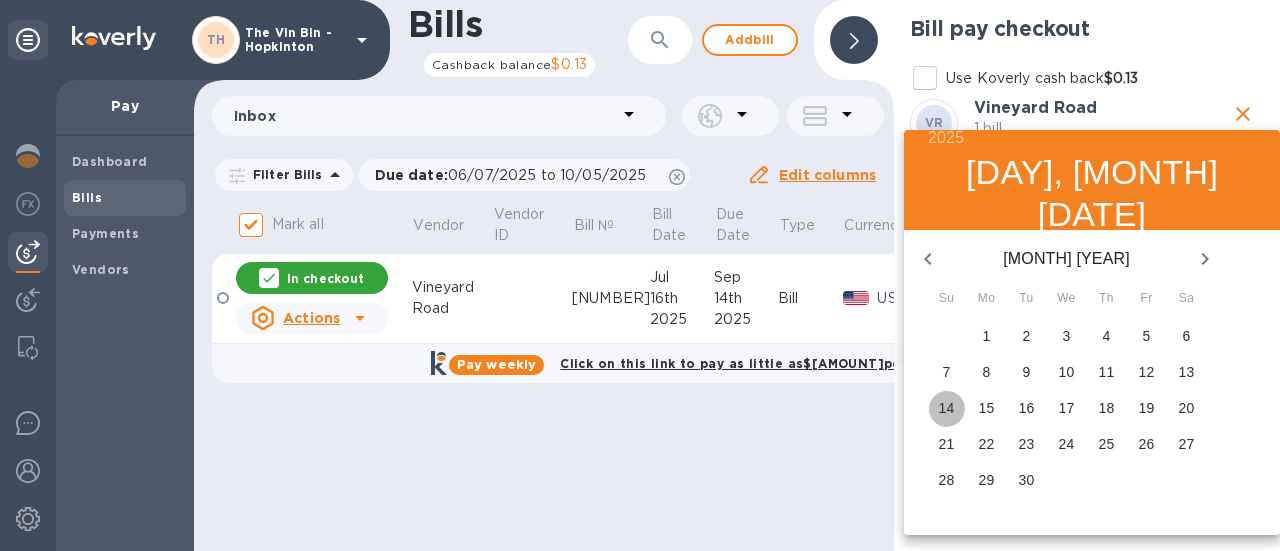 click on "14" at bounding box center [947, 408] 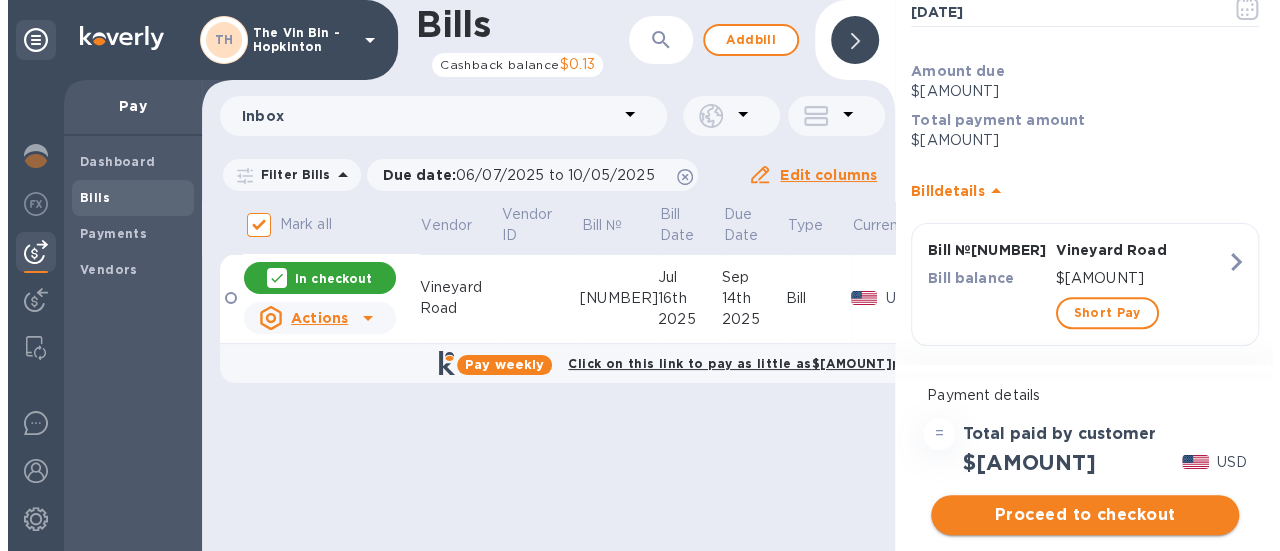 scroll, scrollTop: 212, scrollLeft: 0, axis: vertical 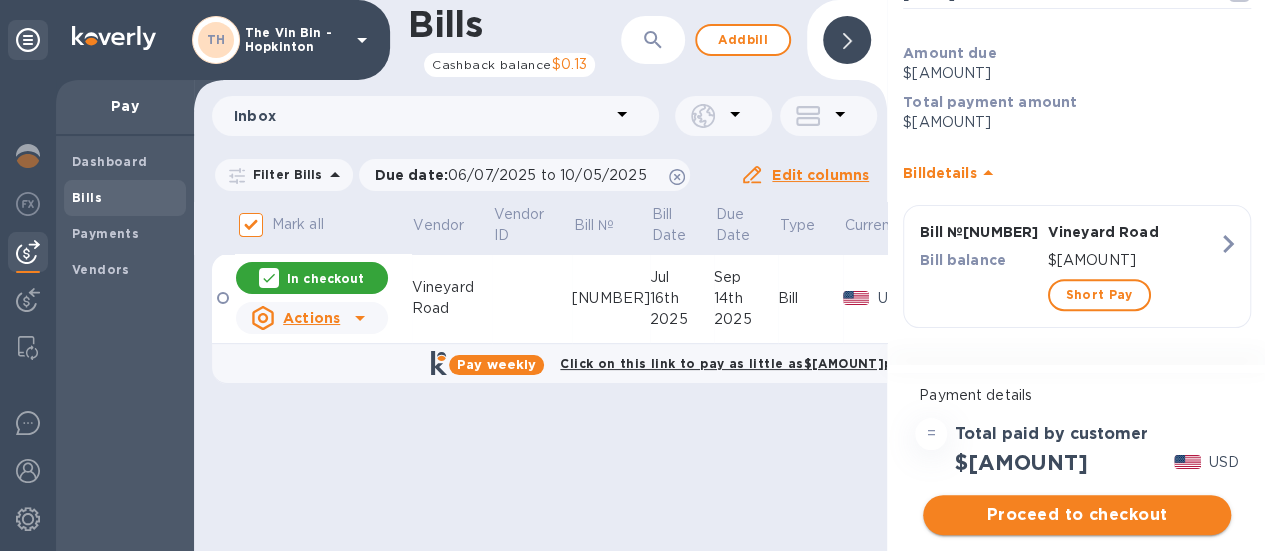 click on "Proceed to checkout" at bounding box center (1077, 515) 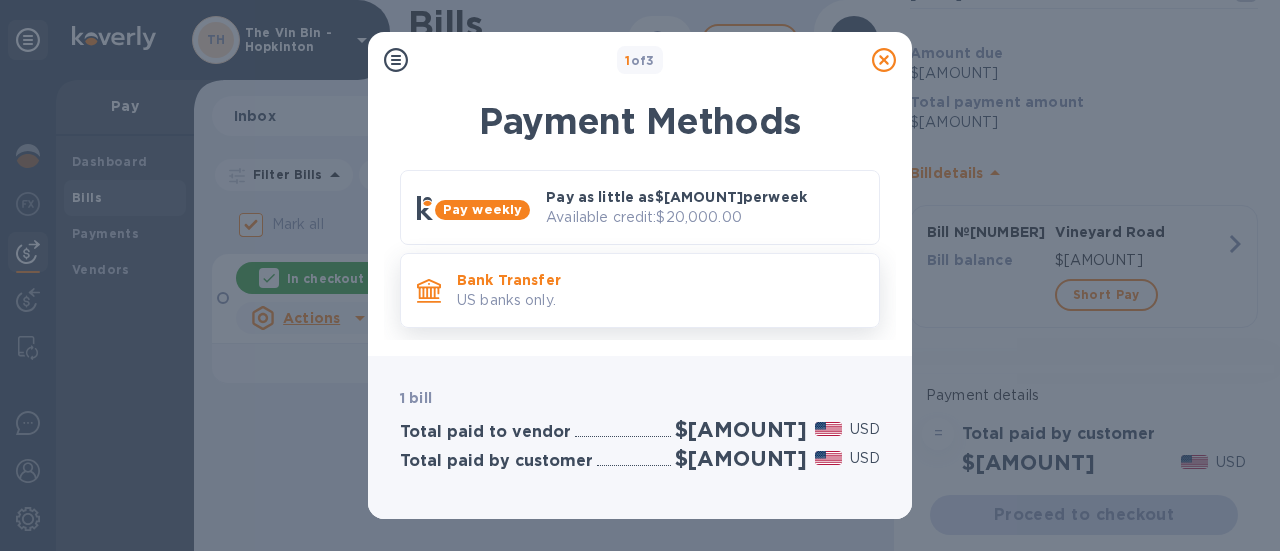 click on "US banks only." at bounding box center (660, 300) 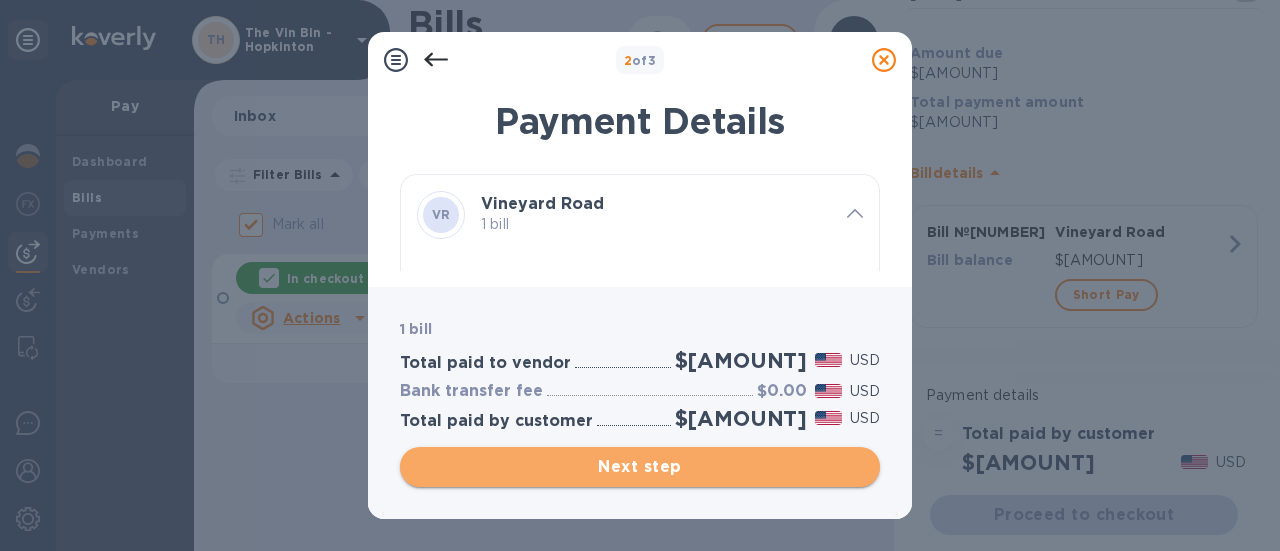 click on "Next step" at bounding box center (640, 467) 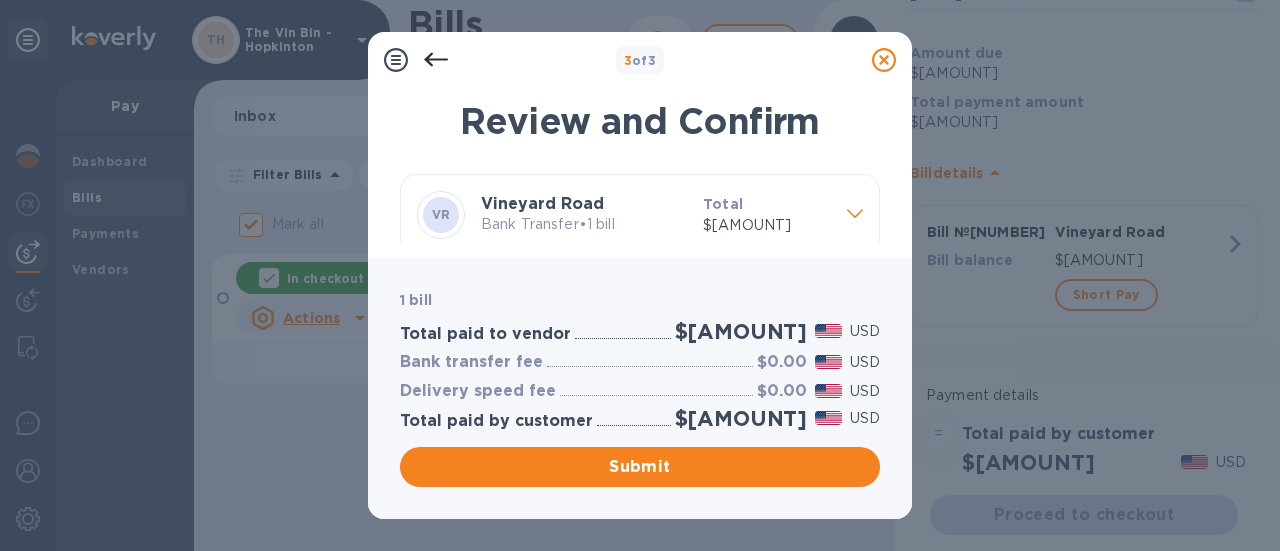 click on "Submit" at bounding box center (640, 467) 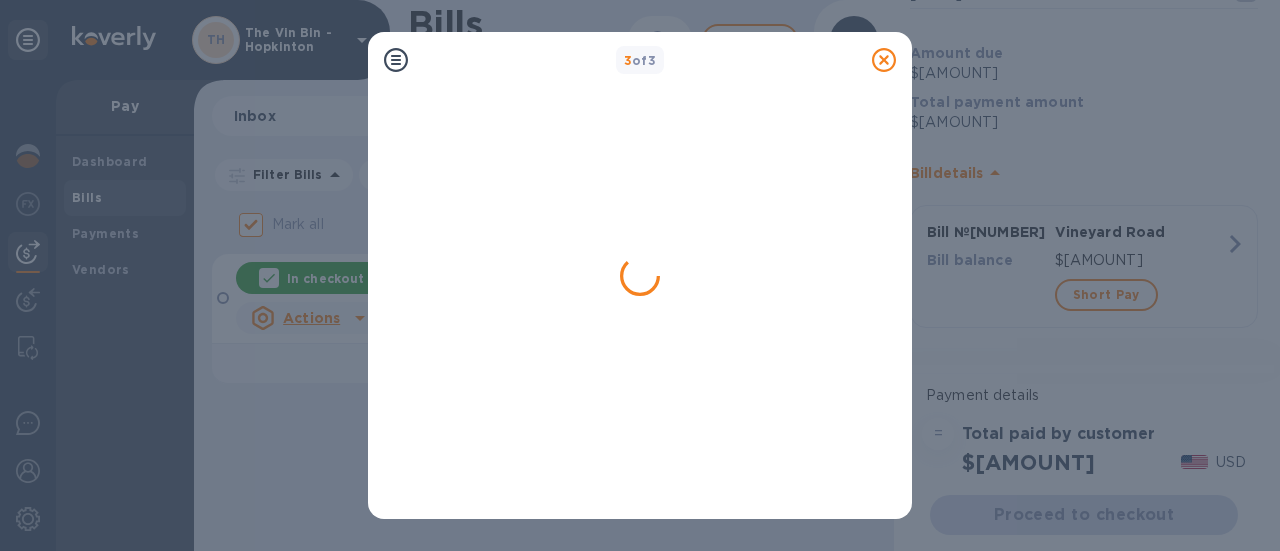 checkbox on "false" 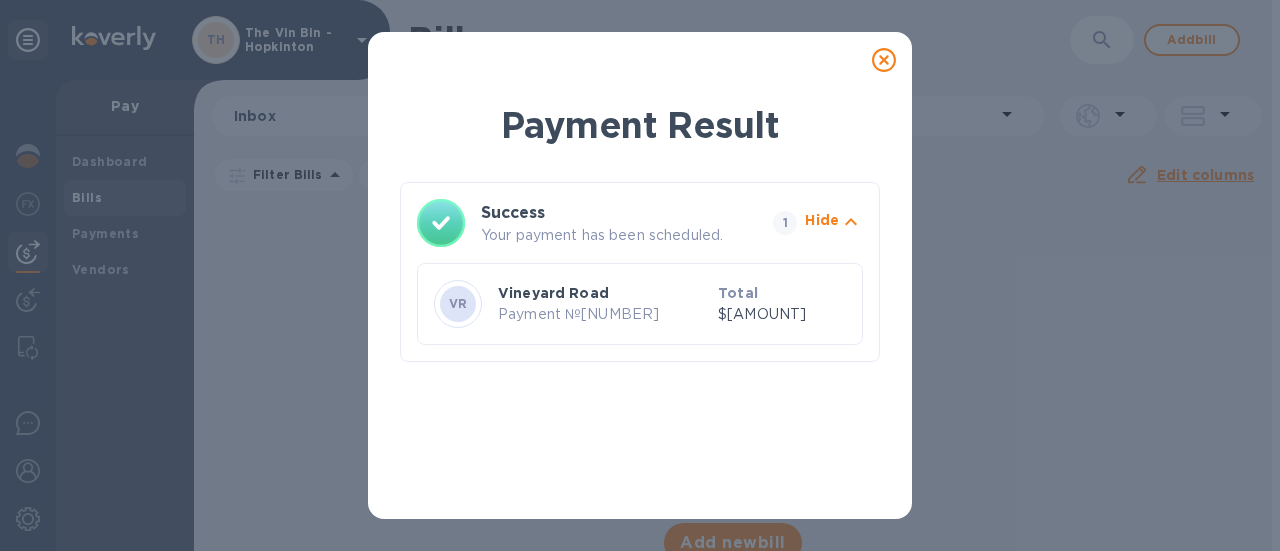 click 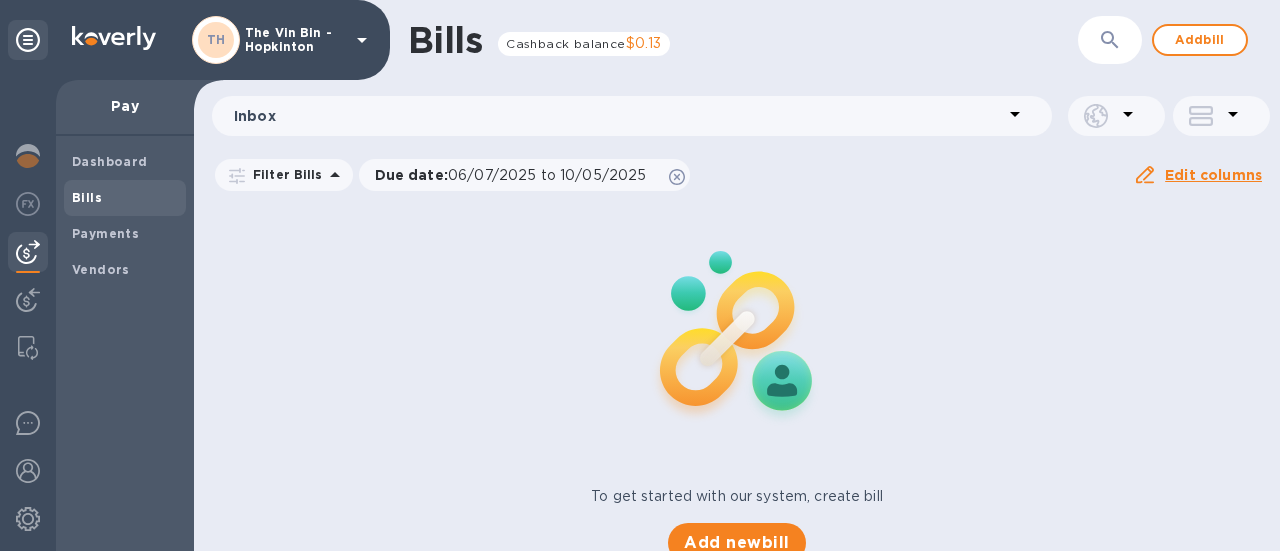 click on "The Vin Bin - Hopkinton" at bounding box center [295, 40] 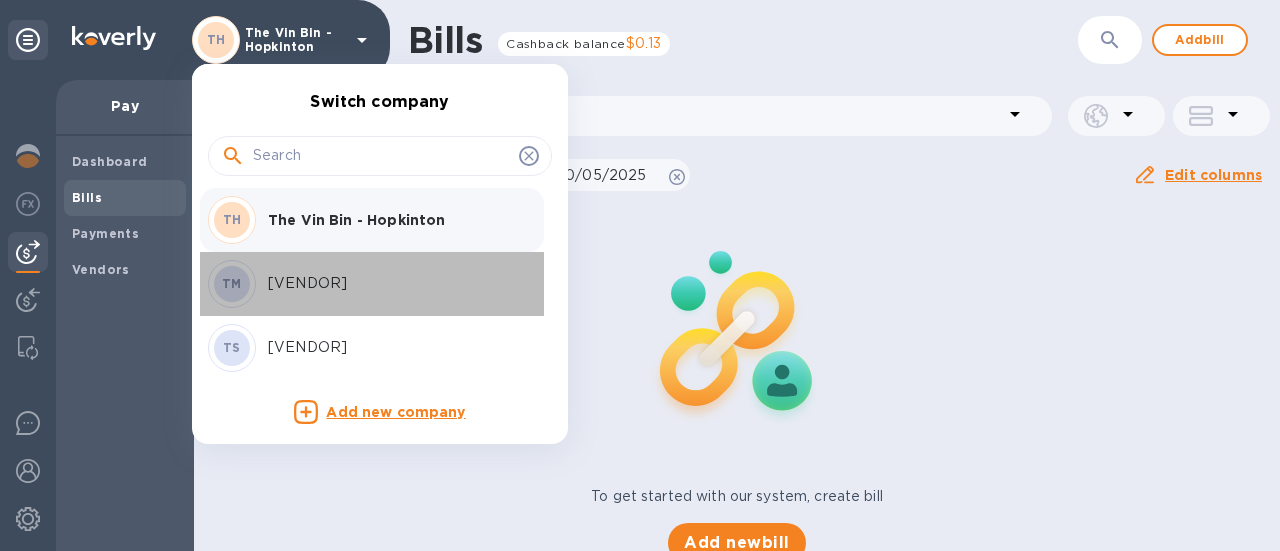 click on "The Vin Bin - Marlborough" at bounding box center [394, 283] 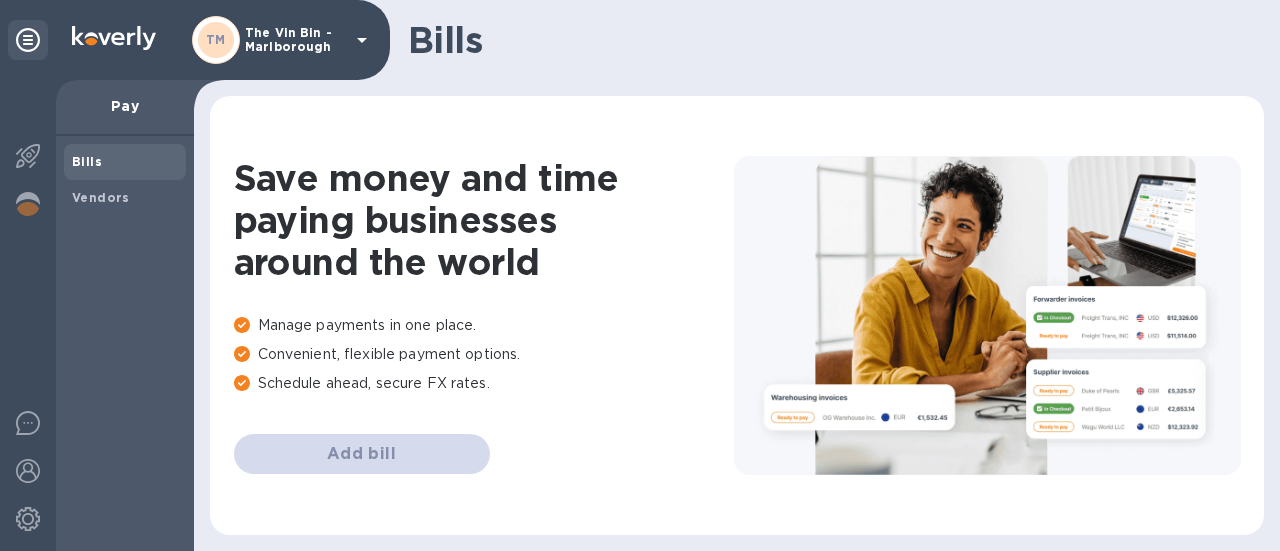 scroll, scrollTop: 0, scrollLeft: 0, axis: both 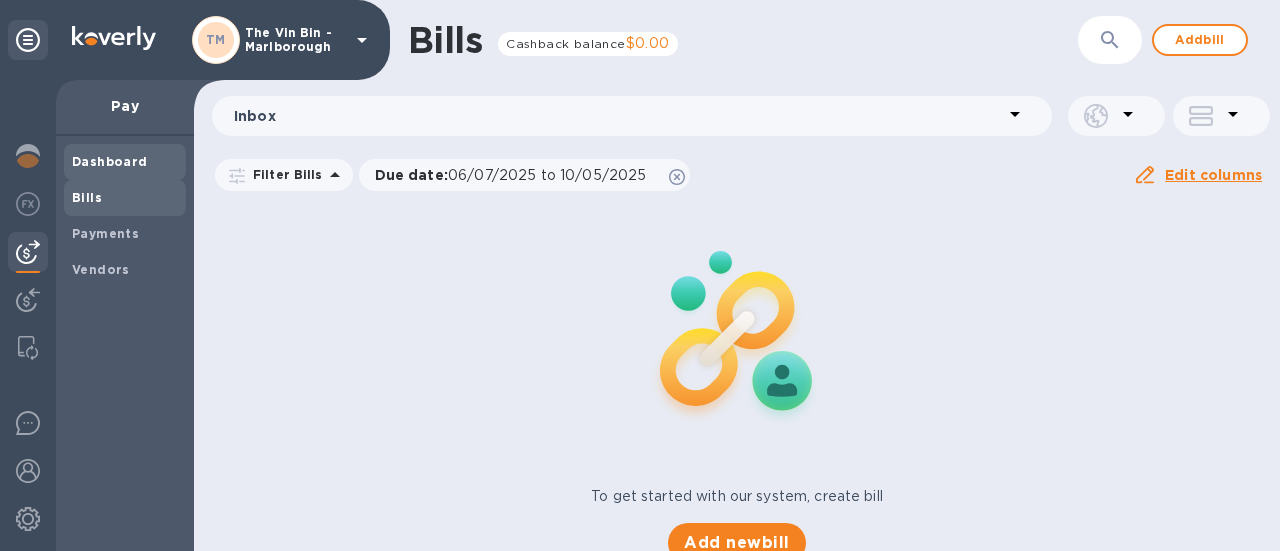 click on "Dashboard" at bounding box center [110, 161] 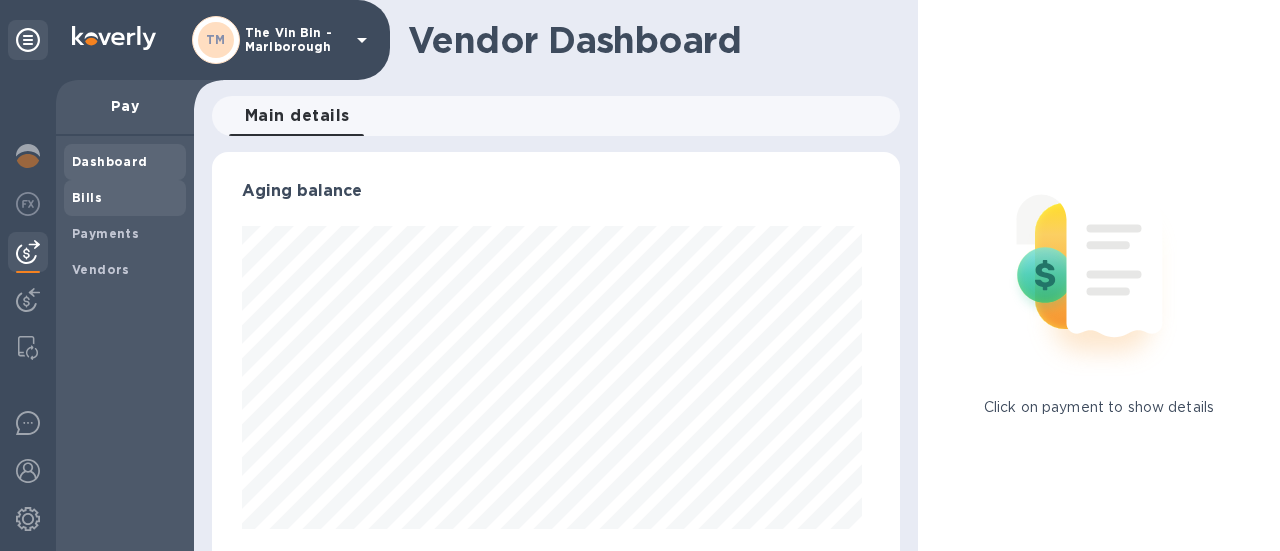 scroll, scrollTop: 999568, scrollLeft: 999320, axis: both 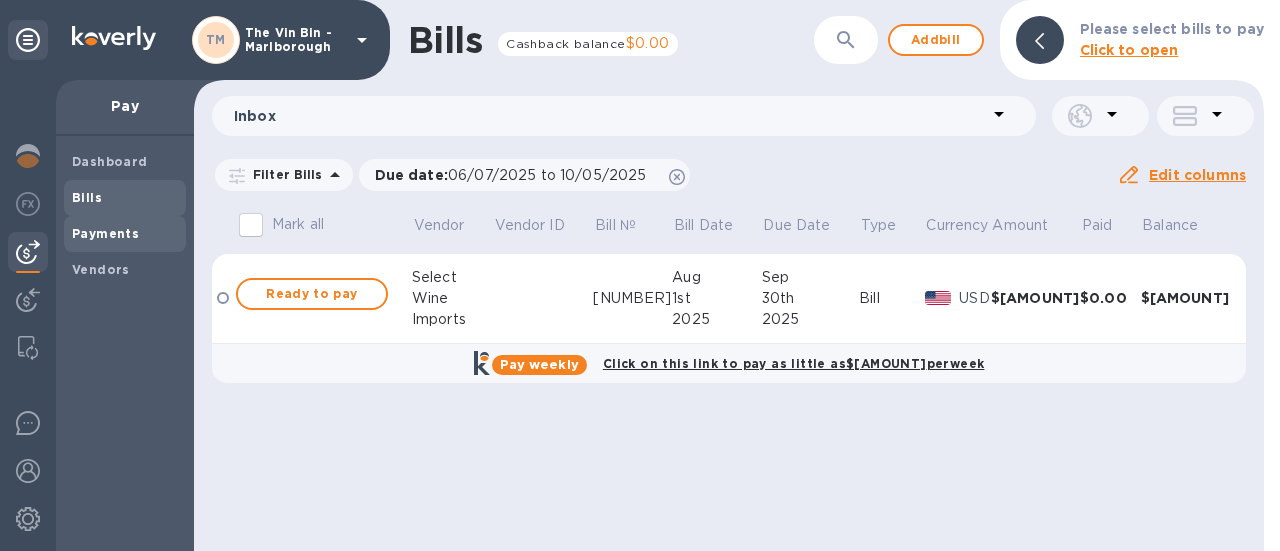 click on "Payments" at bounding box center [105, 233] 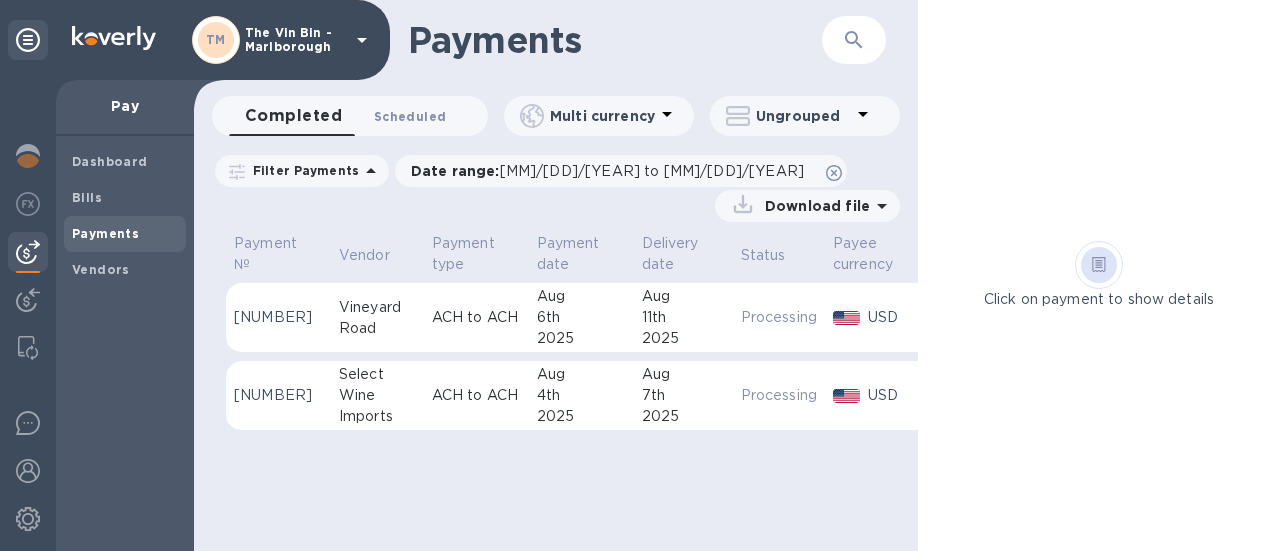 click on "Scheduled 0" at bounding box center (410, 116) 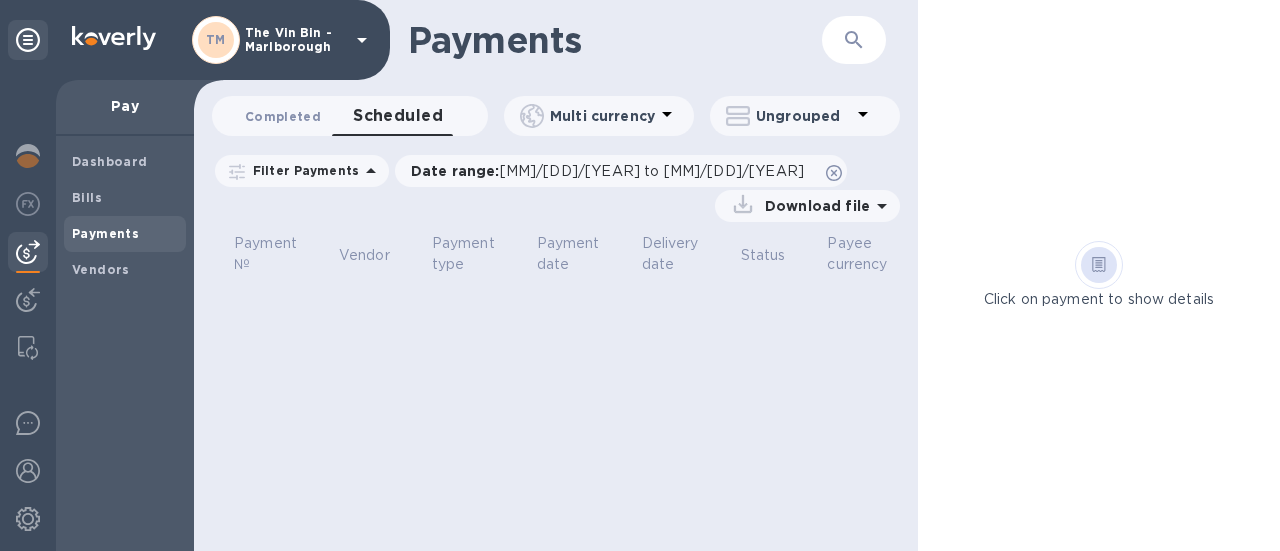 click on "Completed 0" at bounding box center [283, 116] 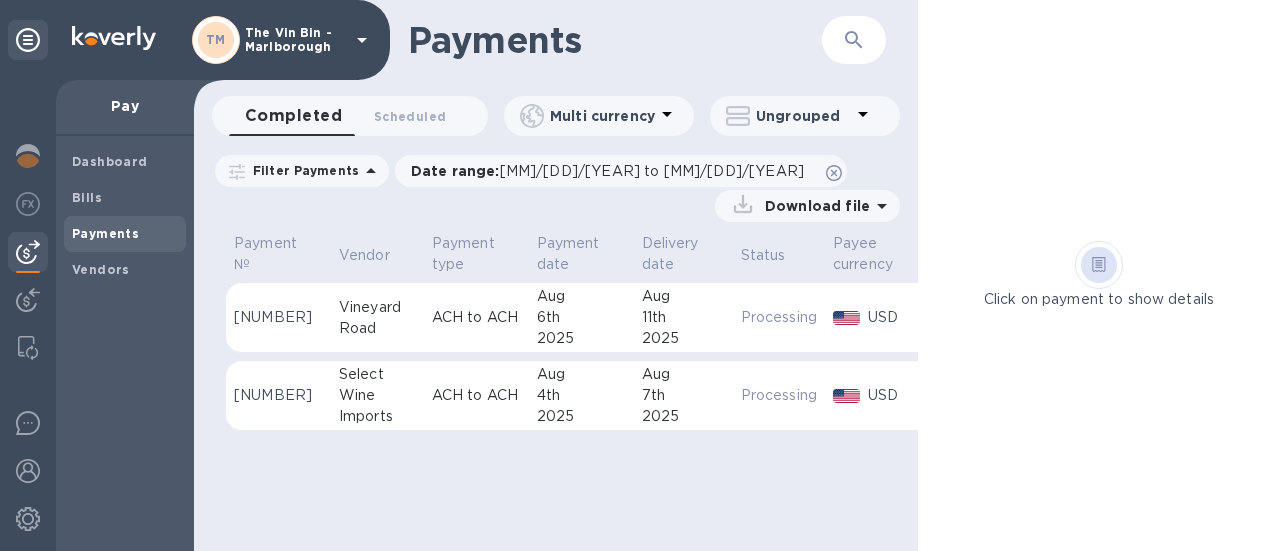 click on "Wine" at bounding box center [377, 395] 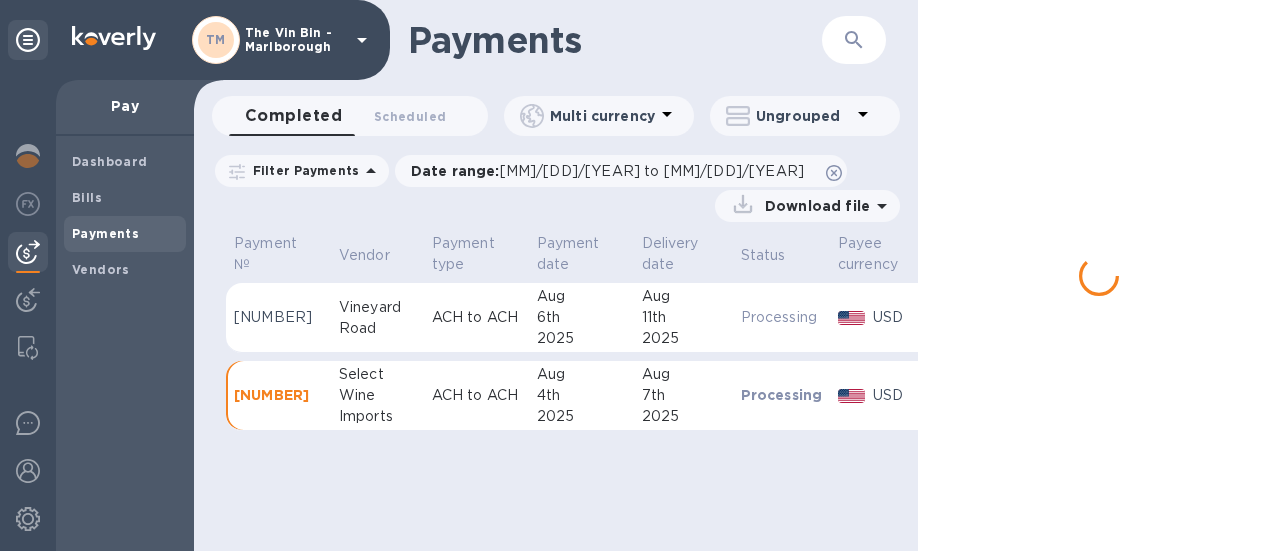 click on "Wine" at bounding box center (377, 395) 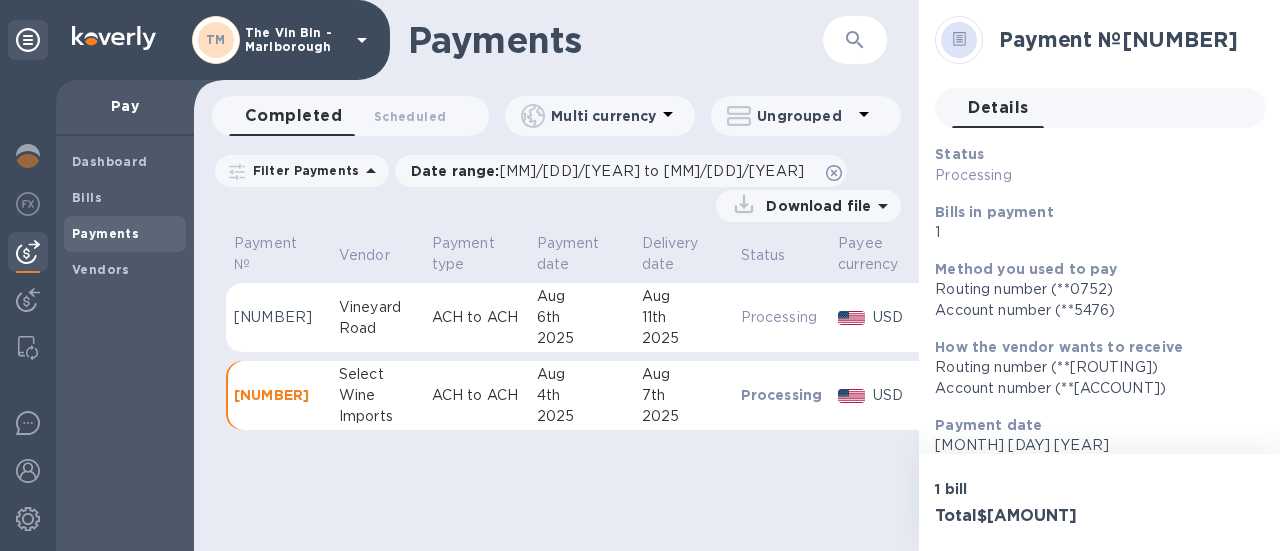 click on "Vineyard" at bounding box center [377, 307] 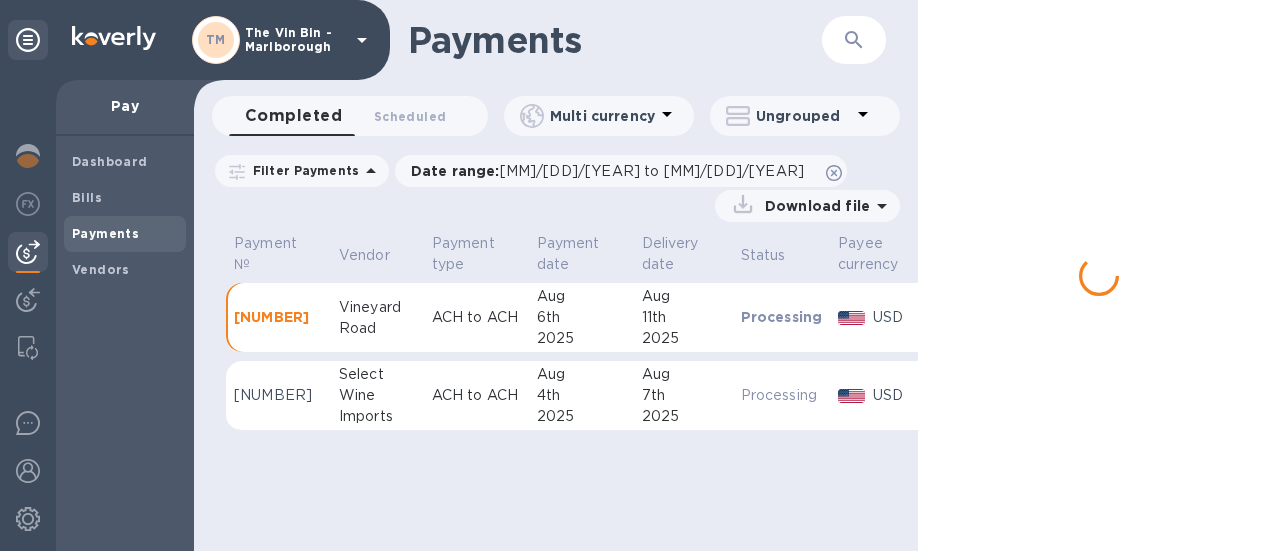 click on "Vineyard" at bounding box center [377, 307] 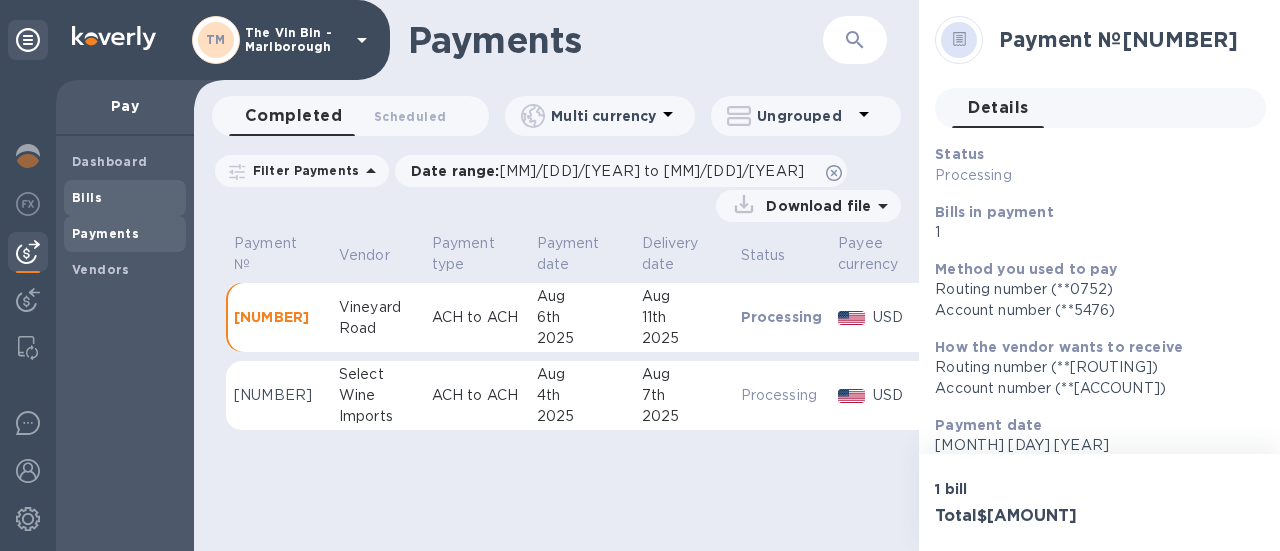 click on "Bills" at bounding box center [87, 197] 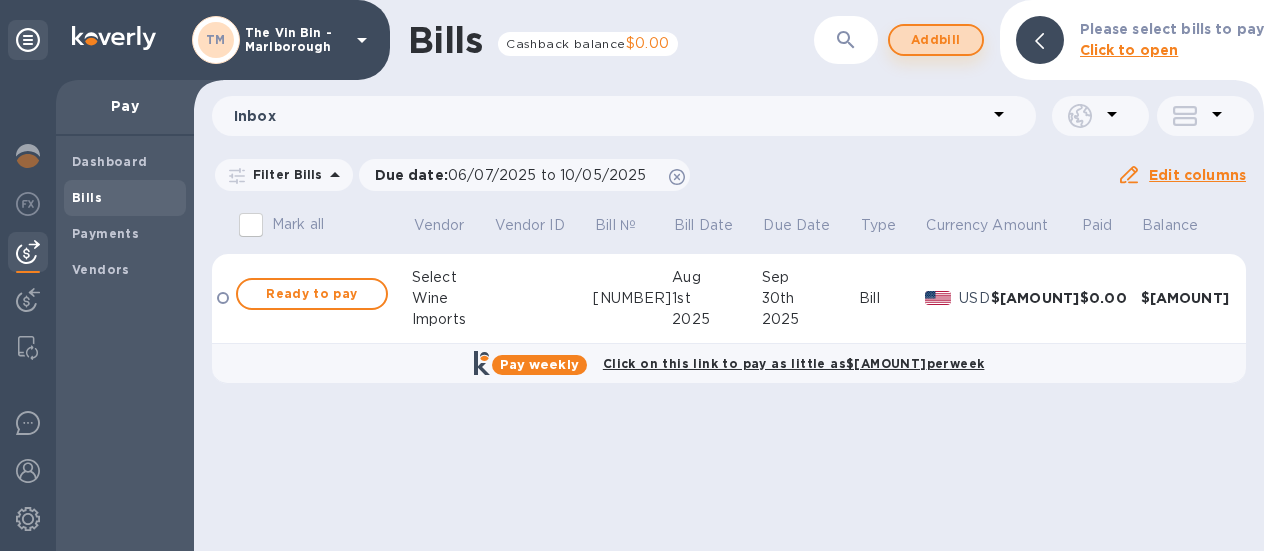 click on "Add   bill" at bounding box center (936, 40) 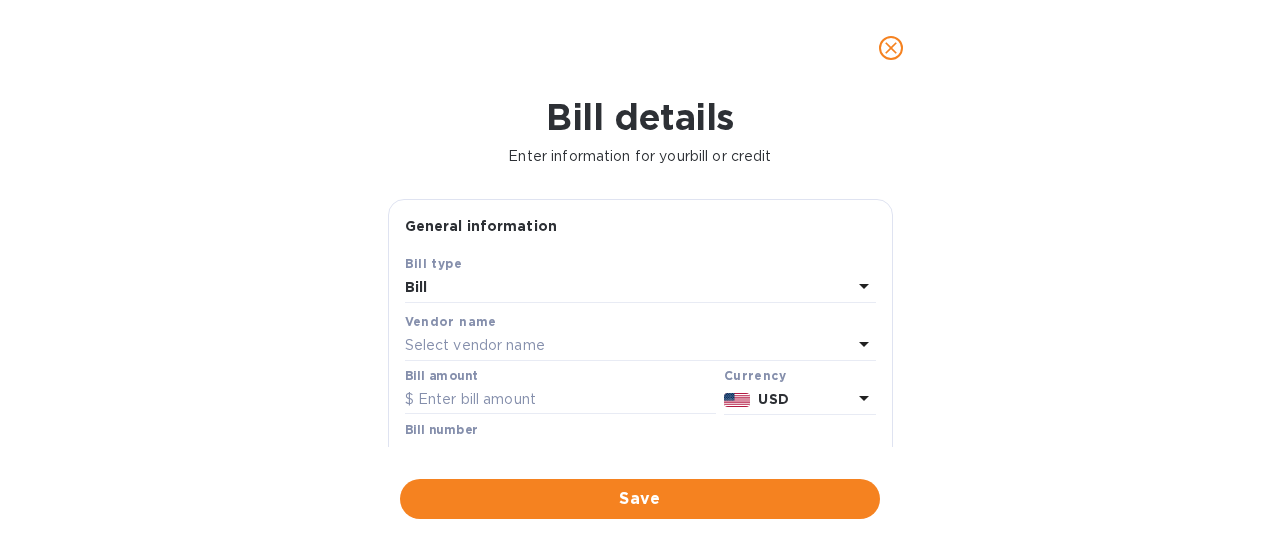 click on "Select vendor name" at bounding box center (628, 346) 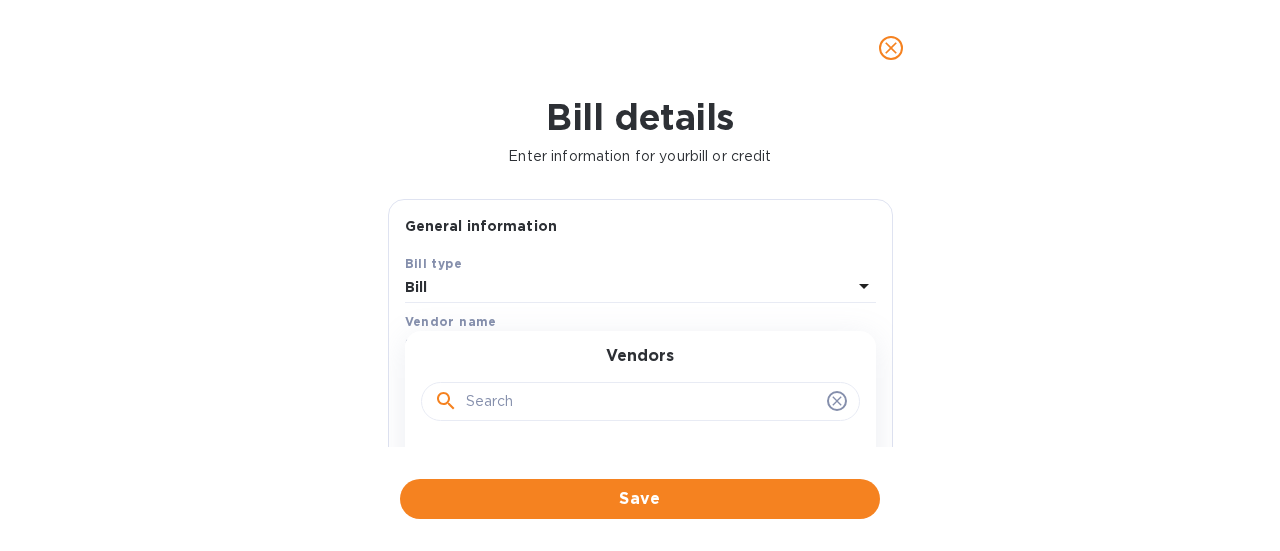 click at bounding box center [642, 402] 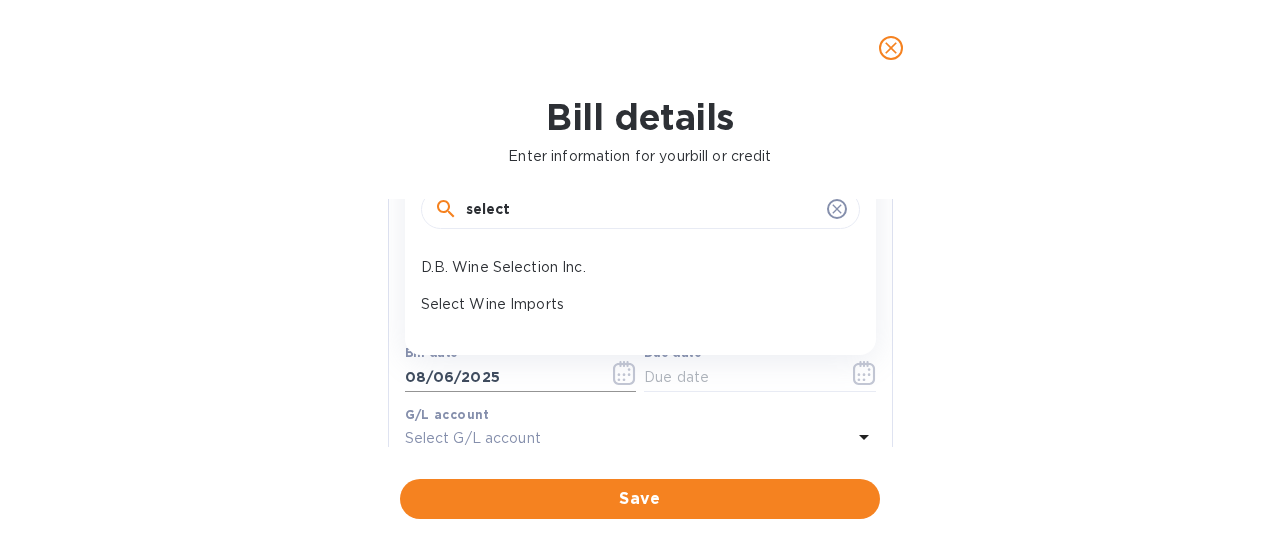 scroll, scrollTop: 200, scrollLeft: 0, axis: vertical 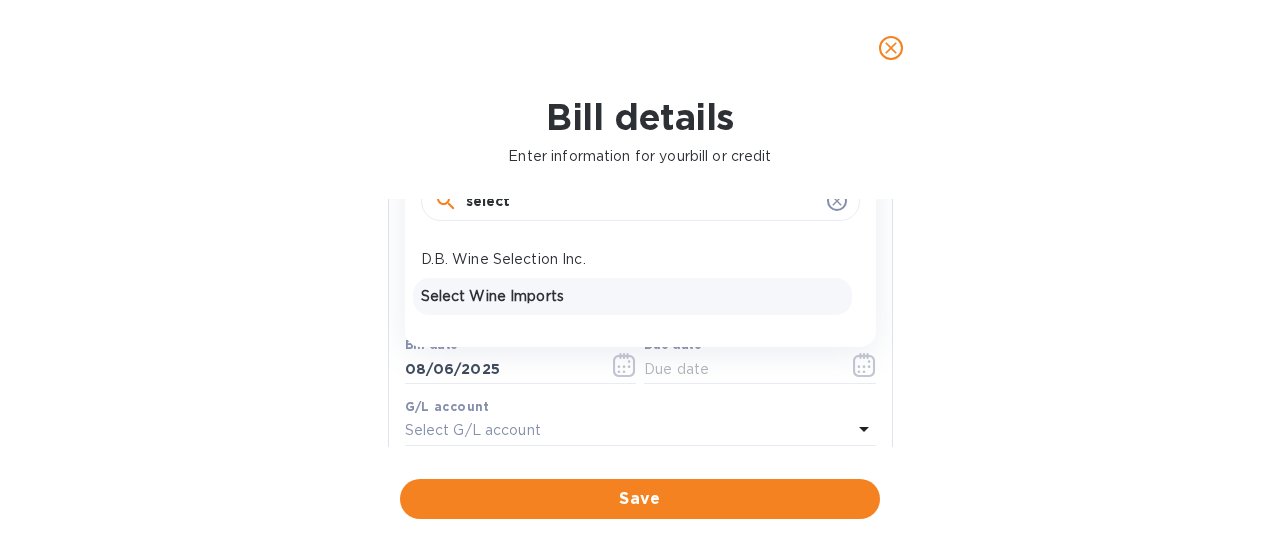 type on "select" 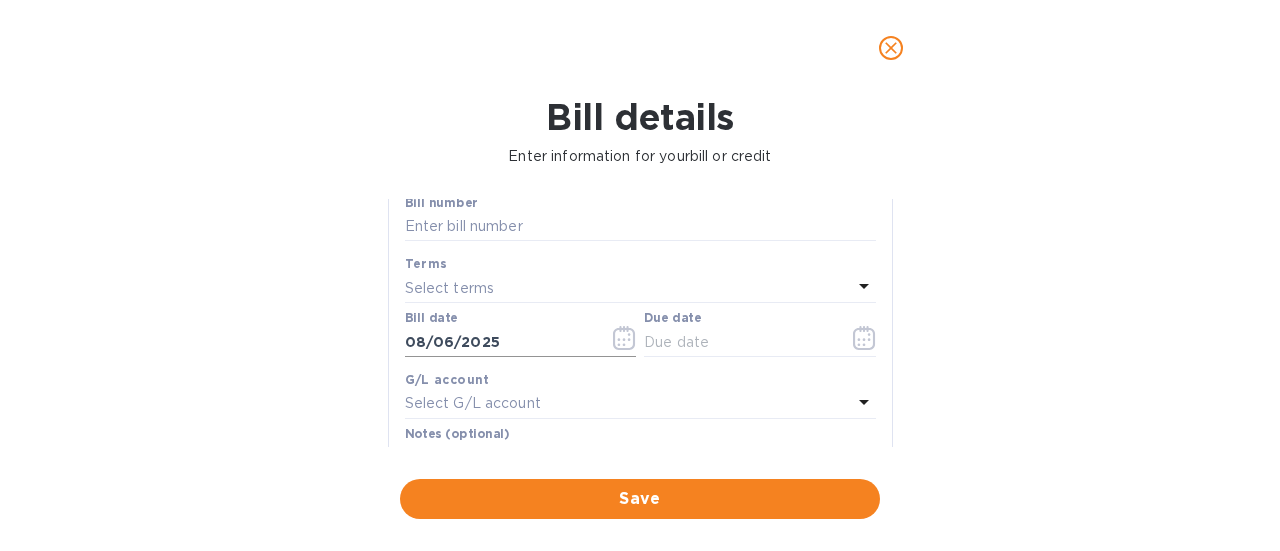 scroll, scrollTop: 100, scrollLeft: 0, axis: vertical 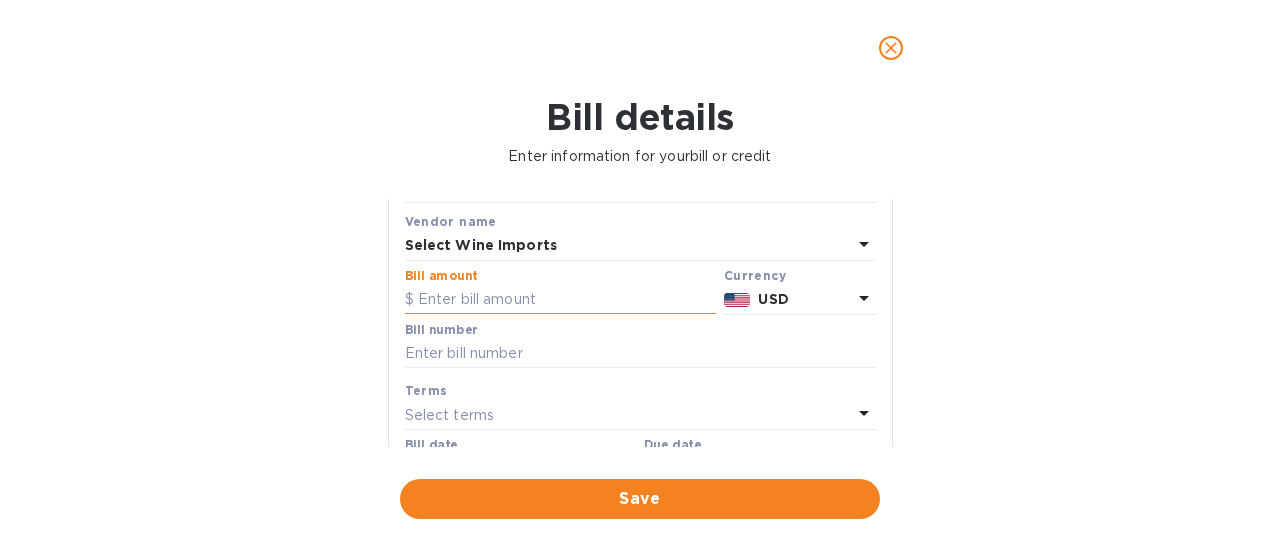 click at bounding box center (560, 300) 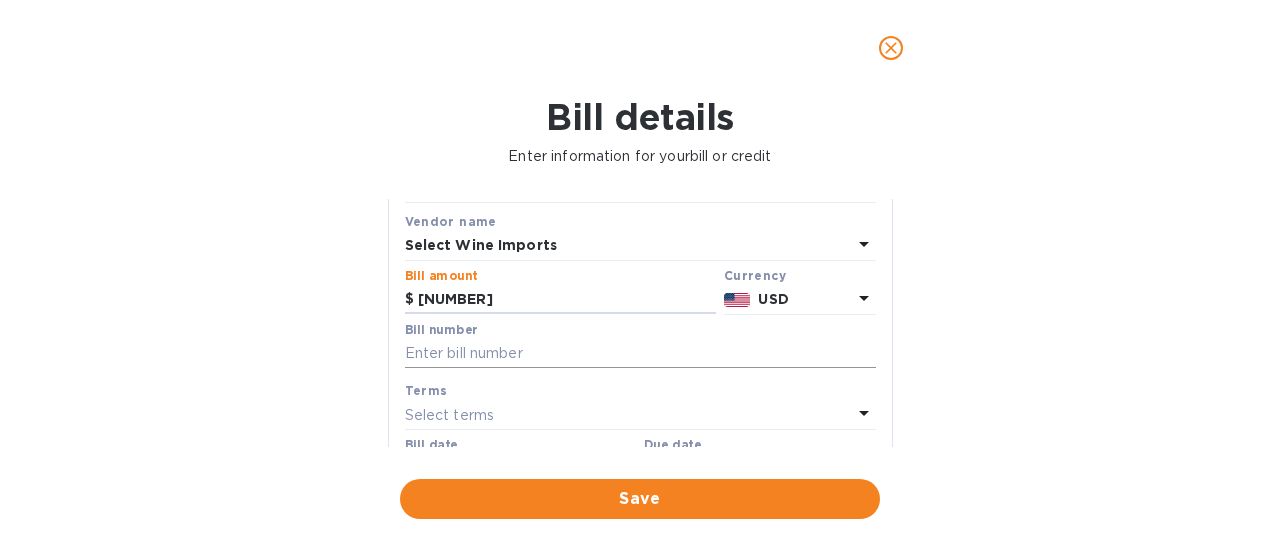 type on "760" 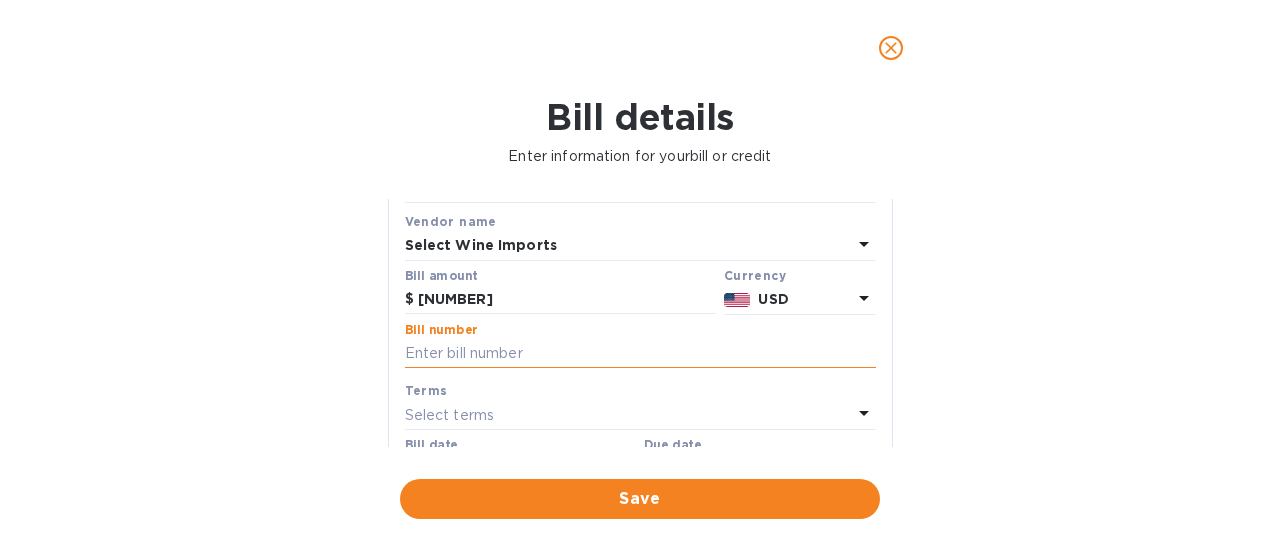 click at bounding box center (640, 354) 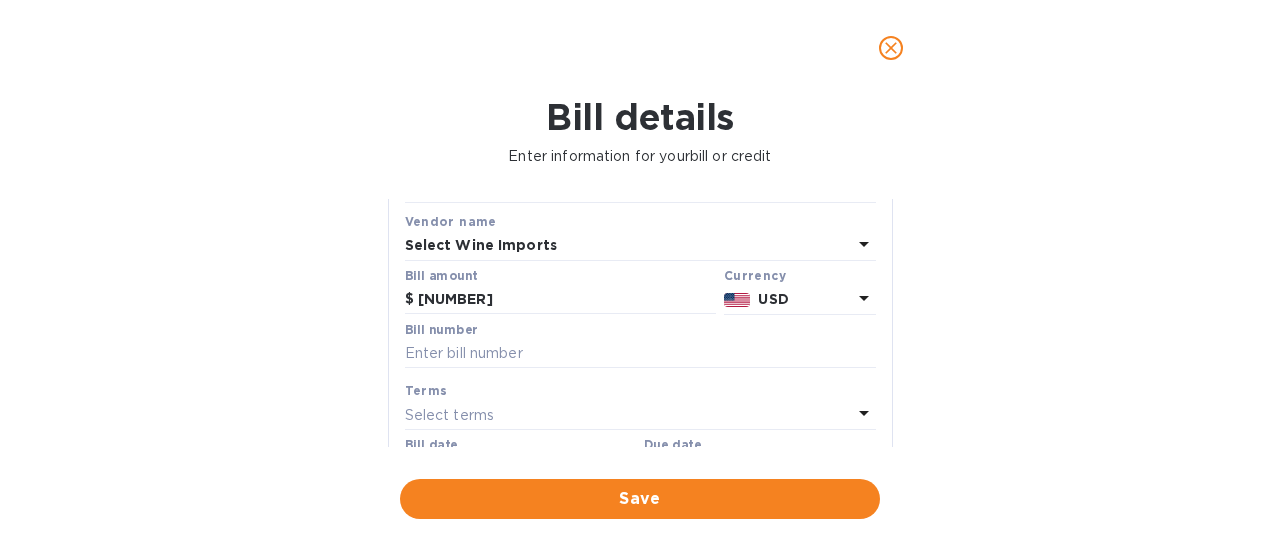 click on "Bill details Enter information for your  bill or credit General information Save Bill type Bill Vendor name Select Wine Imports Bill amount $ 760 Currency USD Bill number   Terms Select terms Bill date 08/06/2025   Due date   G/L account Select G/L account Notes (optional)   Bill  image Choose  a bill  and   drag it here Save" at bounding box center (640, 323) 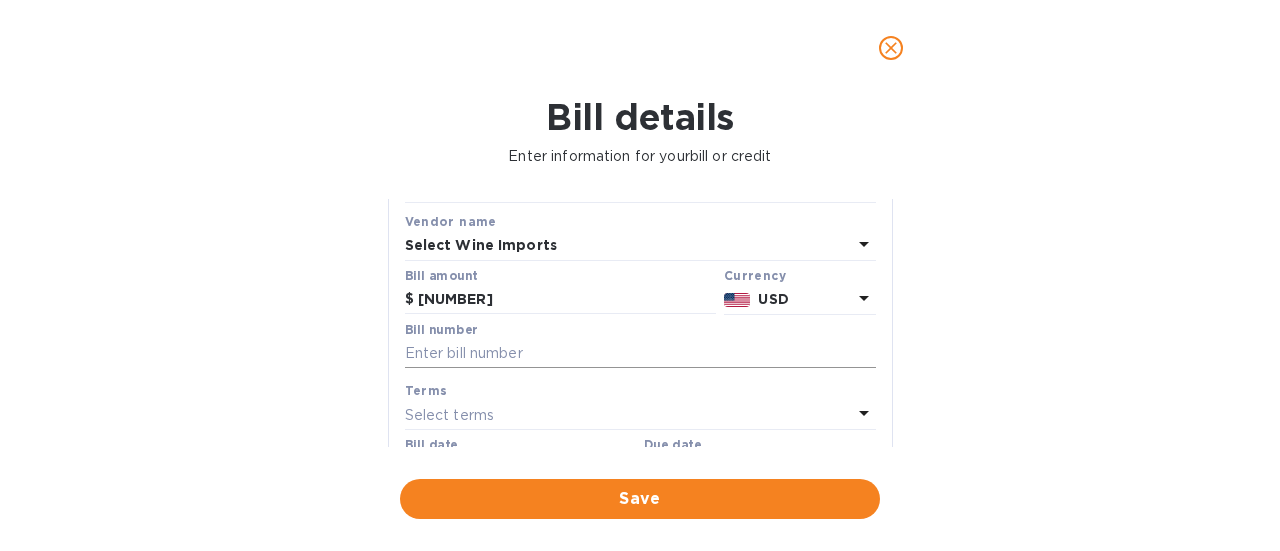 click at bounding box center (640, 354) 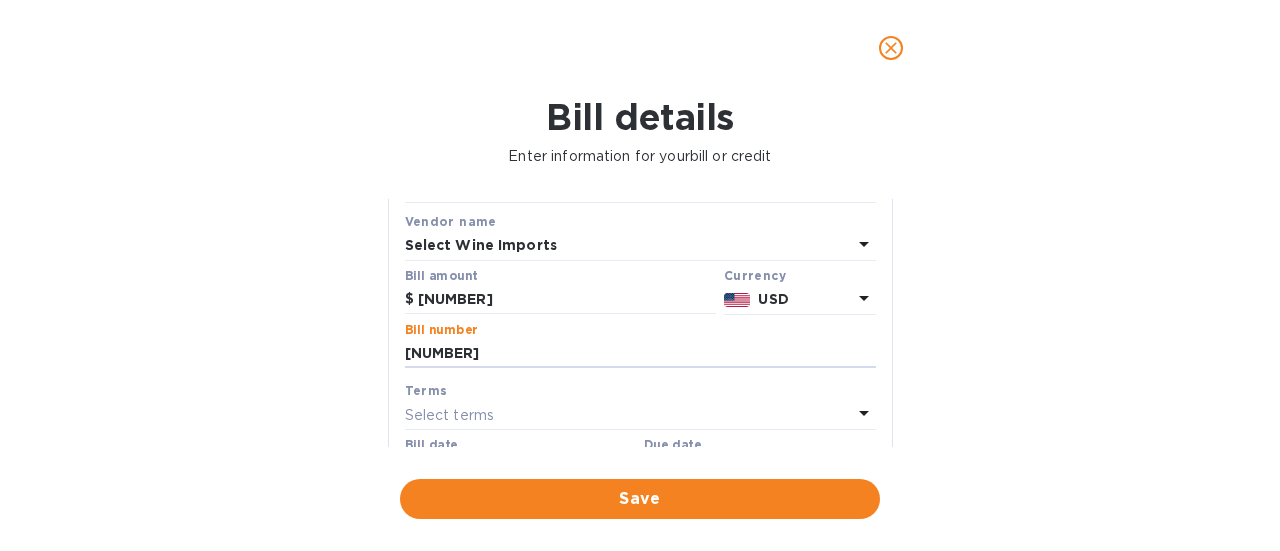 scroll, scrollTop: 200, scrollLeft: 0, axis: vertical 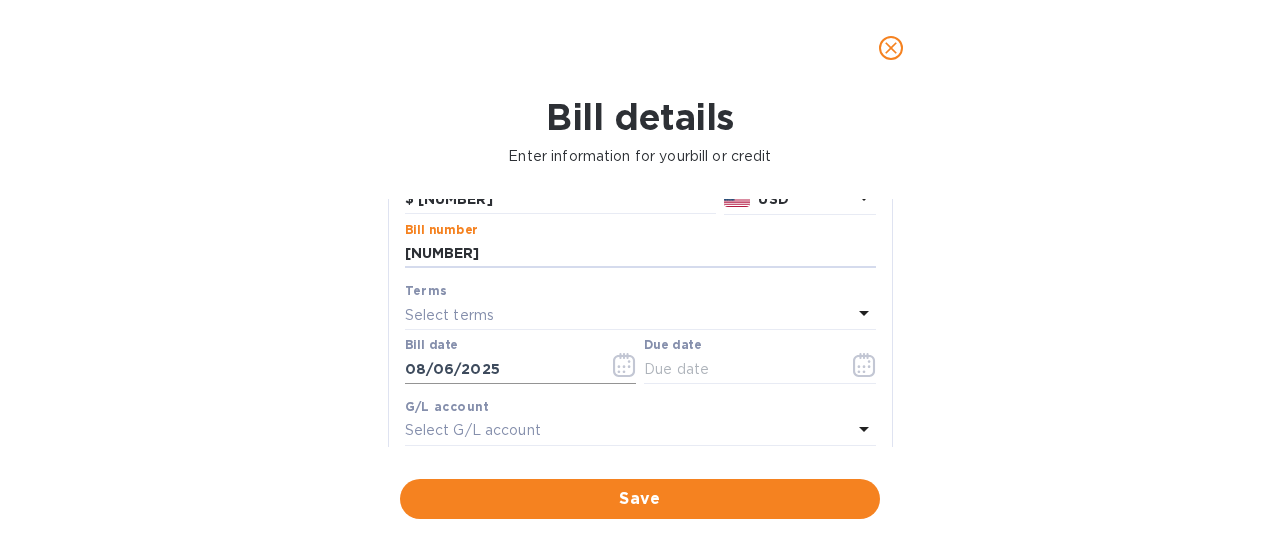 type on "23549" 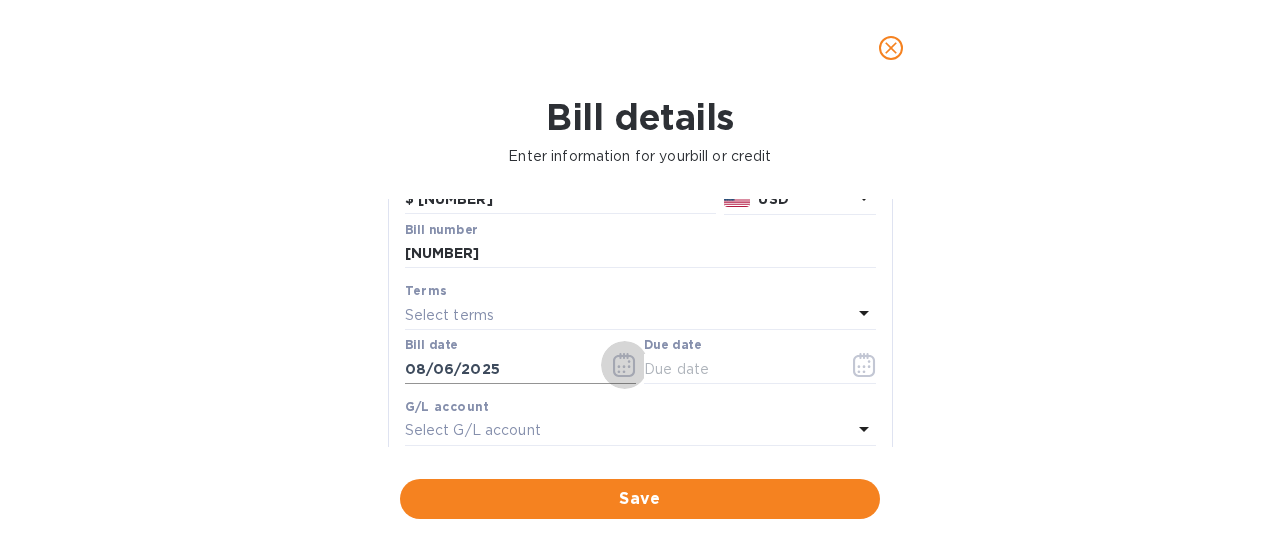 click 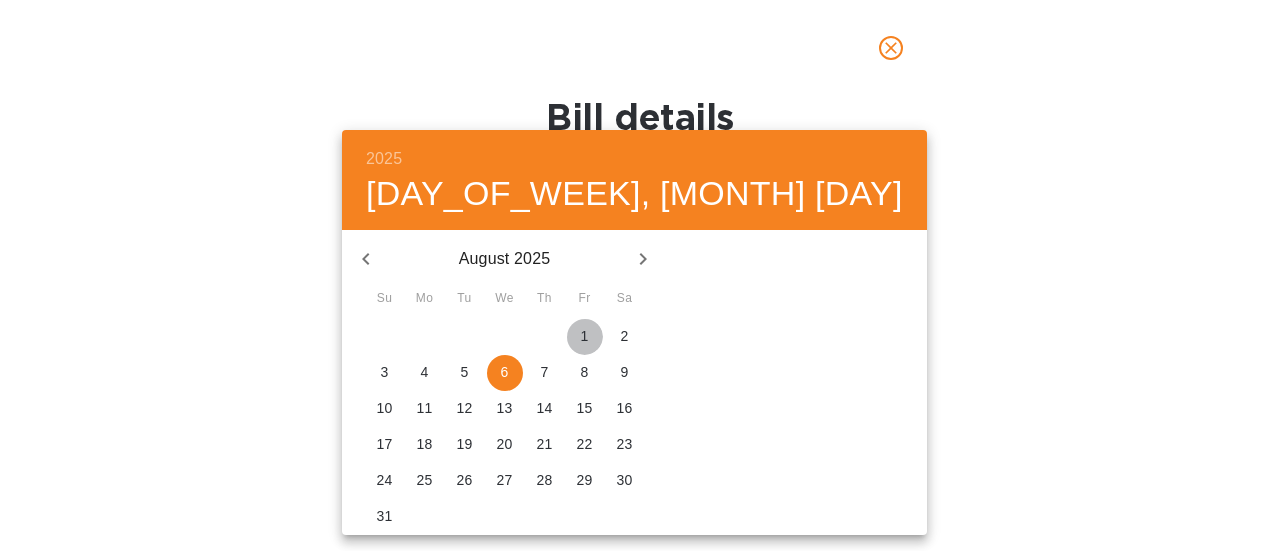 click on "1" at bounding box center [585, 336] 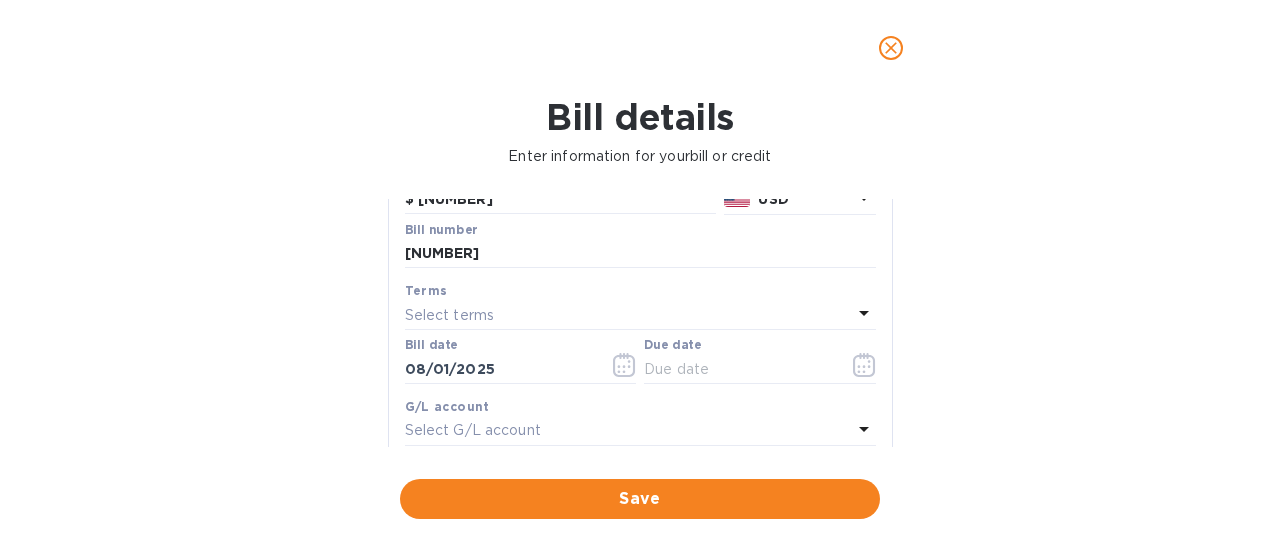 click on "Select terms" at bounding box center [450, 315] 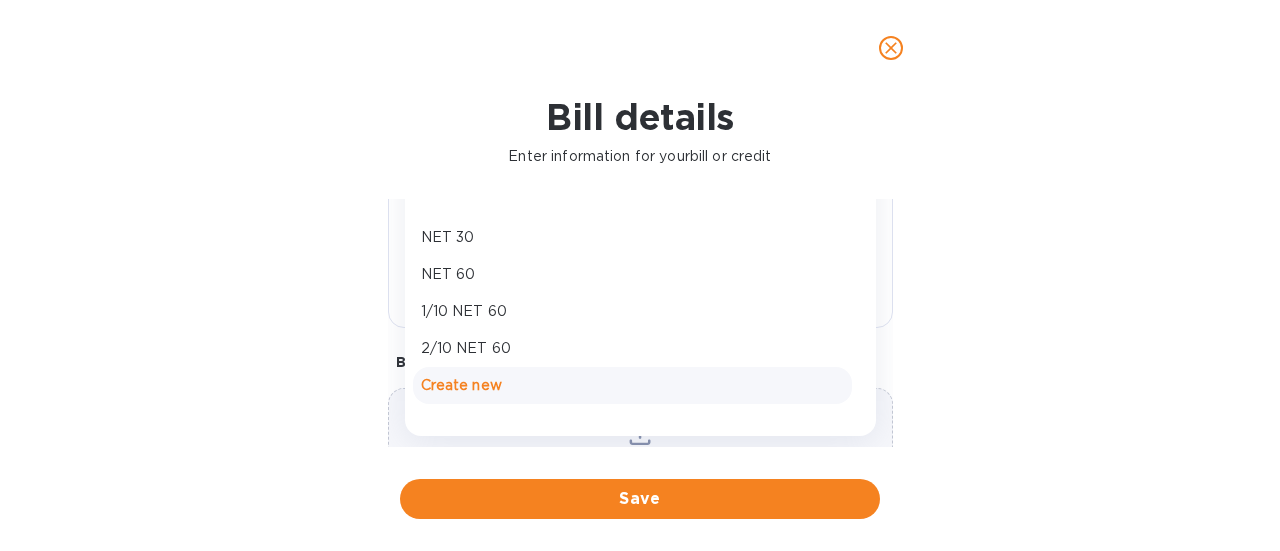scroll, scrollTop: 400, scrollLeft: 0, axis: vertical 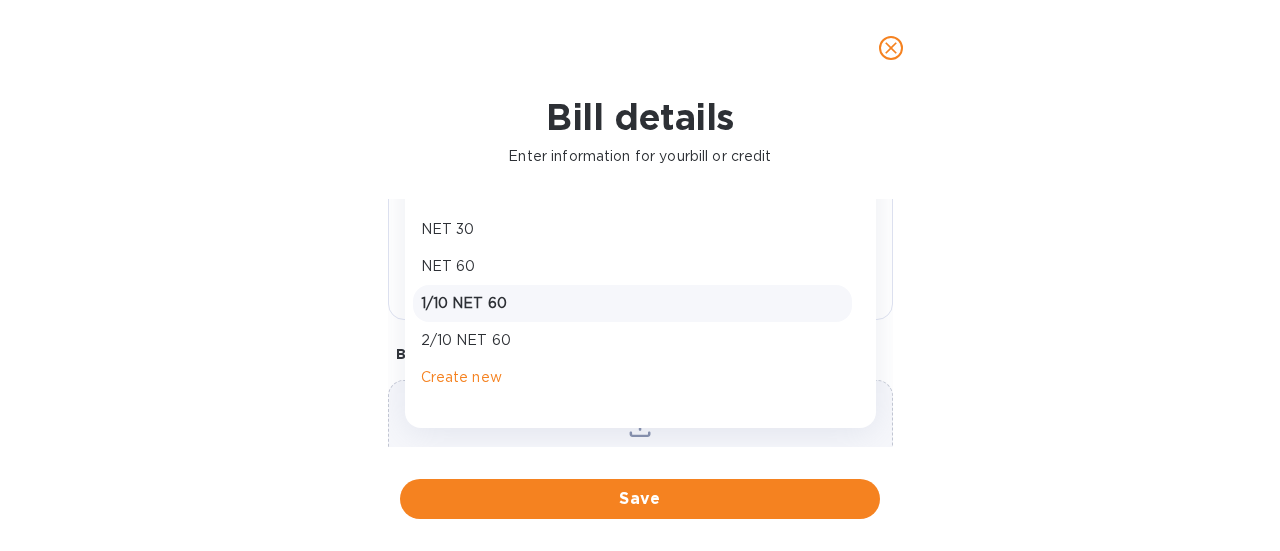 click on "1/10 NET 60" at bounding box center [632, 303] 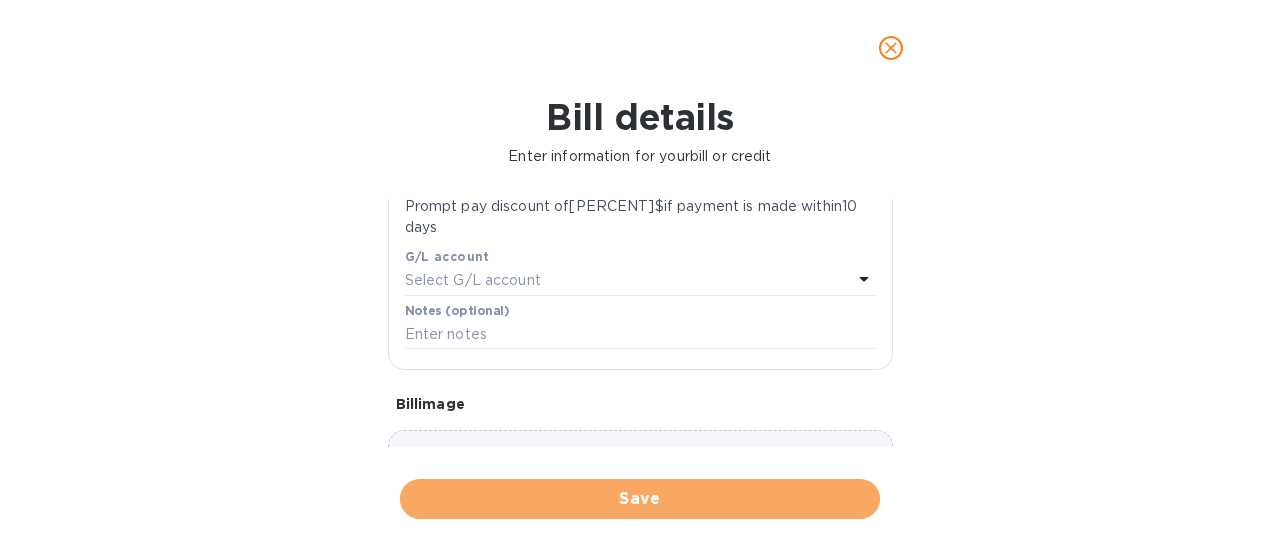 click on "Save" at bounding box center (640, 499) 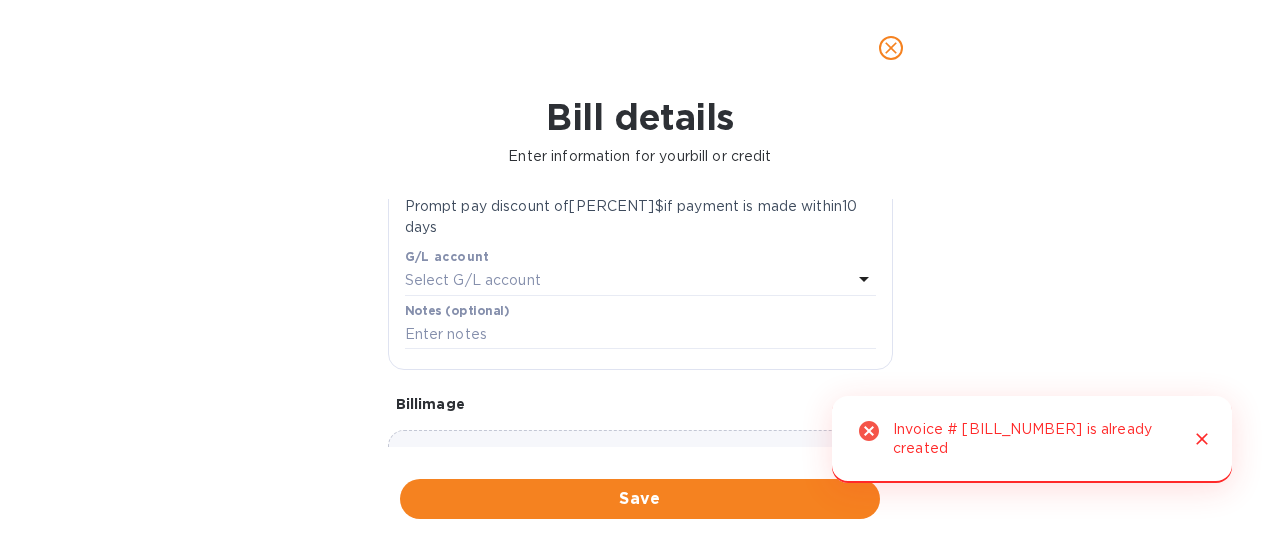 click on "Invoice #23549 is already created" at bounding box center (1033, 439) 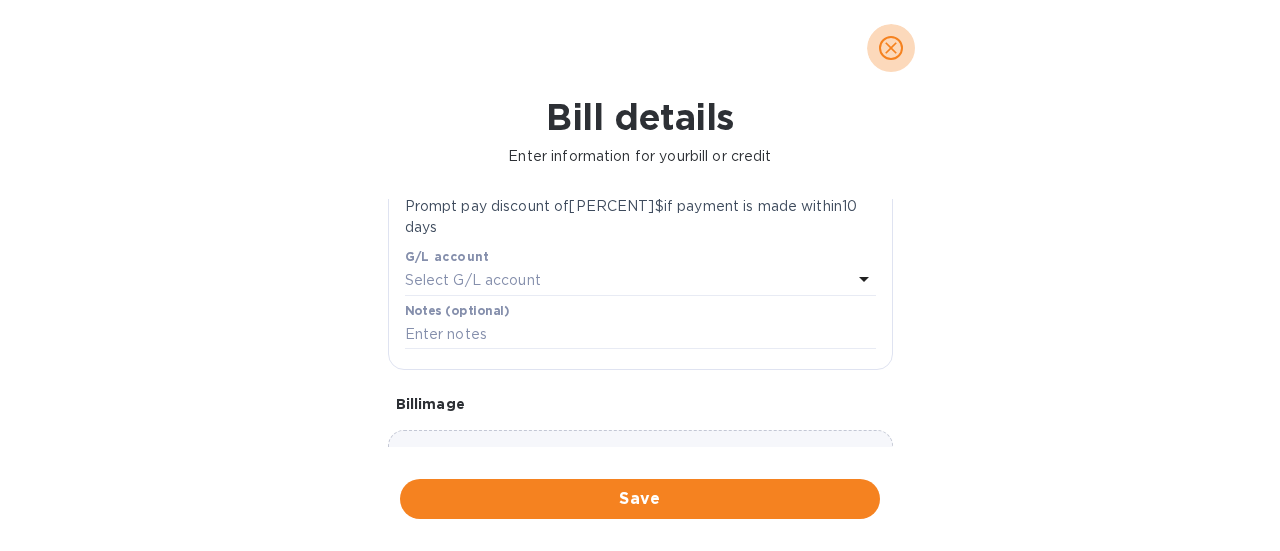 click 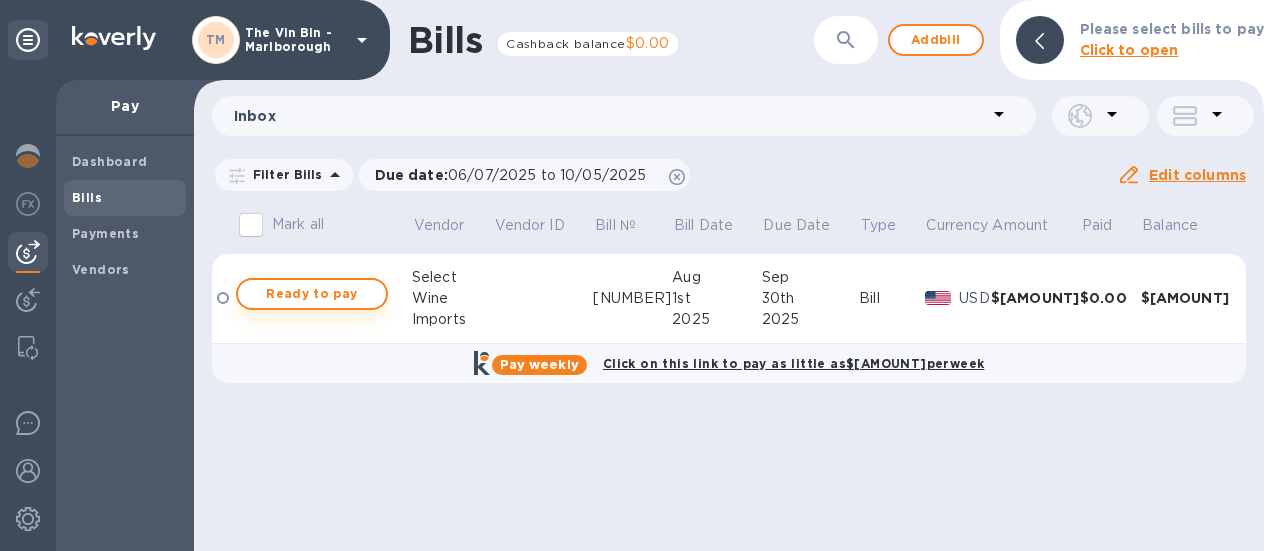 click on "Ready to pay" at bounding box center [312, 294] 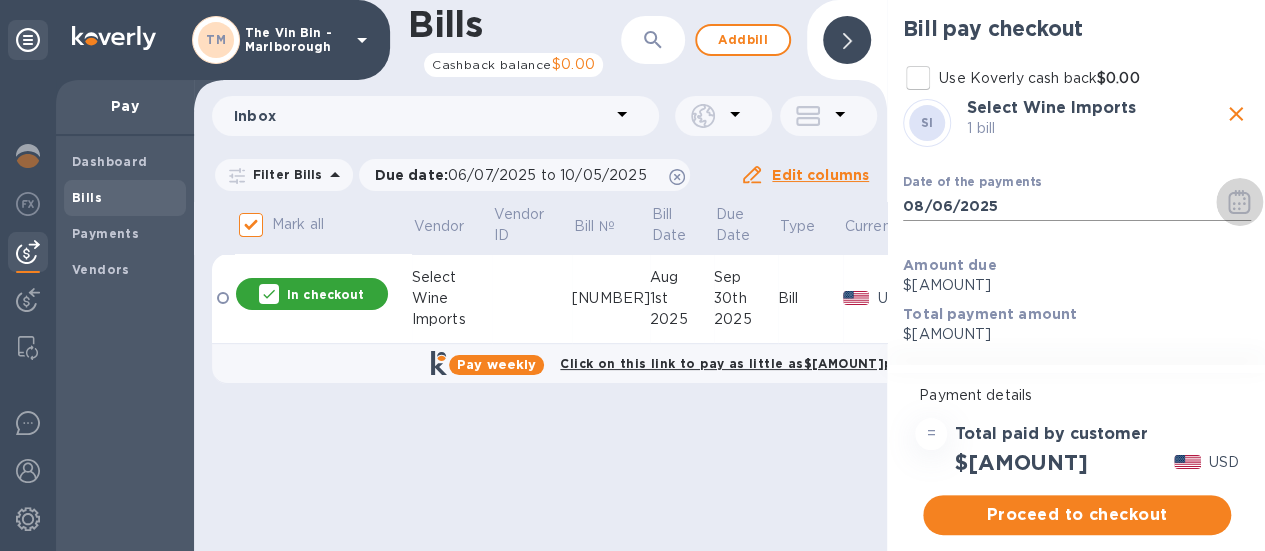 click 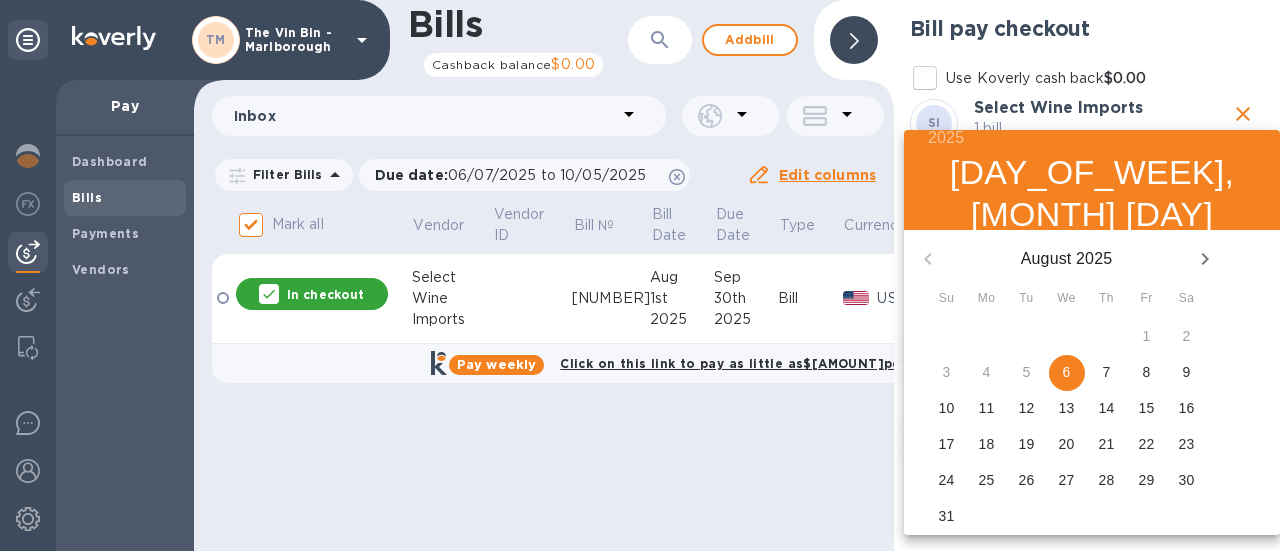 click 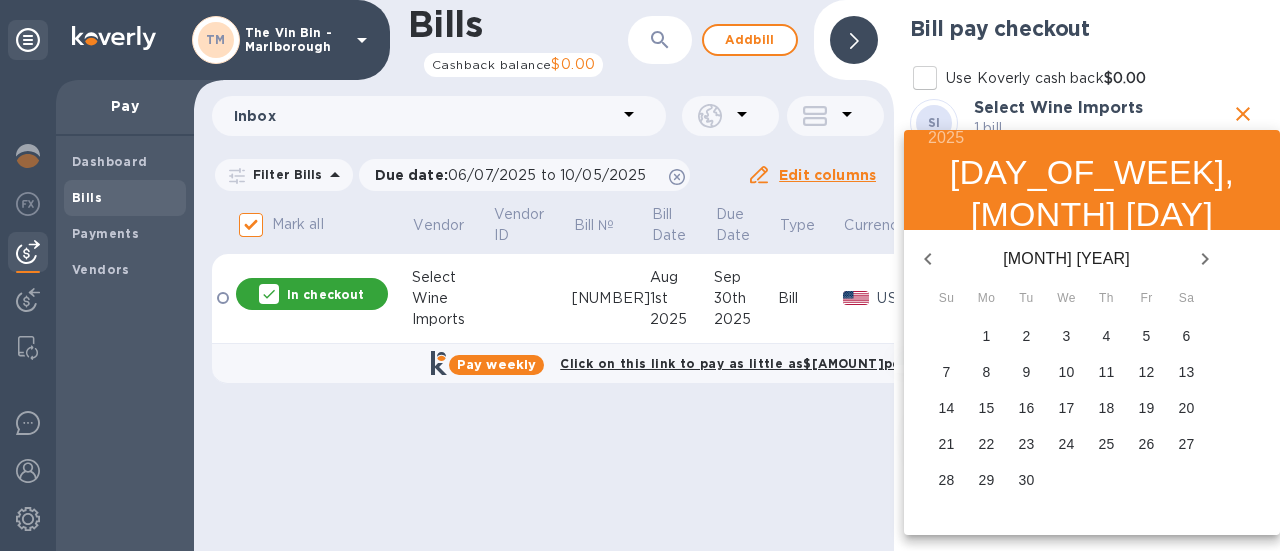 click 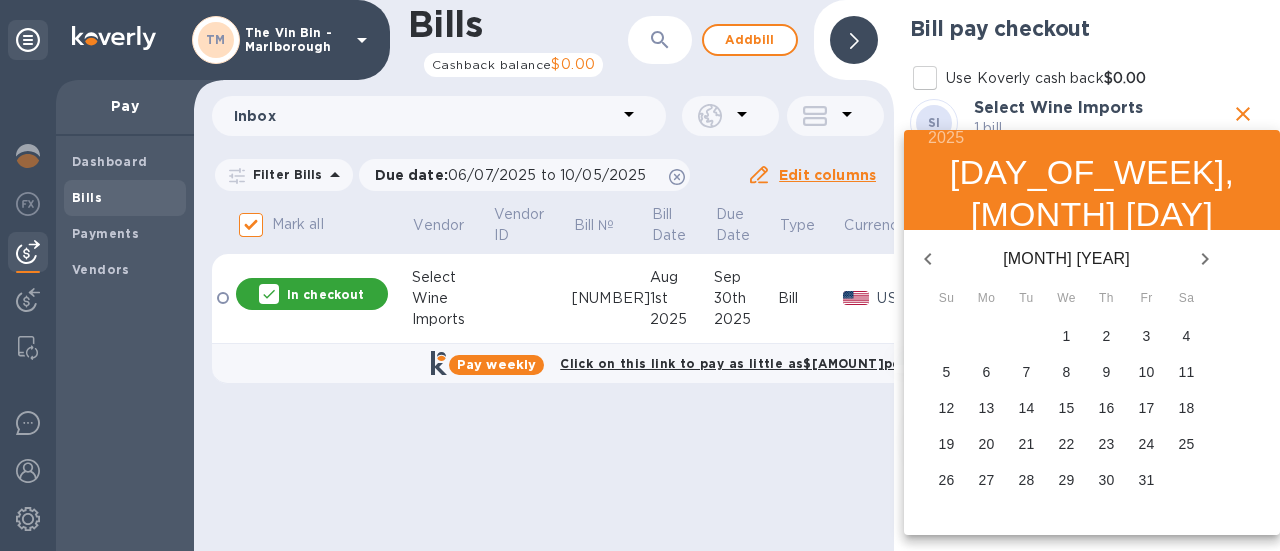 click at bounding box center (640, 275) 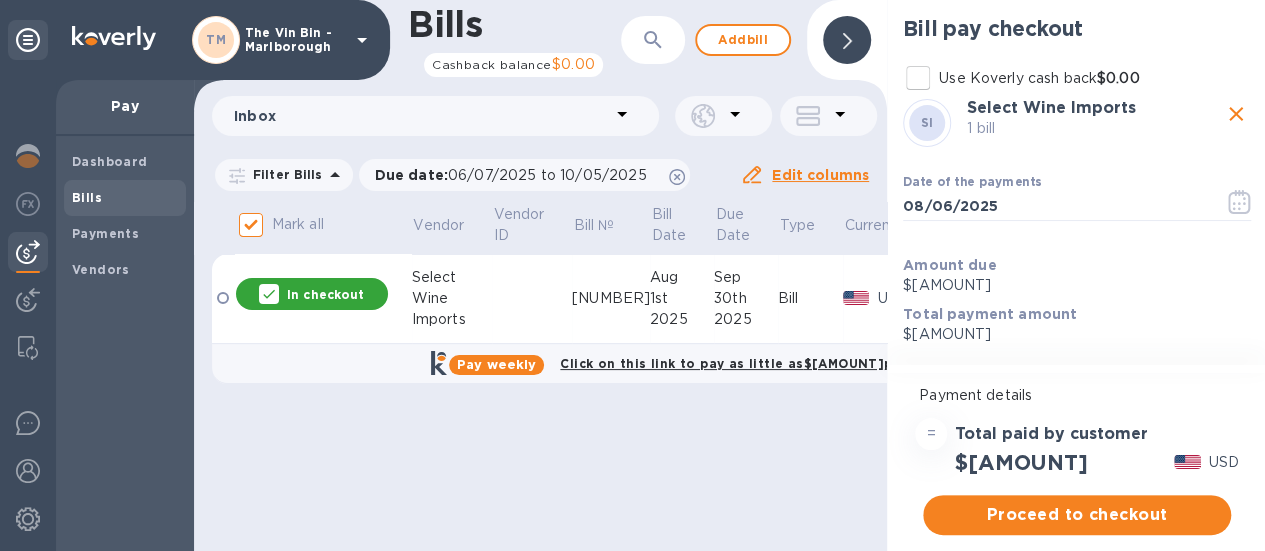 click on "Bills" at bounding box center (87, 198) 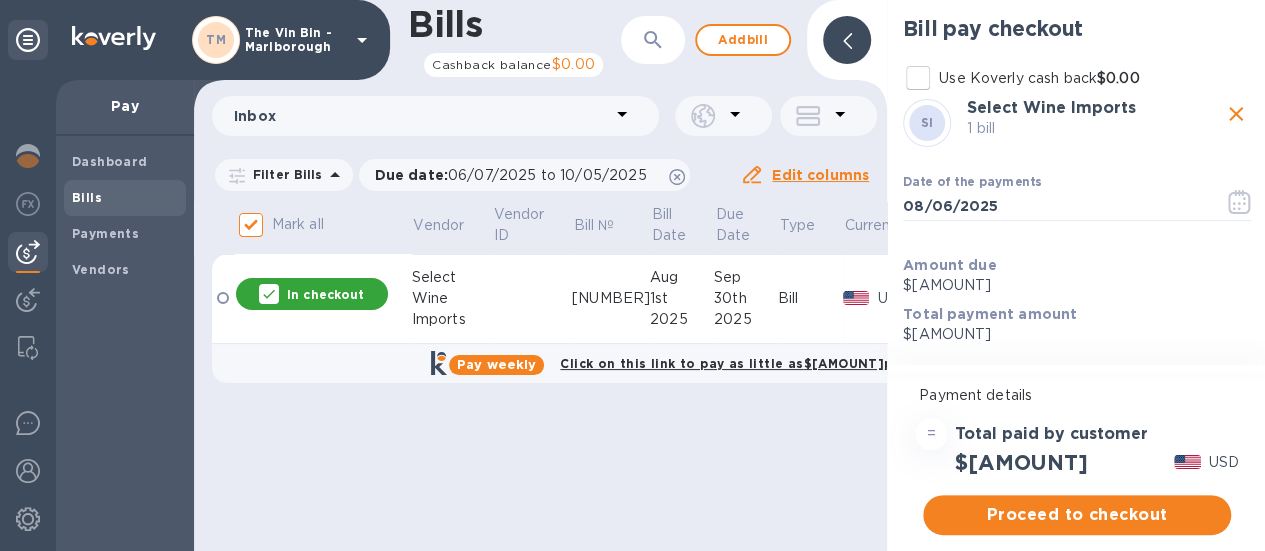 checkbox on "false" 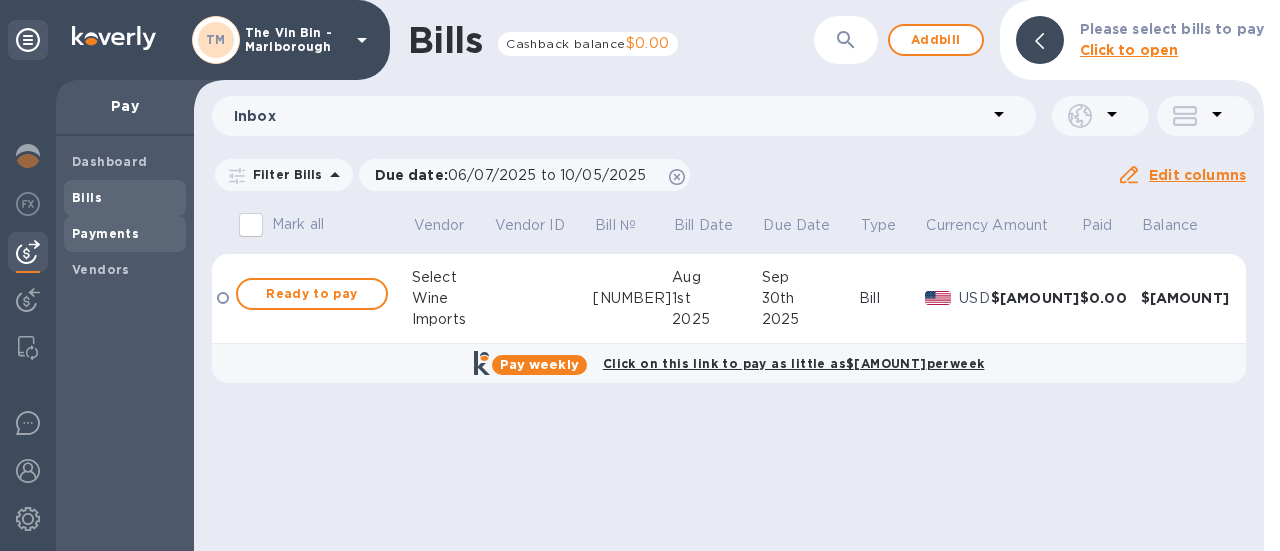click on "Payments" at bounding box center [105, 234] 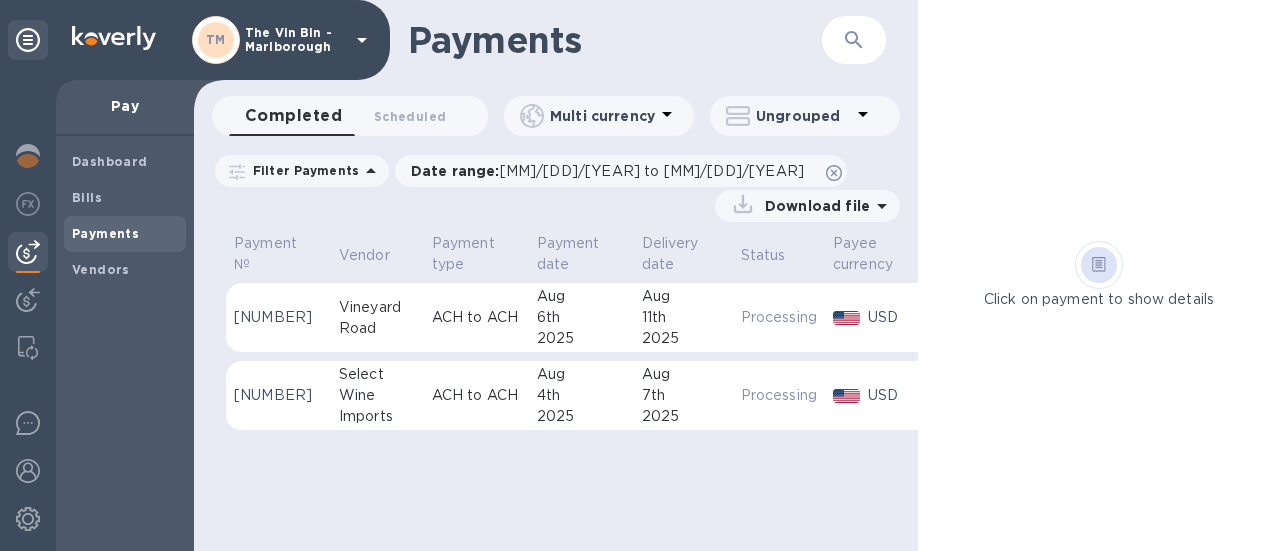 click on "Wine" at bounding box center (377, 395) 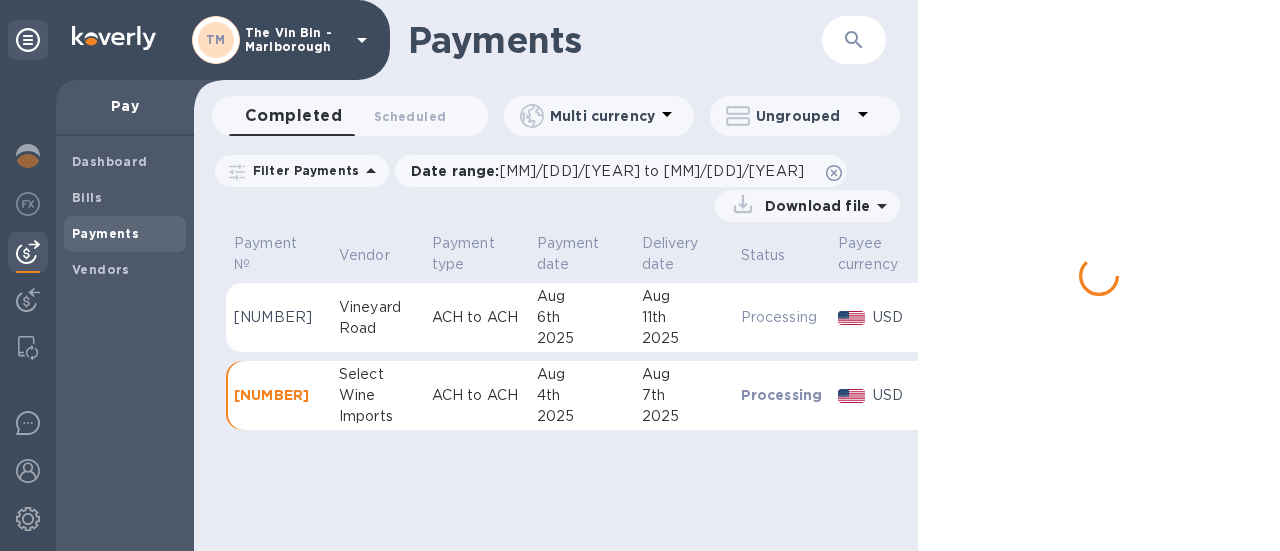 click on "Wine" at bounding box center [377, 395] 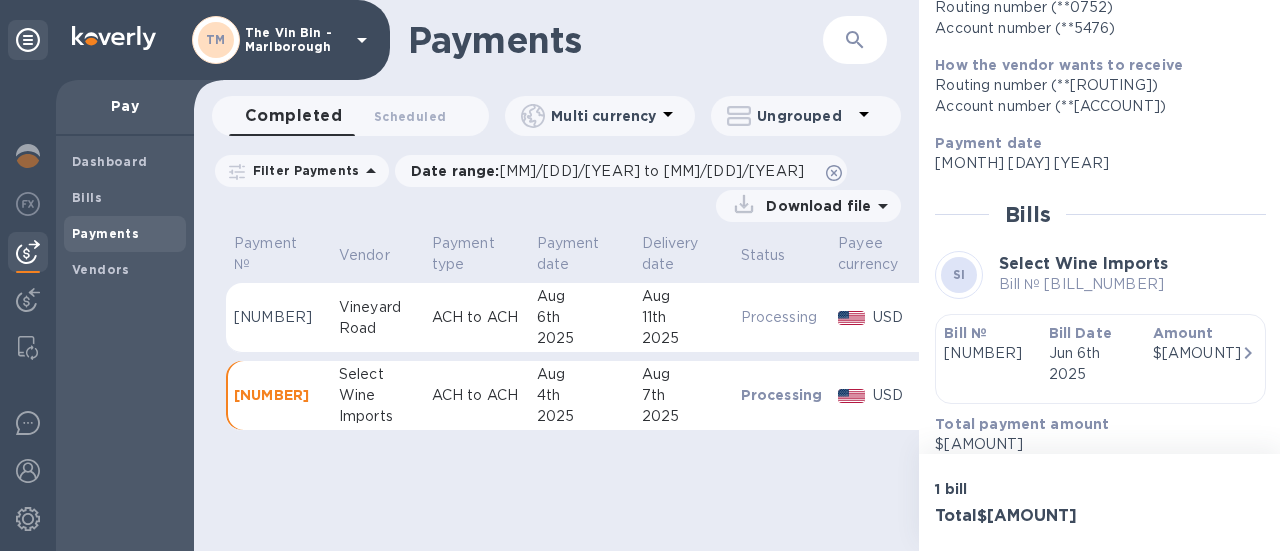 scroll, scrollTop: 298, scrollLeft: 0, axis: vertical 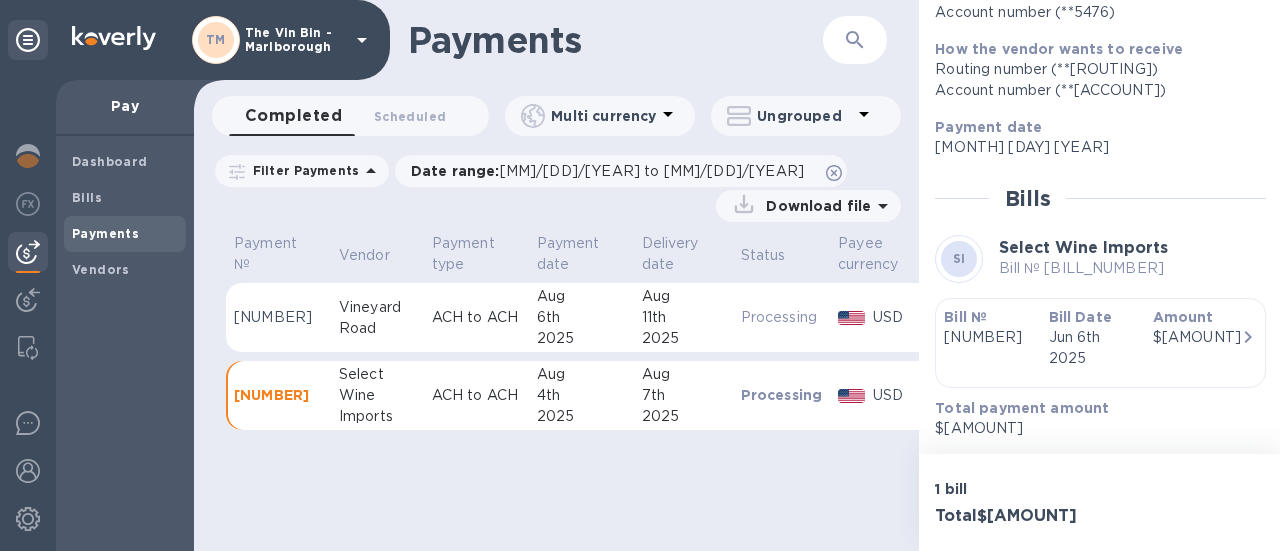 click on "Vineyard" at bounding box center (377, 307) 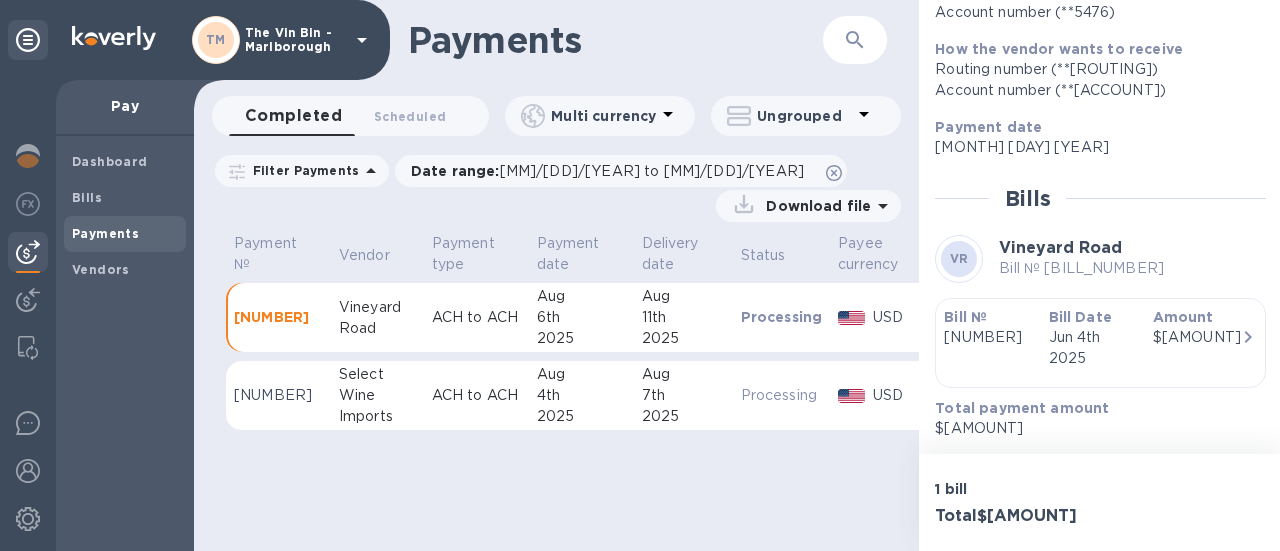 scroll, scrollTop: 0, scrollLeft: 0, axis: both 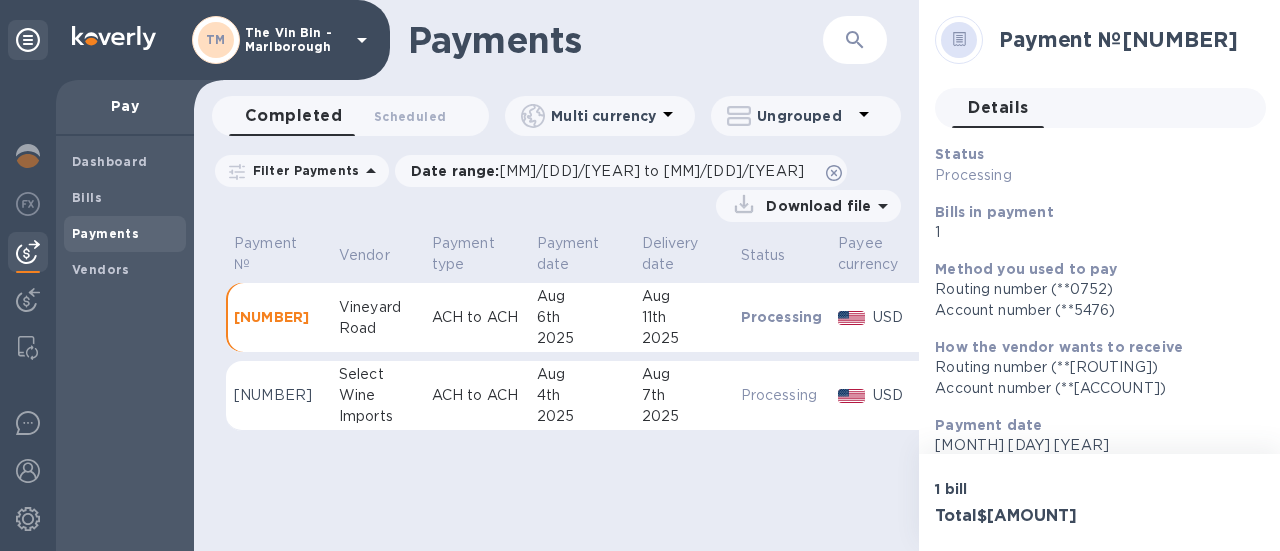 click on "Wine" at bounding box center [377, 395] 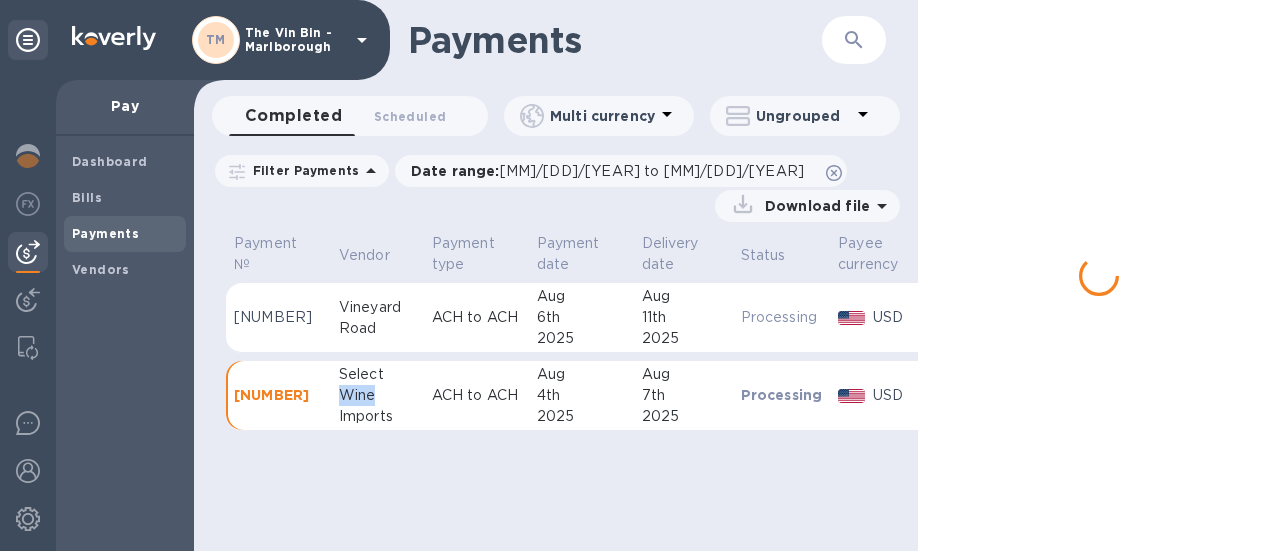 click on "Wine" at bounding box center (377, 395) 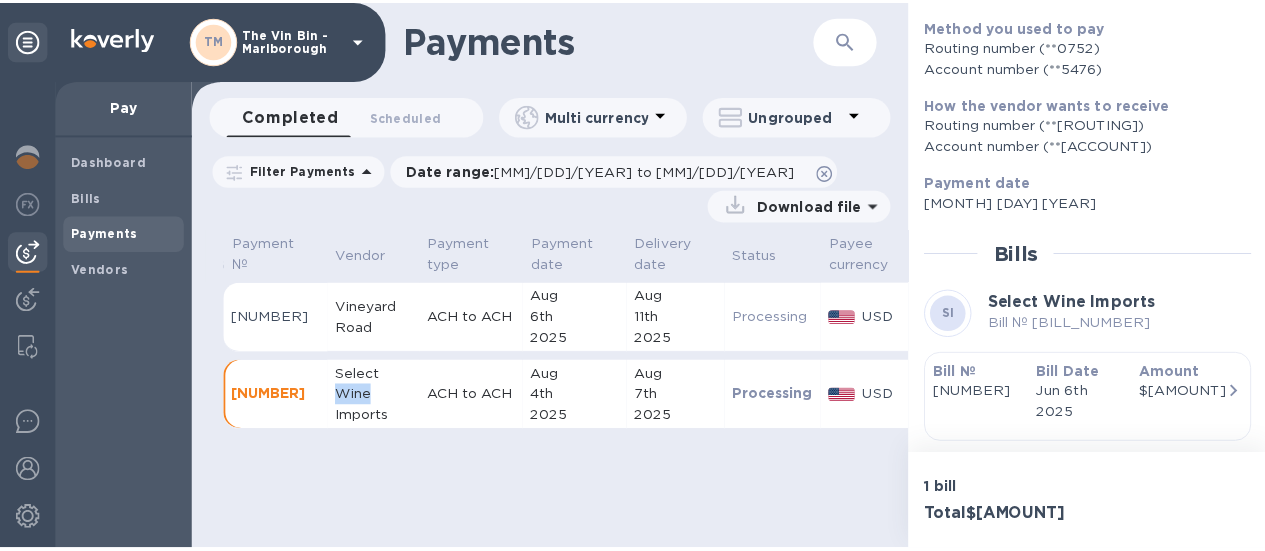scroll, scrollTop: 298, scrollLeft: 0, axis: vertical 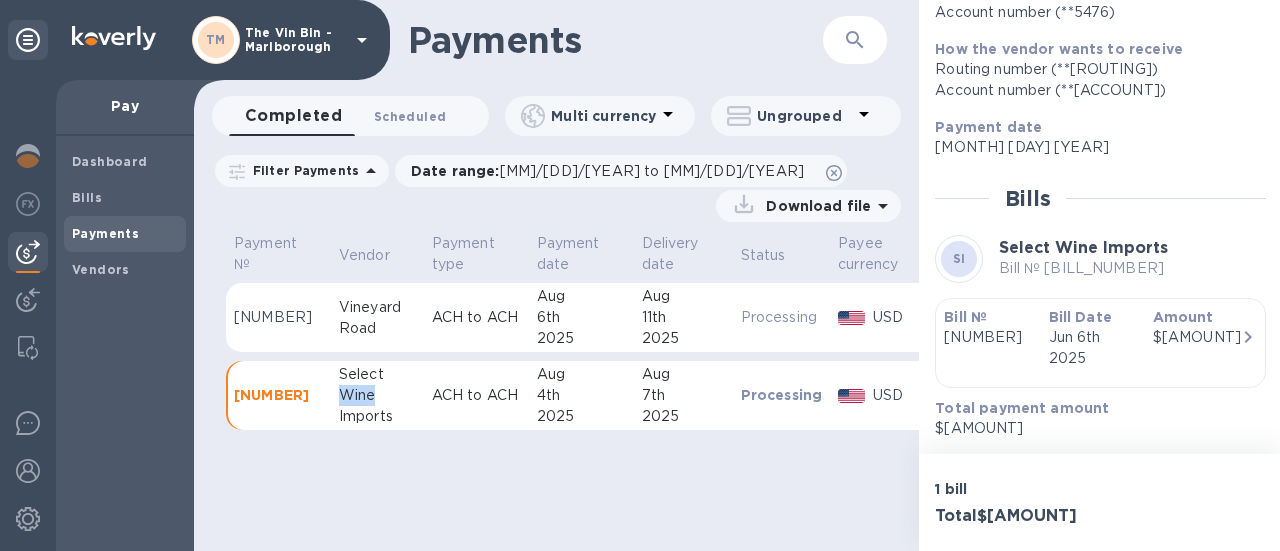 click on "Scheduled 0" at bounding box center (410, 116) 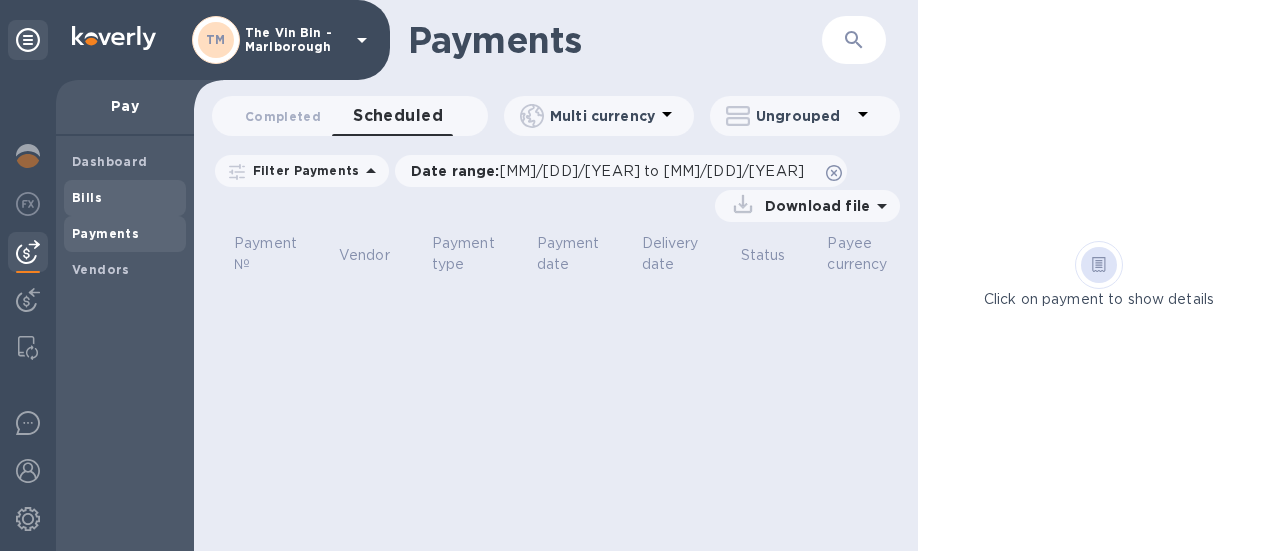 click on "Bills" at bounding box center [87, 197] 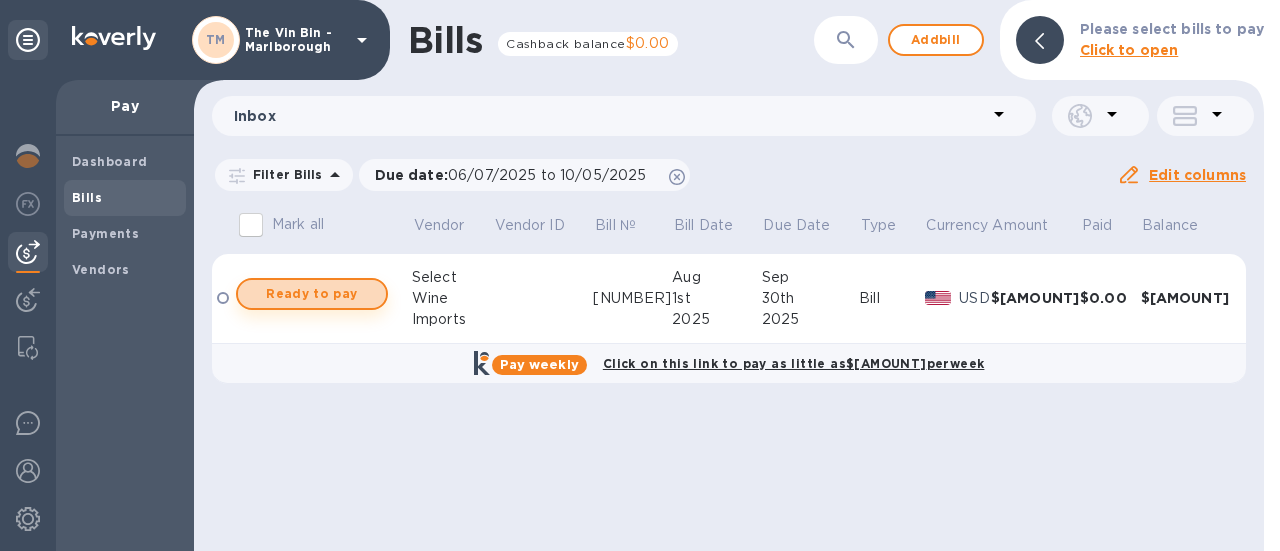 click on "Ready to pay" at bounding box center [312, 294] 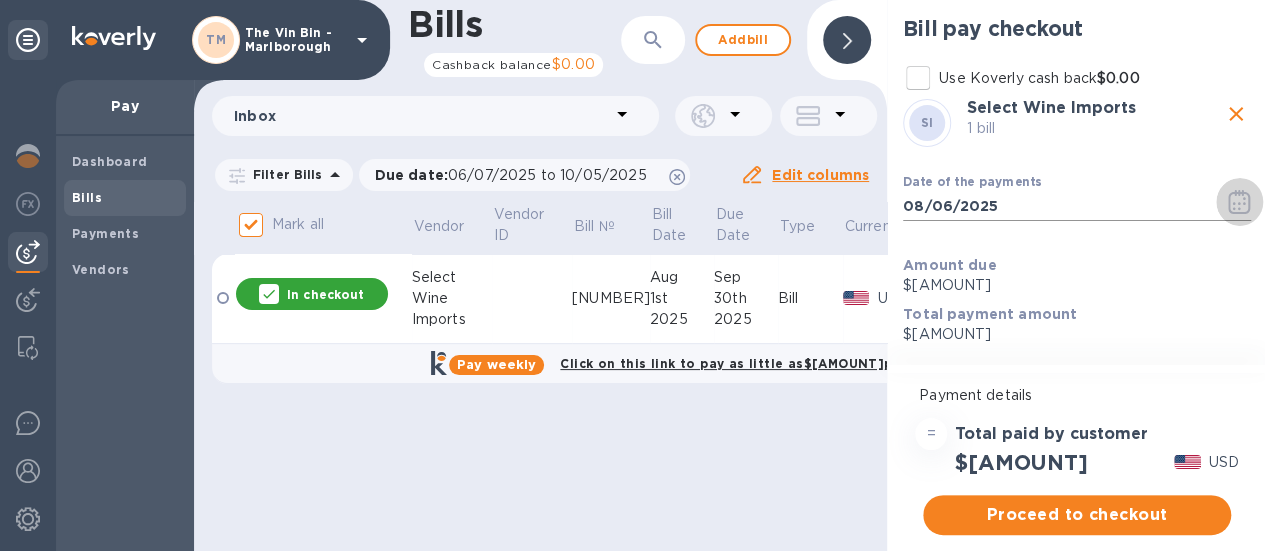 click 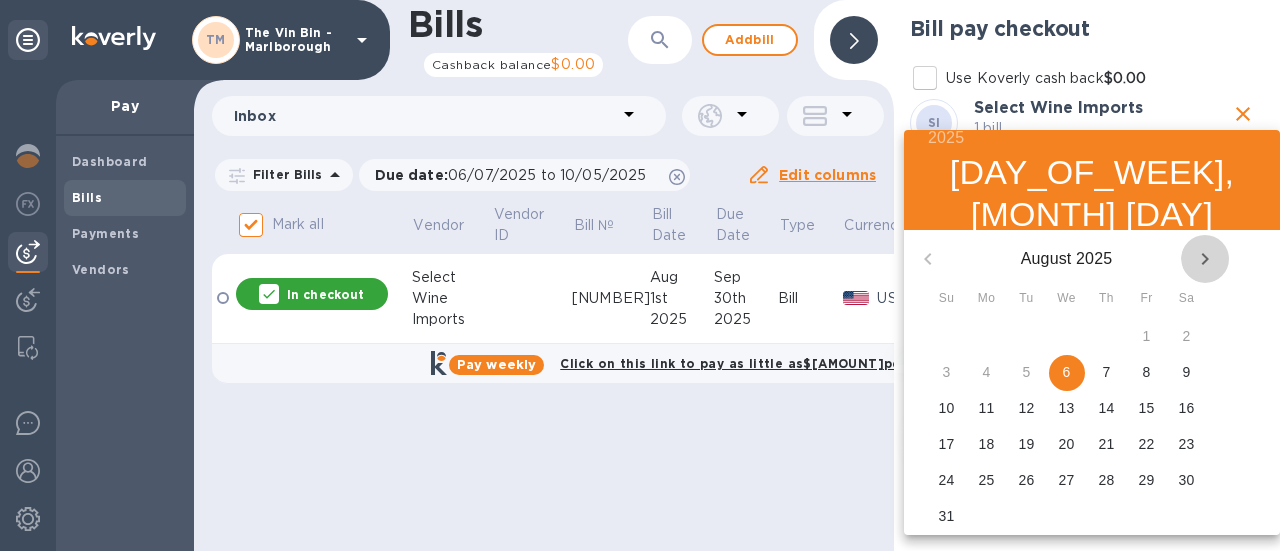 click 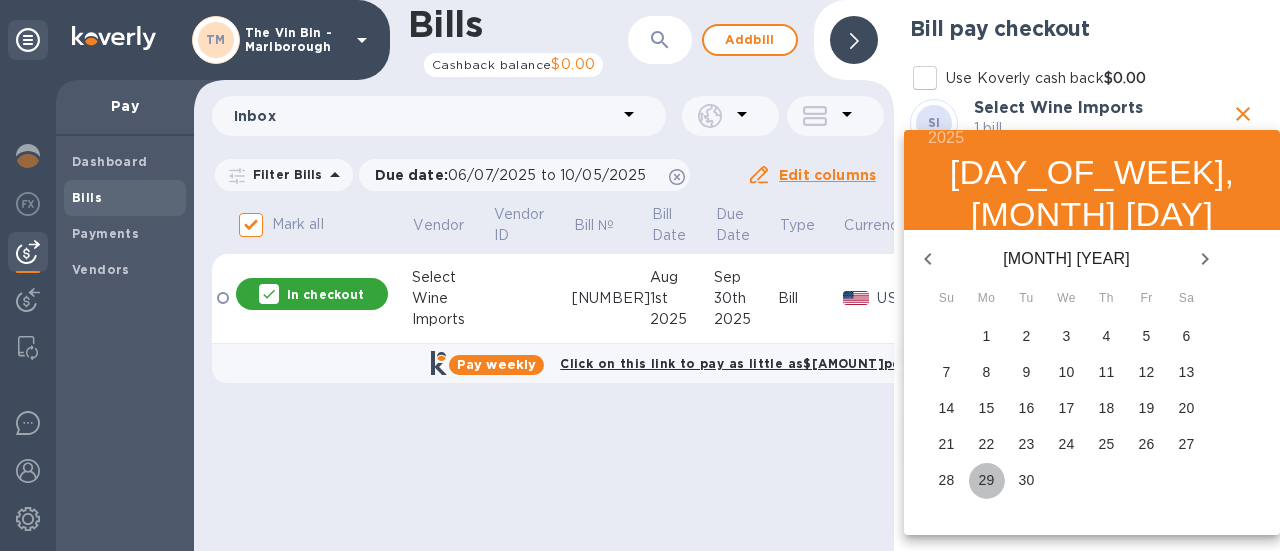 click on "29" at bounding box center (987, 480) 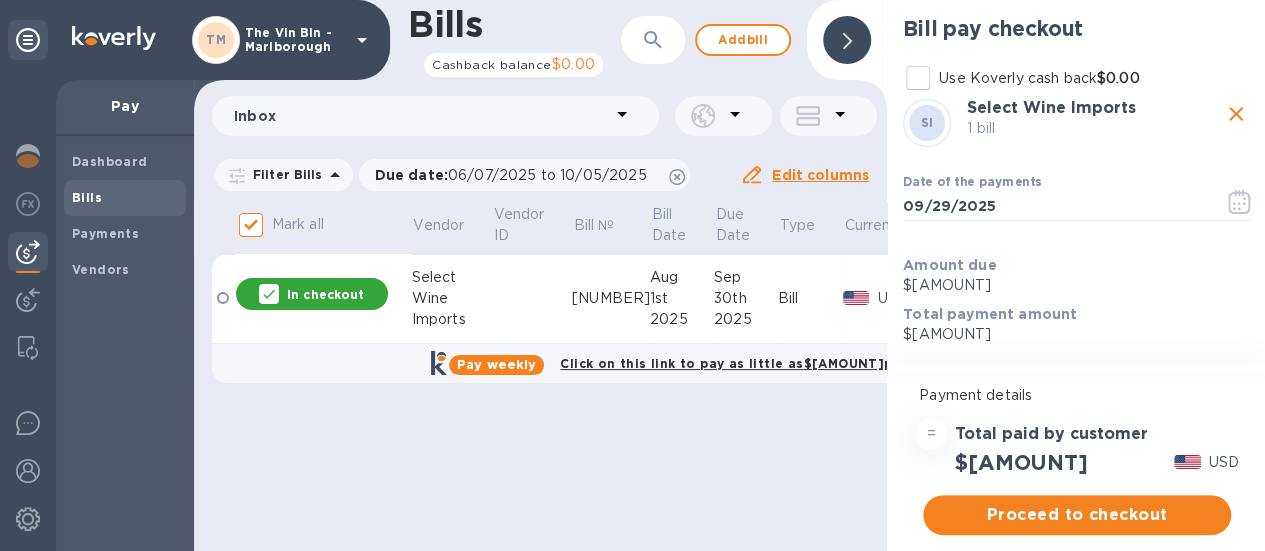 scroll, scrollTop: 15, scrollLeft: 0, axis: vertical 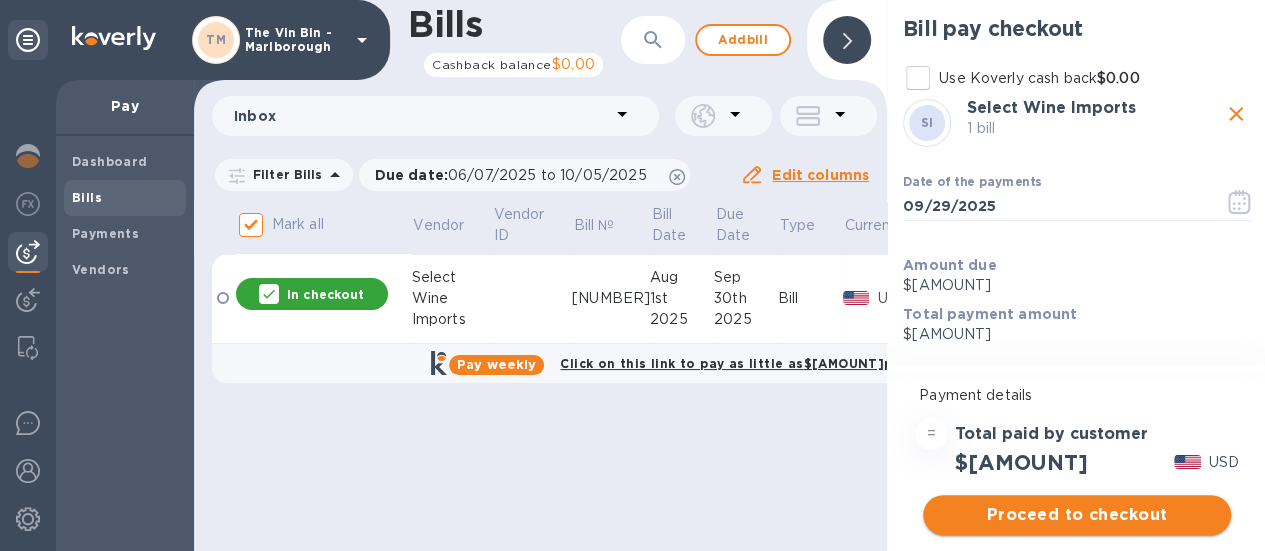 click on "Proceed to checkout" at bounding box center (1077, 515) 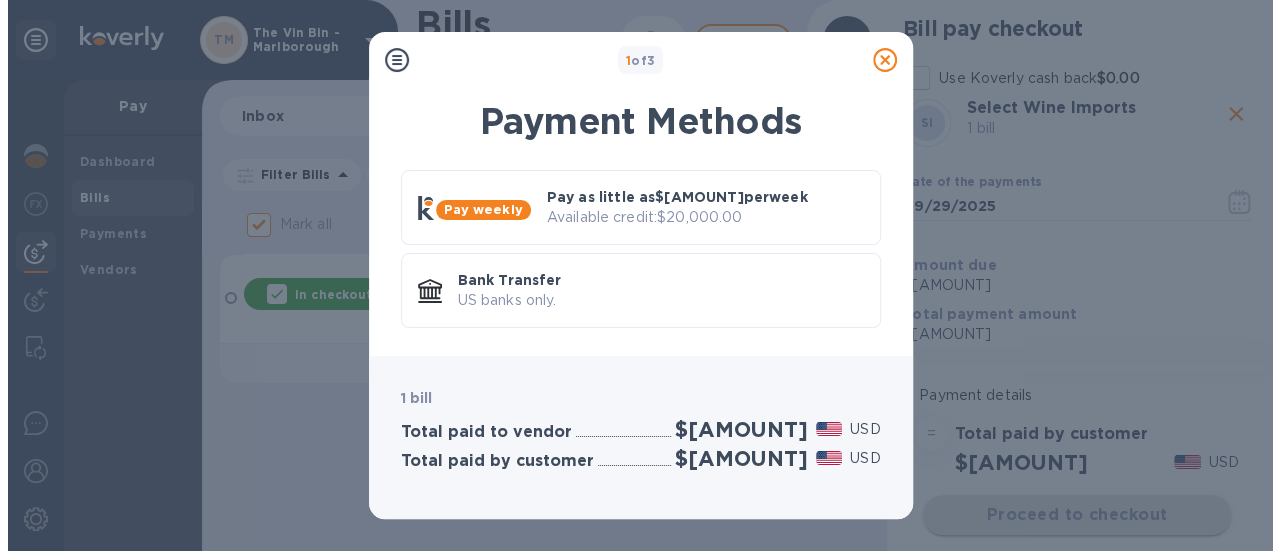 scroll, scrollTop: 0, scrollLeft: 0, axis: both 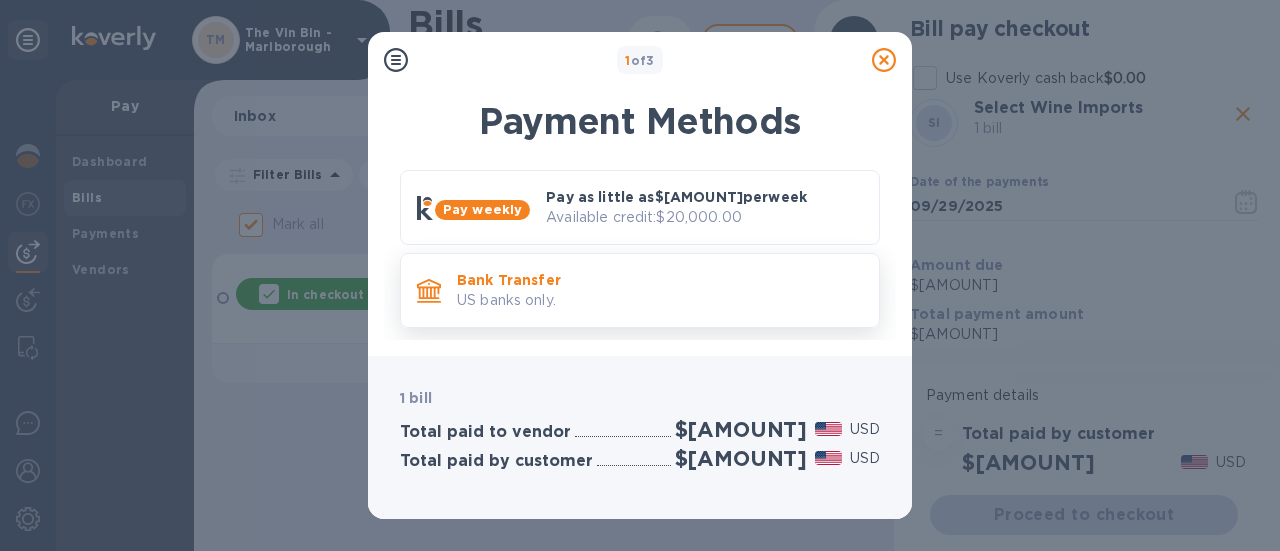 click on "Bank Transfer" at bounding box center [660, 280] 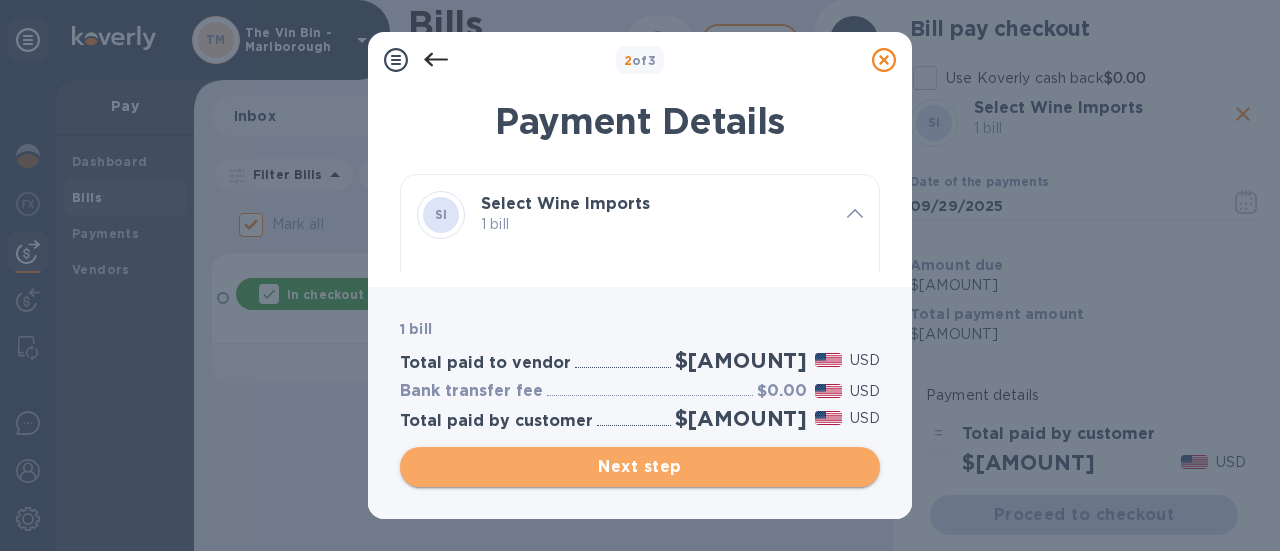 click on "Next step" at bounding box center (640, 467) 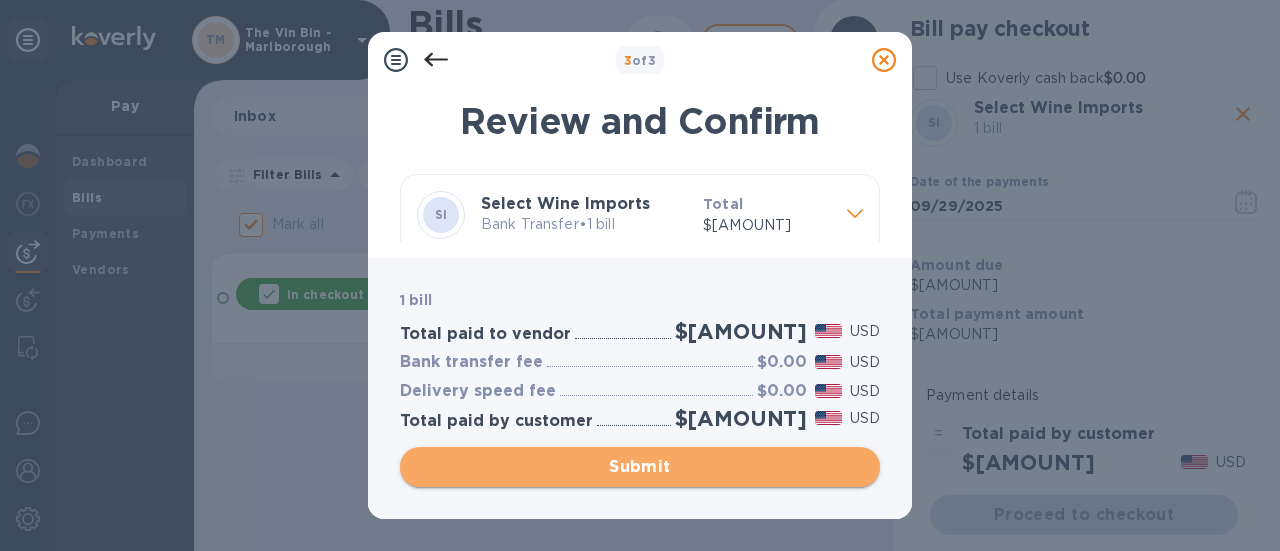 click on "Submit" at bounding box center (640, 467) 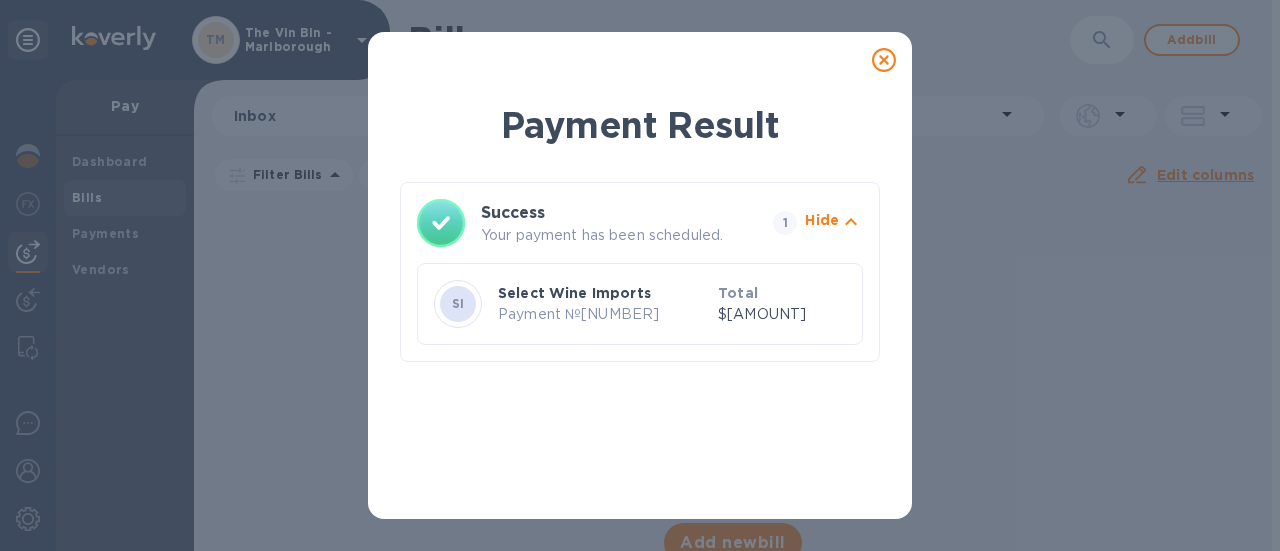 click 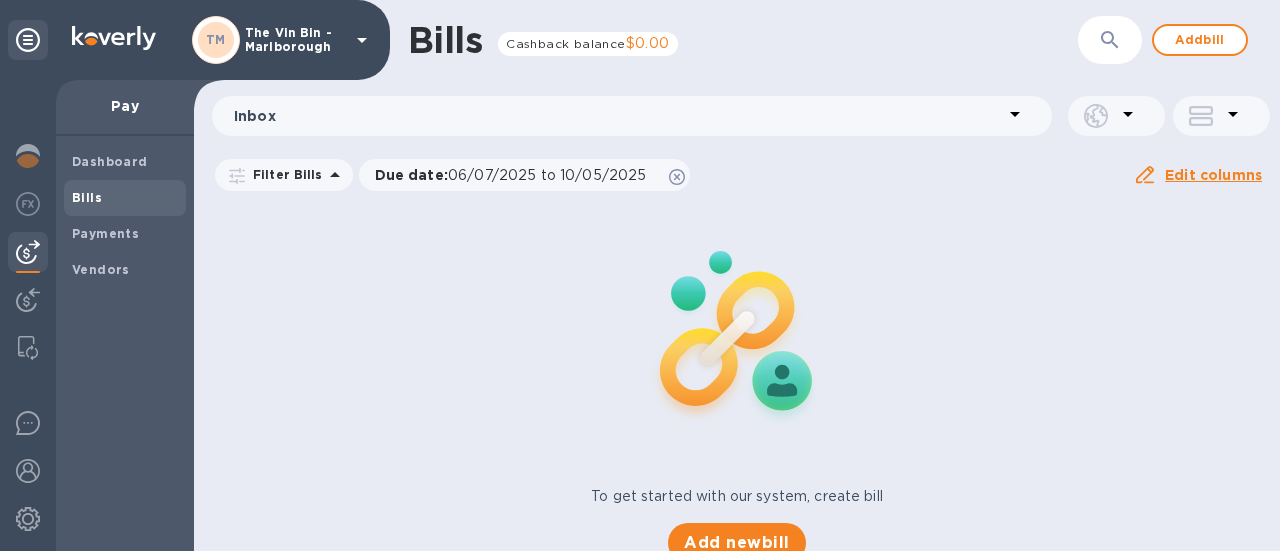 click on "The Vin Bin - Marlborough" at bounding box center (295, 40) 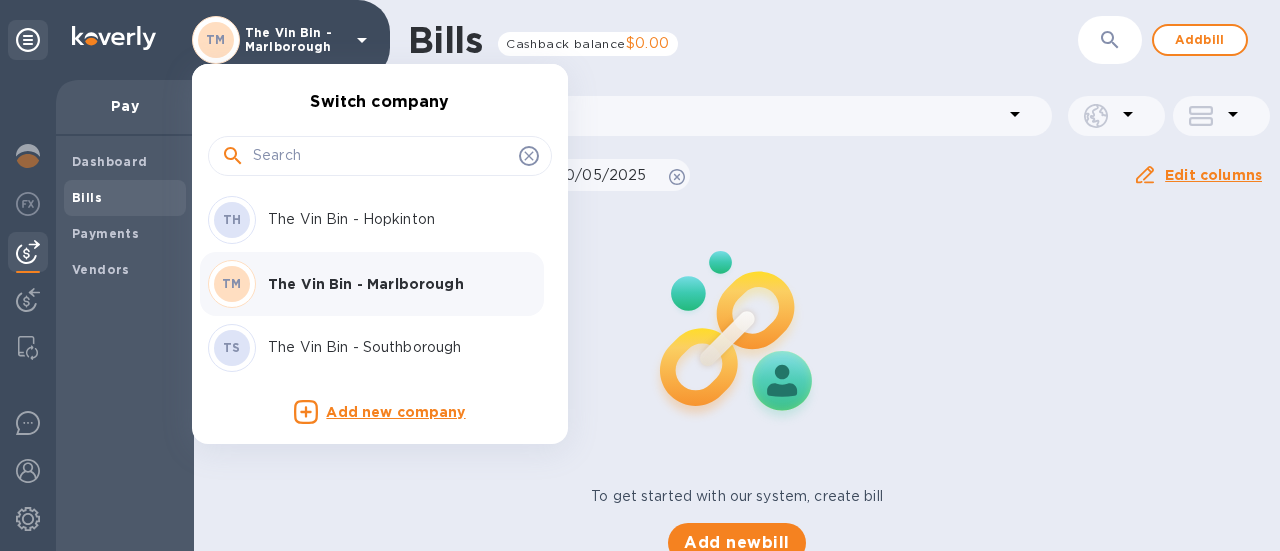 click on "The Vin Bin - Hopkinton" at bounding box center (394, 219) 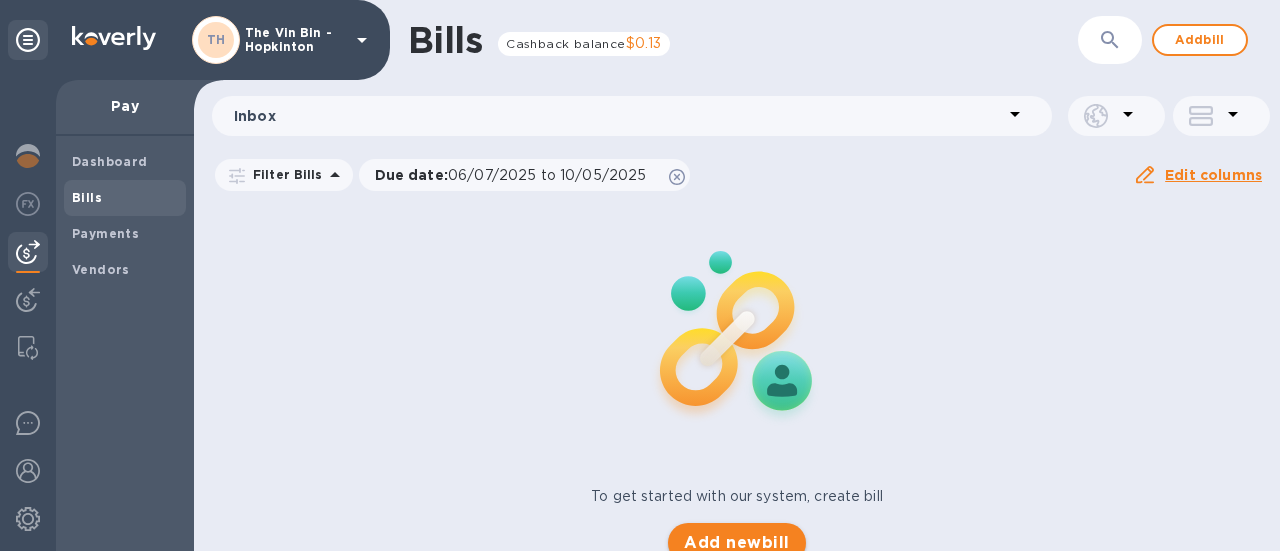 scroll, scrollTop: 0, scrollLeft: 0, axis: both 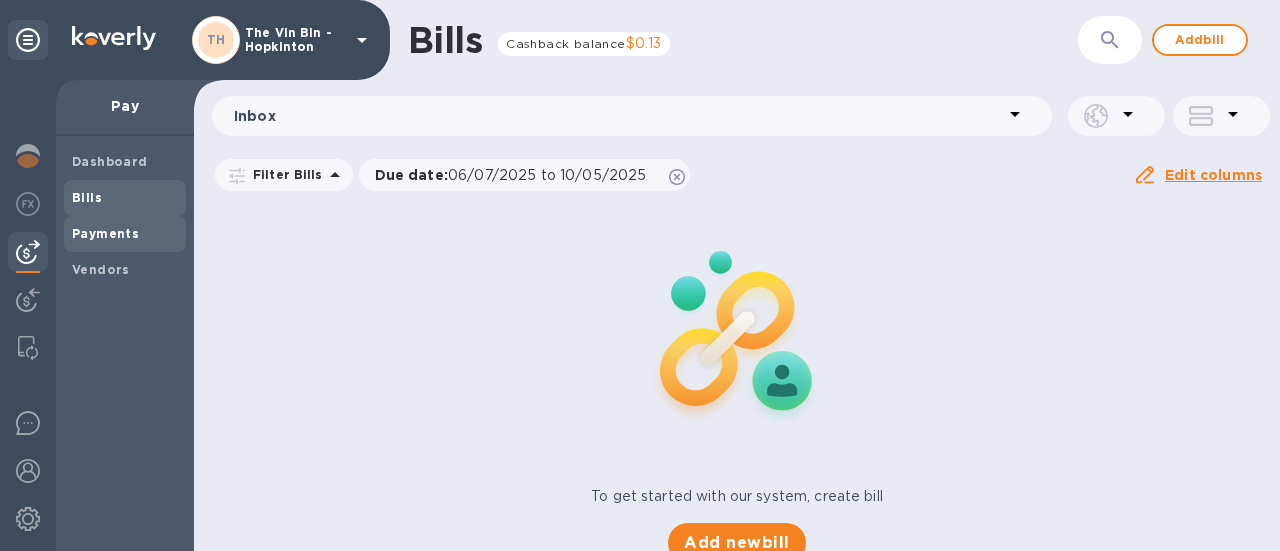 click on "Payments" at bounding box center [105, 233] 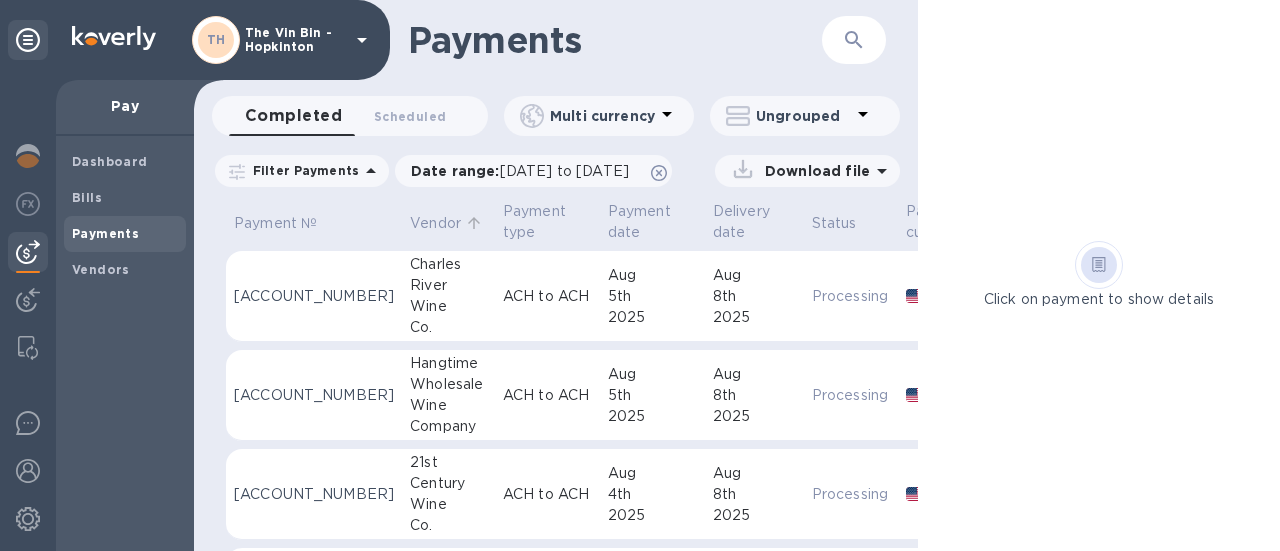 click on "Vendor" at bounding box center [435, 223] 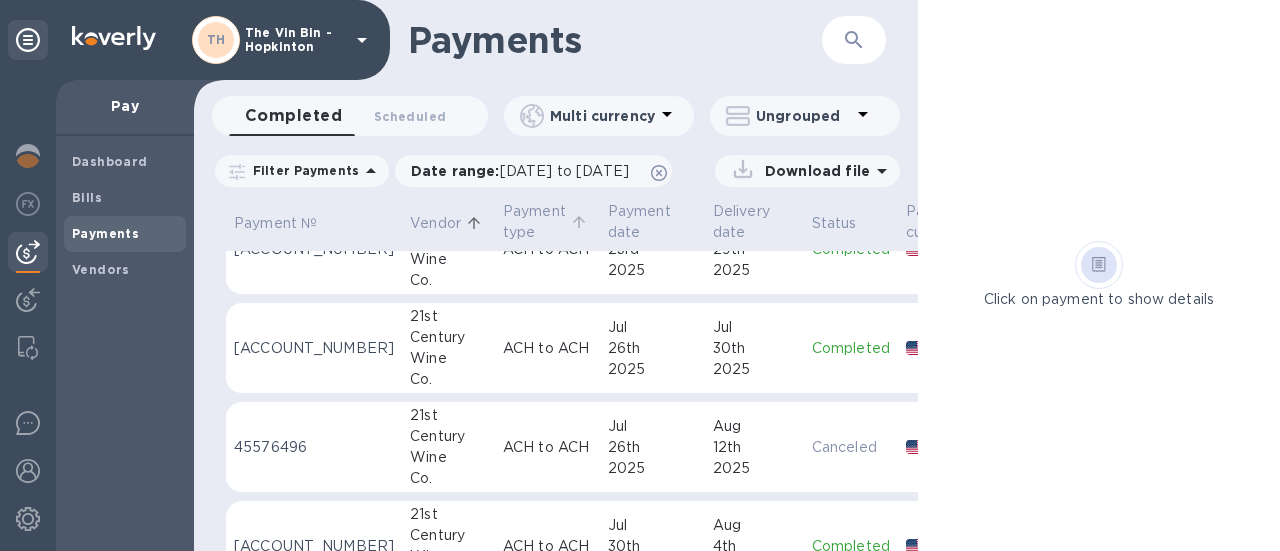 scroll, scrollTop: 0, scrollLeft: 0, axis: both 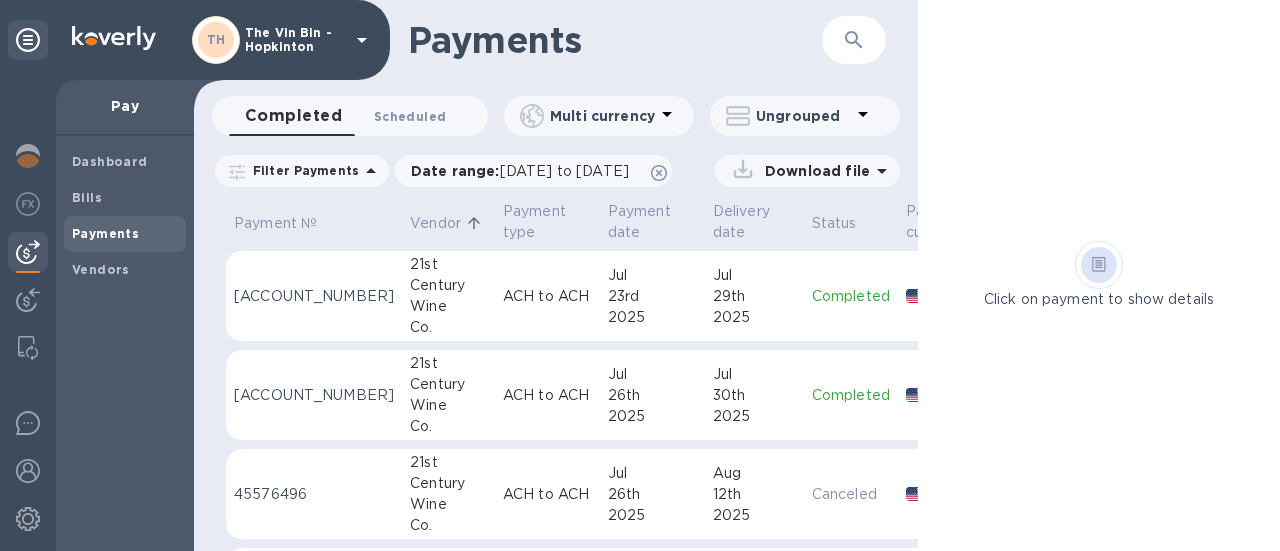 click on "Scheduled 0" at bounding box center (410, 116) 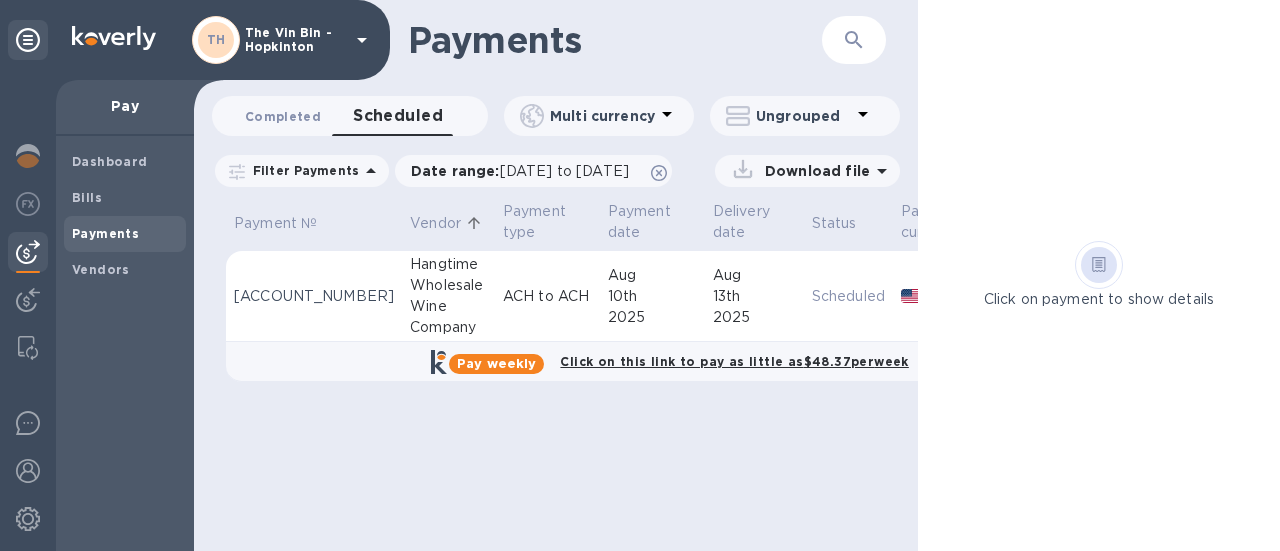 click on "Completed 0" at bounding box center [283, 116] 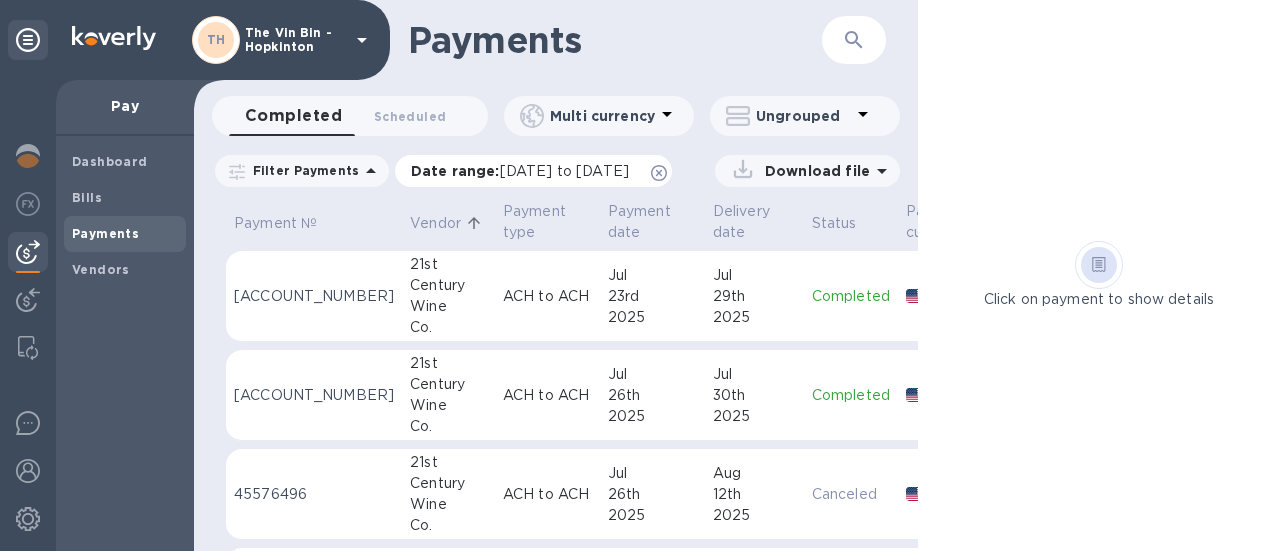 click 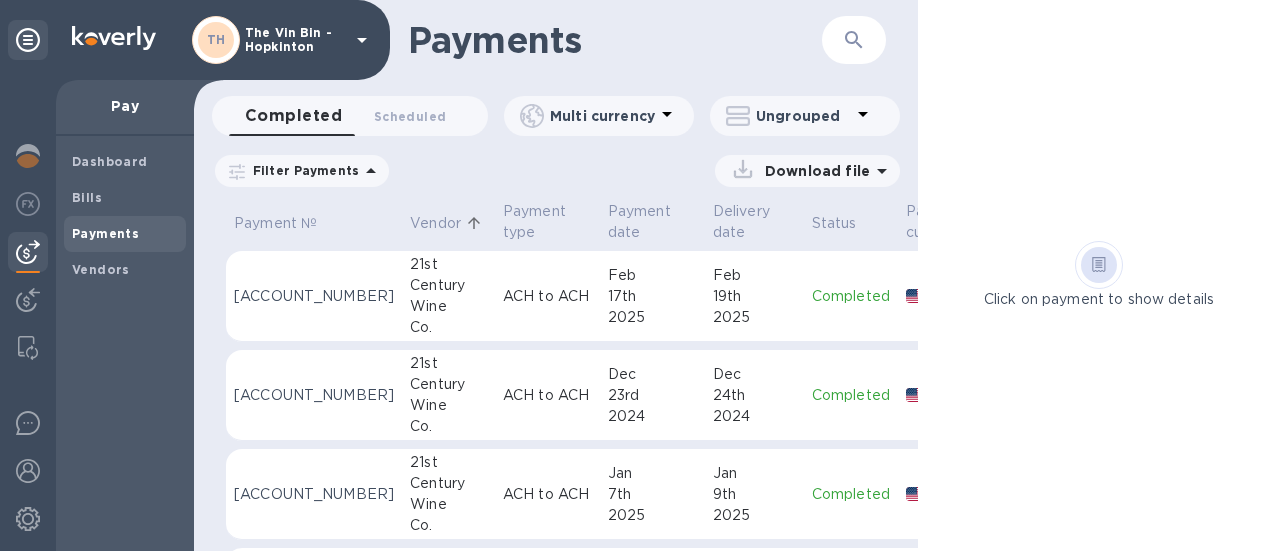 click 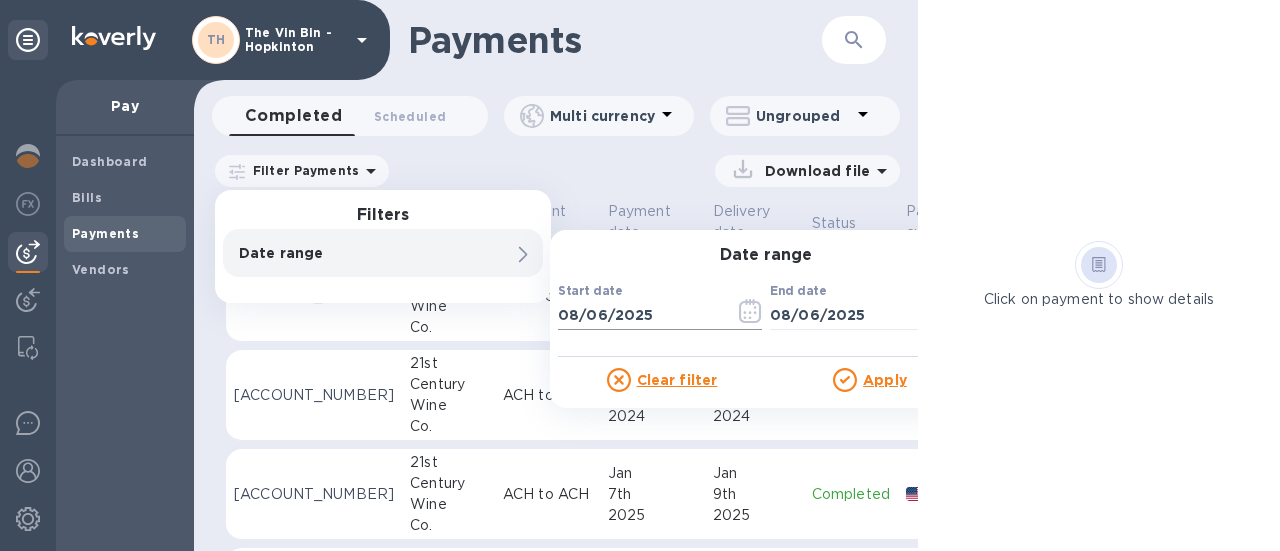 click 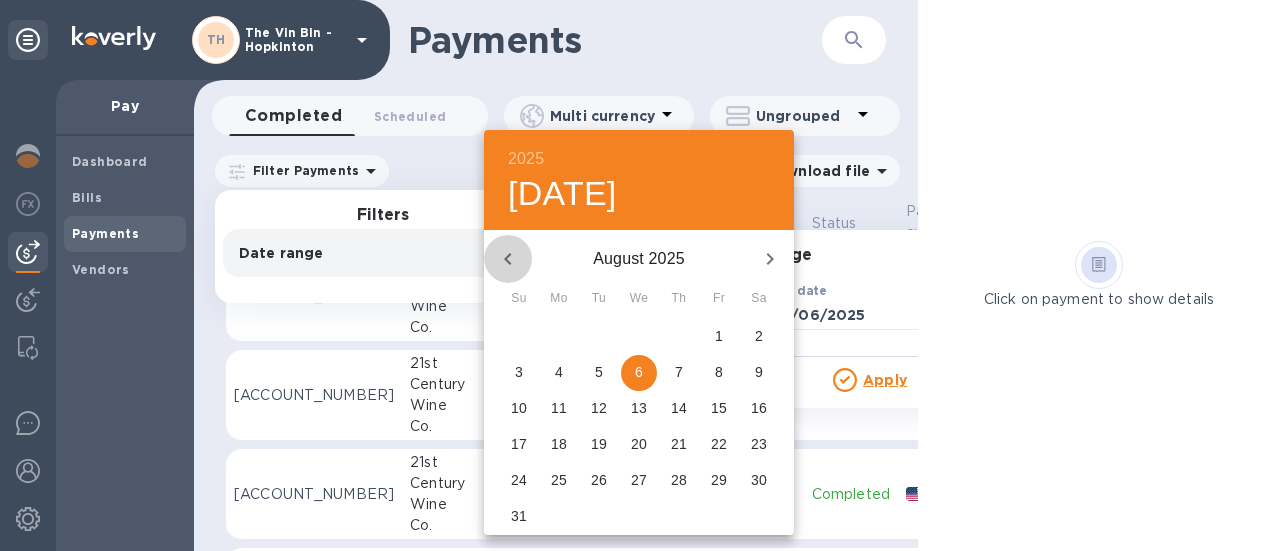 click 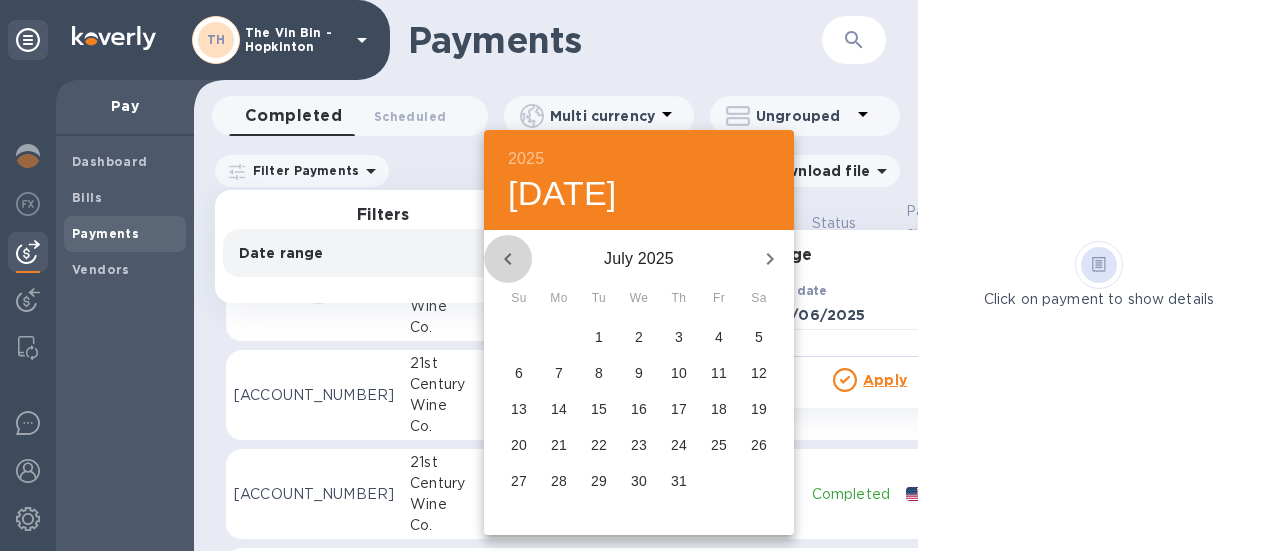 click 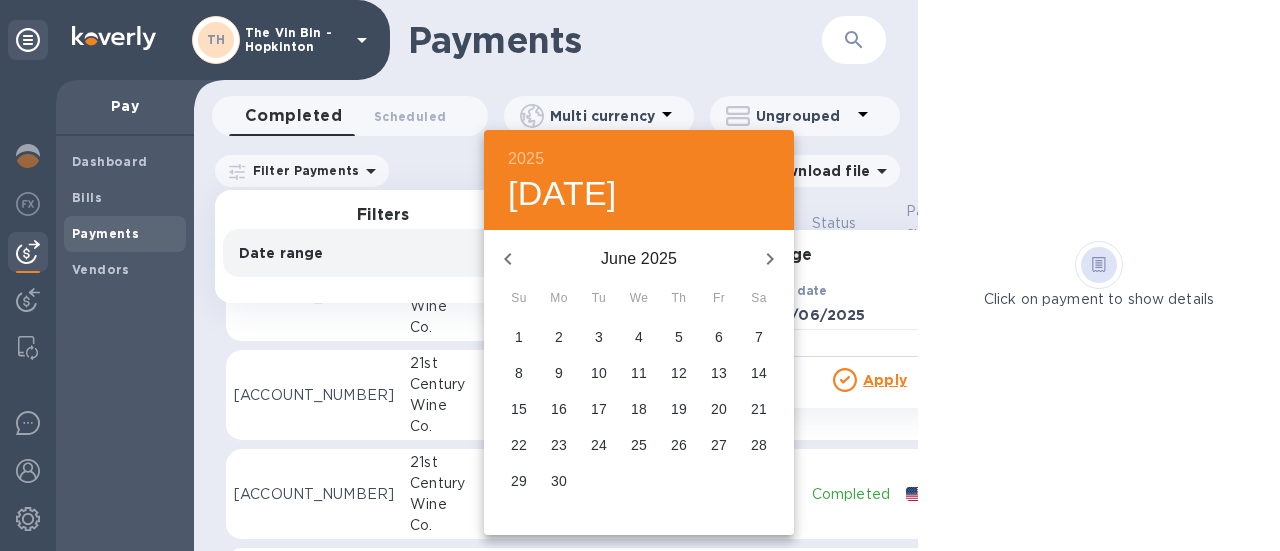 click 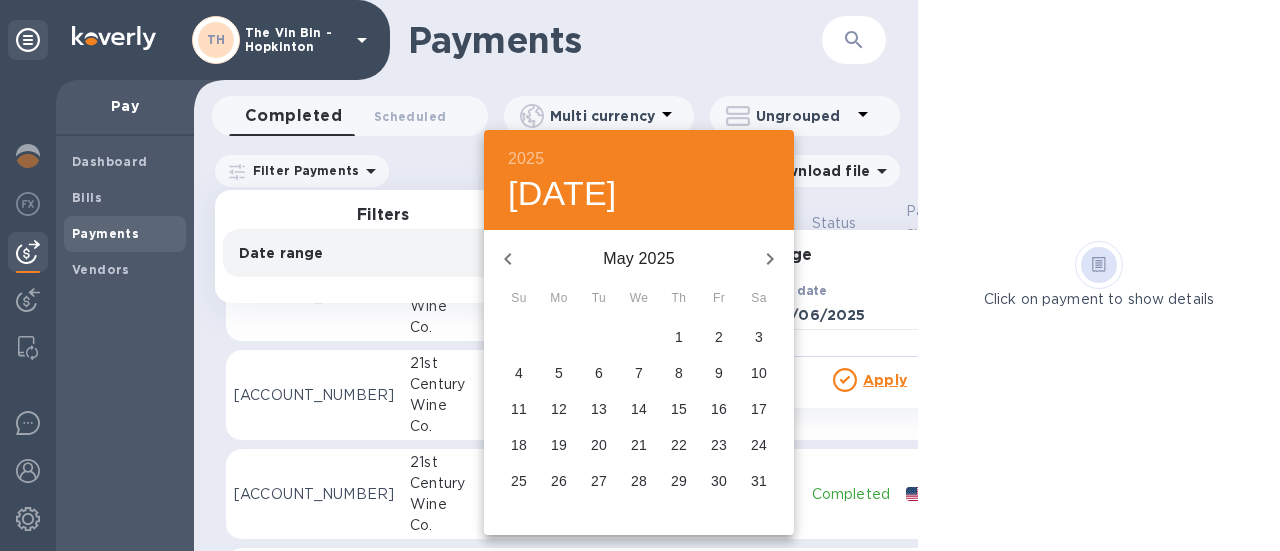 click 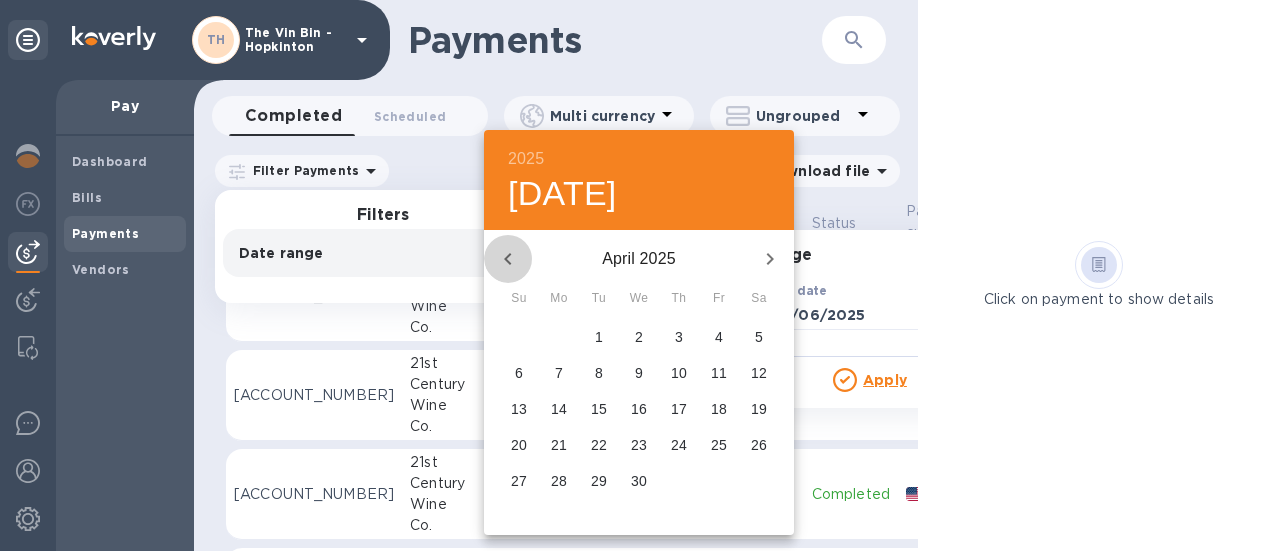 click 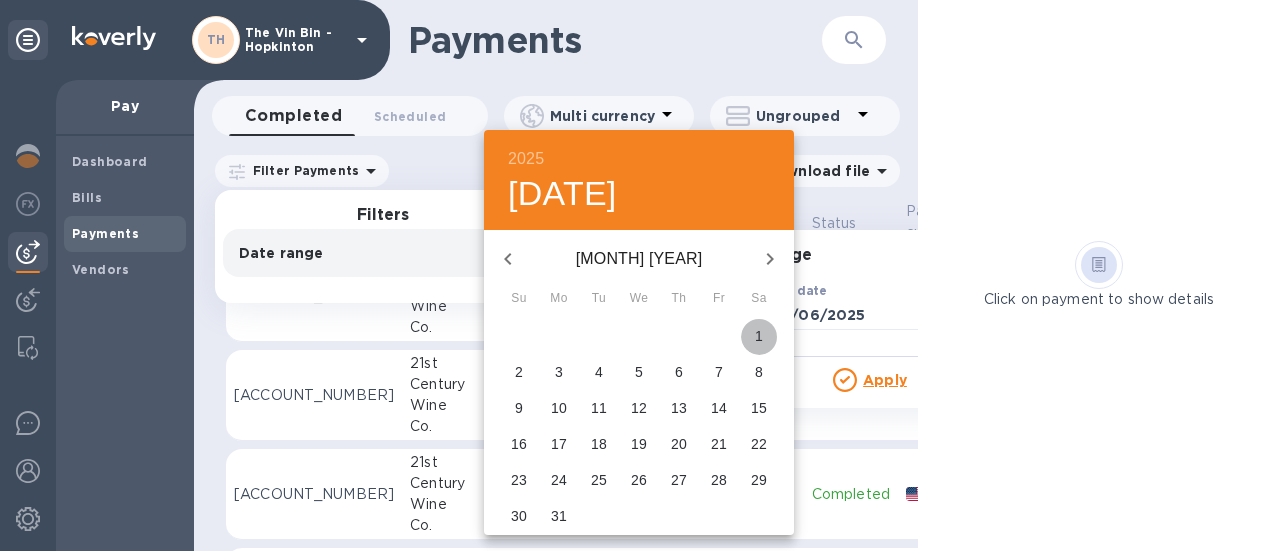 click on "1" at bounding box center (759, 336) 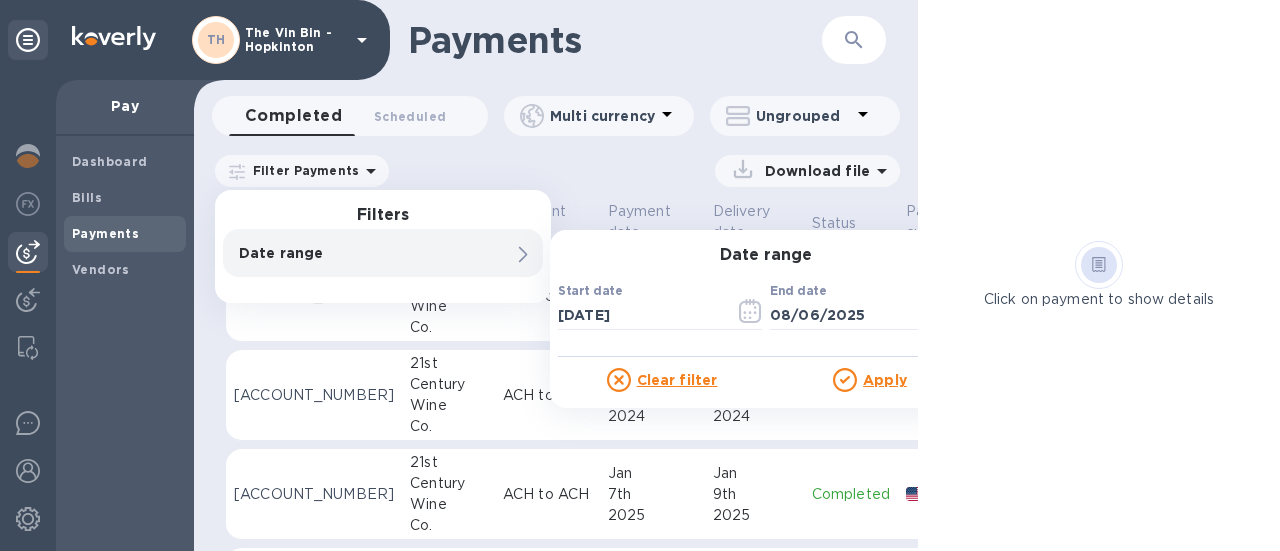 click on "Apply" at bounding box center [885, 380] 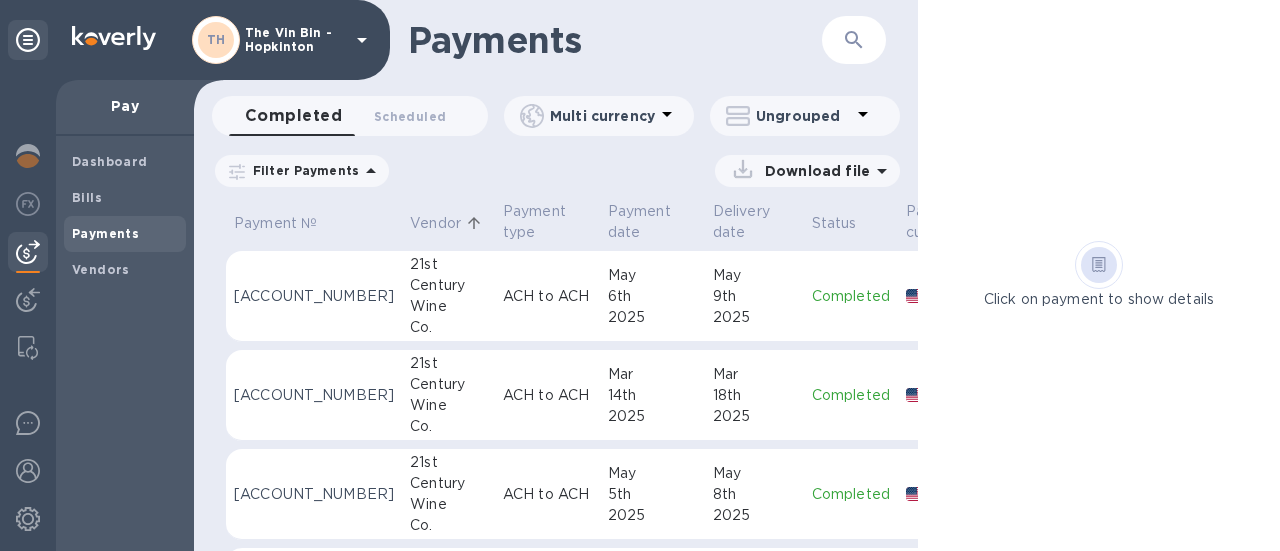 click on "Vendor" at bounding box center (435, 223) 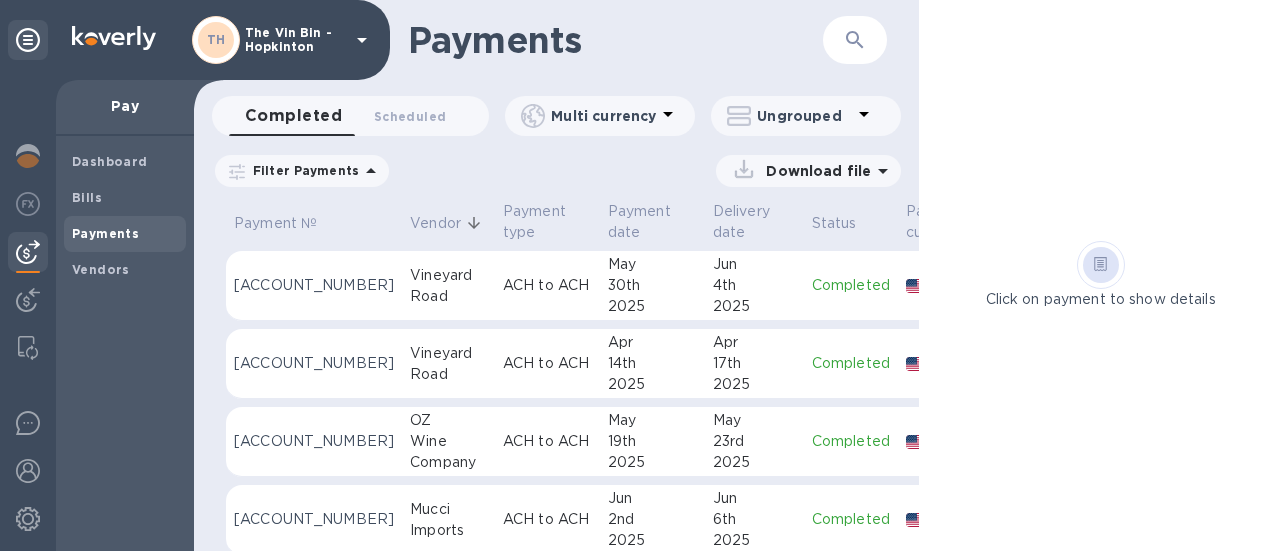 click on "Vendor" at bounding box center (435, 223) 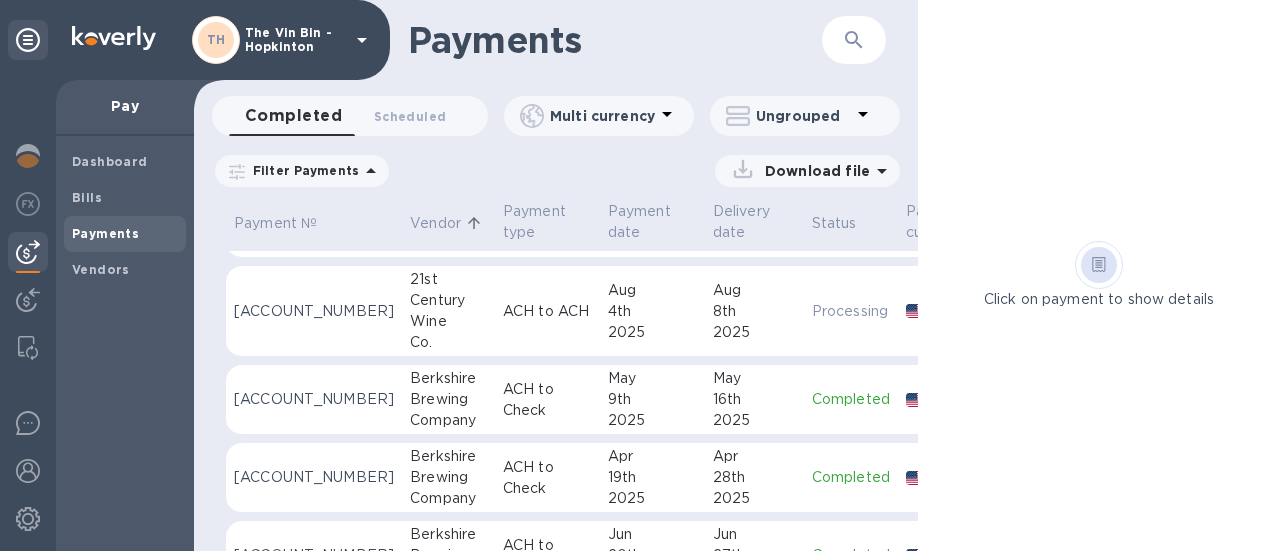scroll, scrollTop: 1600, scrollLeft: 0, axis: vertical 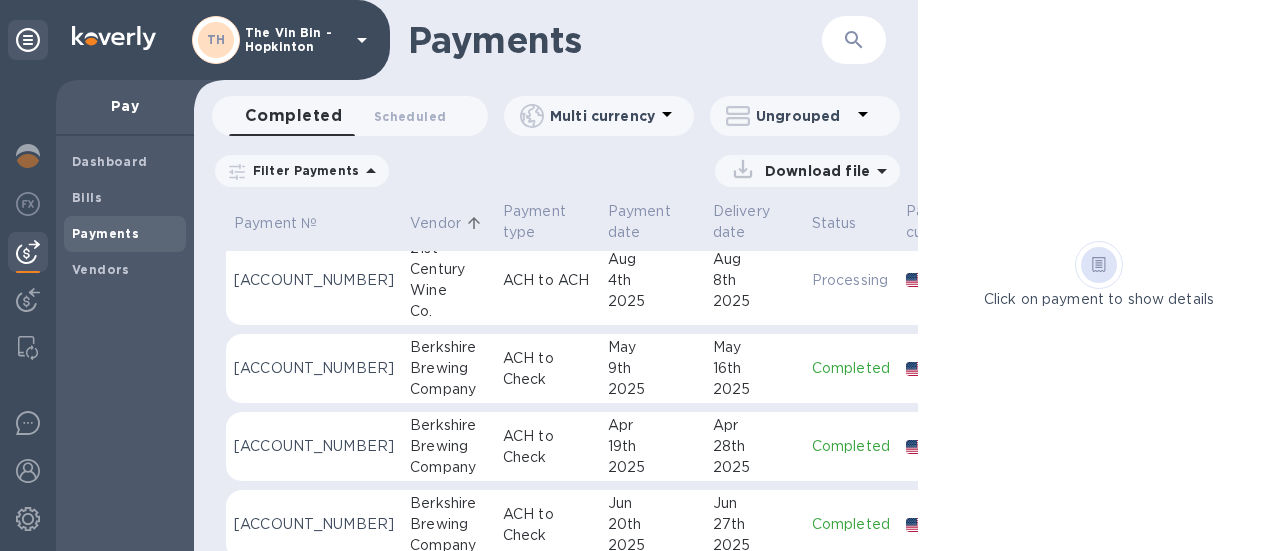 click on "ACH to Check" at bounding box center [547, 369] 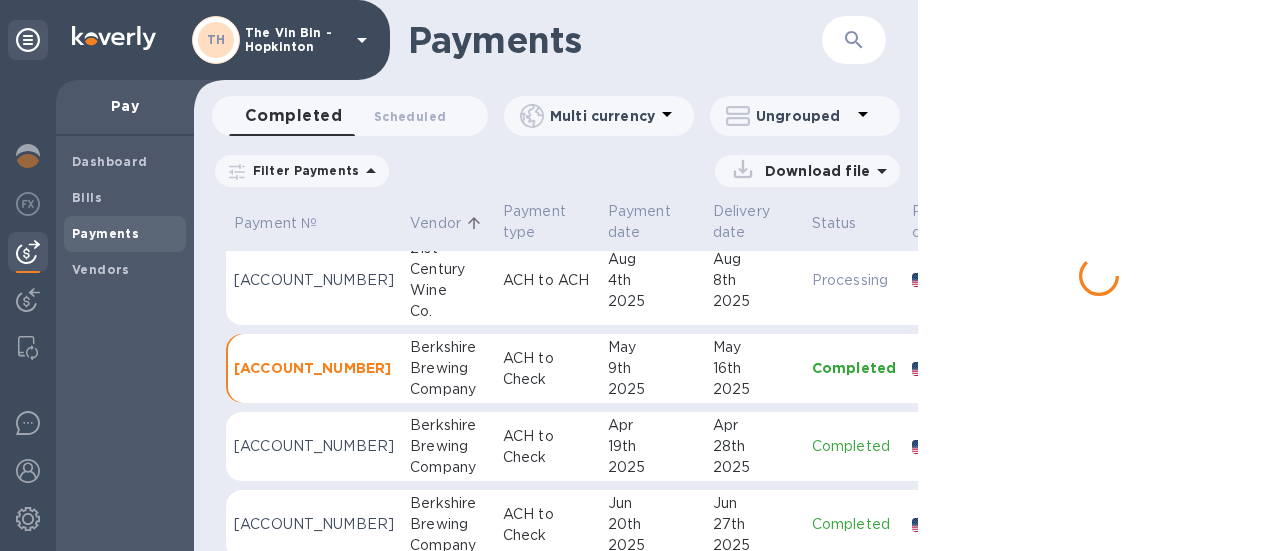 click on "ACH to Check" at bounding box center [547, 369] 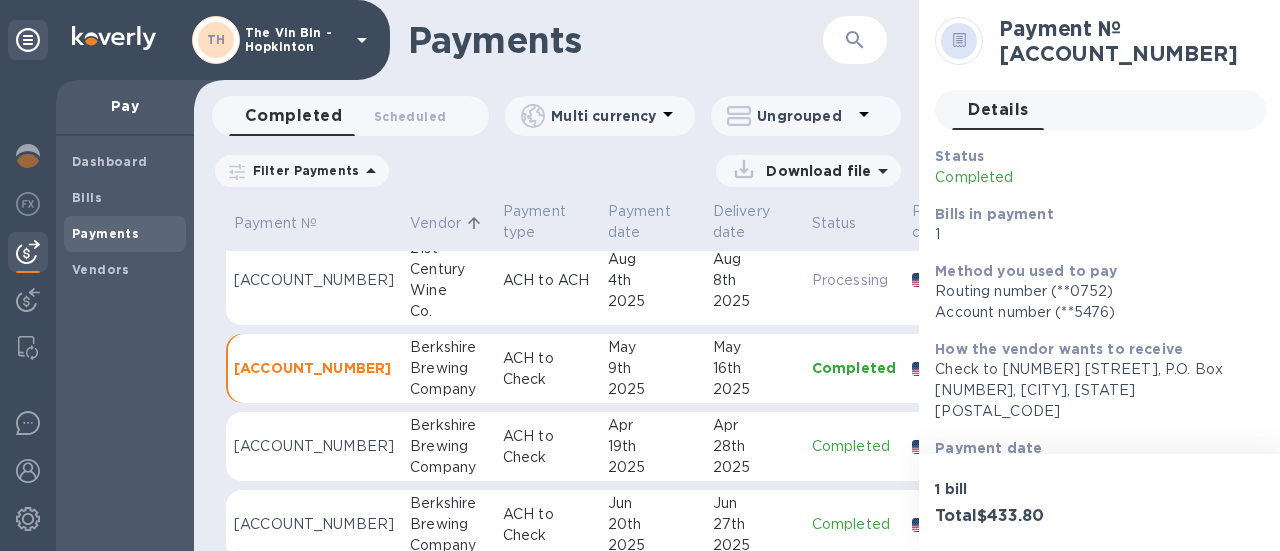 click on "ACH to Check" at bounding box center [547, 447] 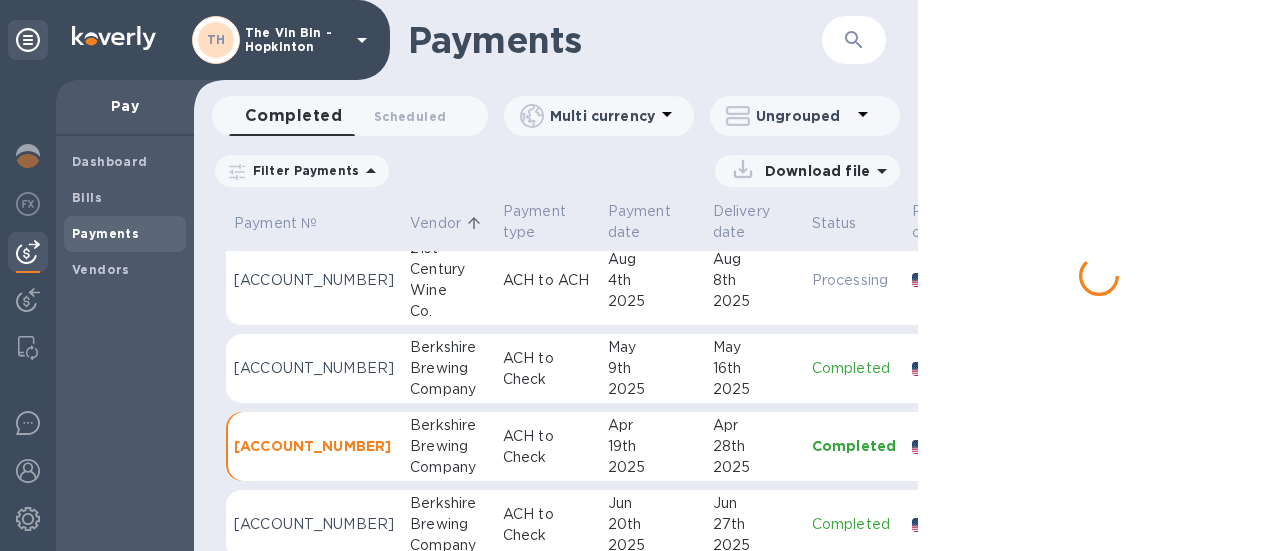 click on "ACH to Check" at bounding box center [547, 447] 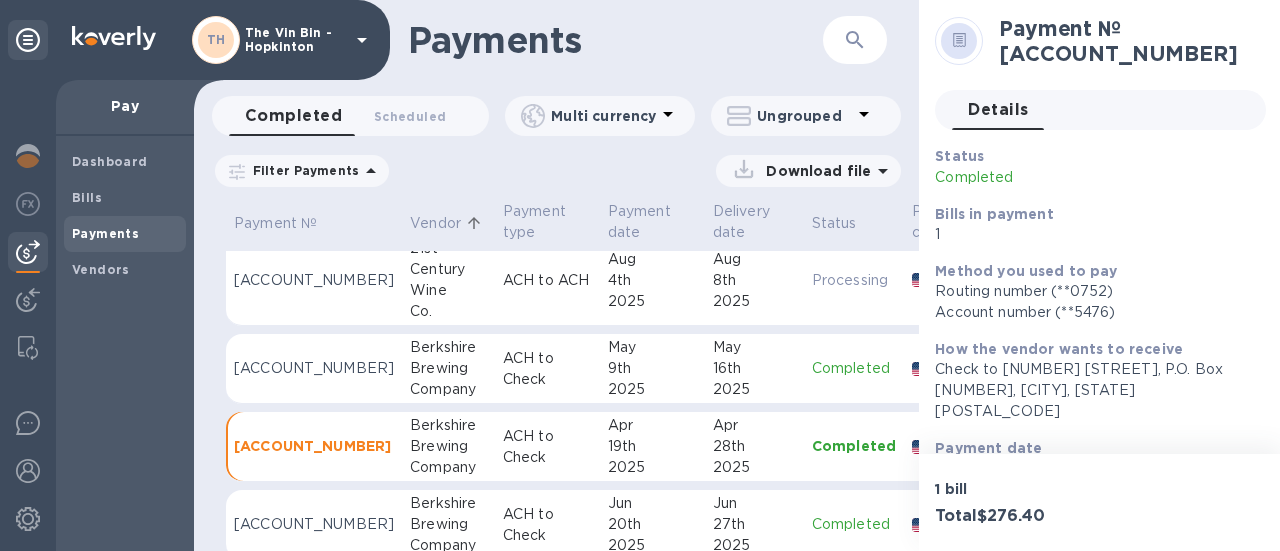 scroll, scrollTop: 1636, scrollLeft: 0, axis: vertical 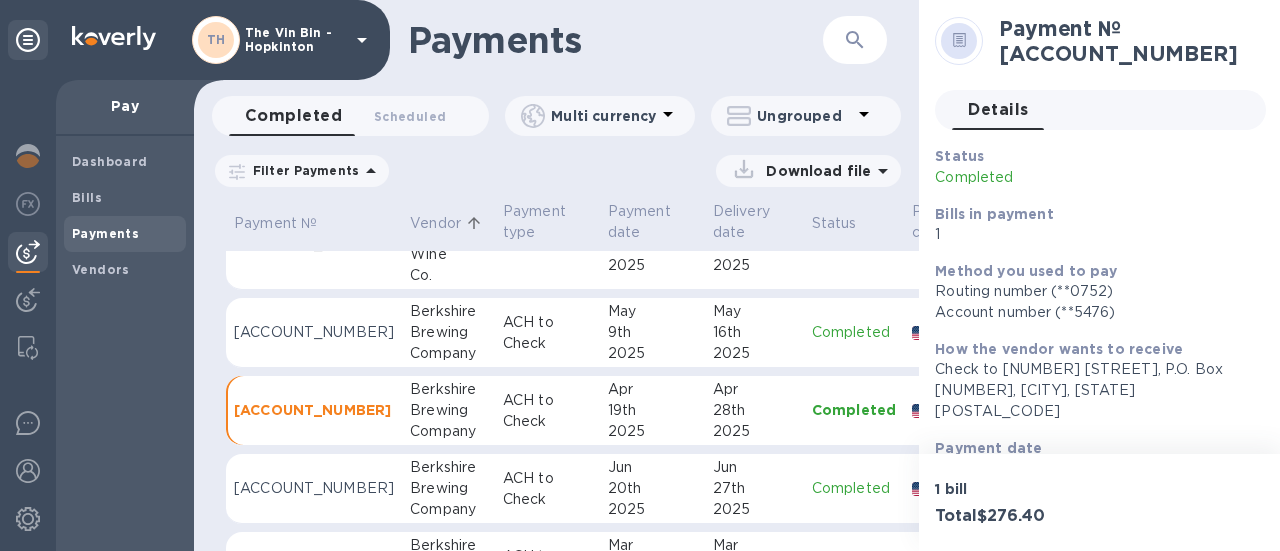 click on "ACH to Check" at bounding box center (547, 489) 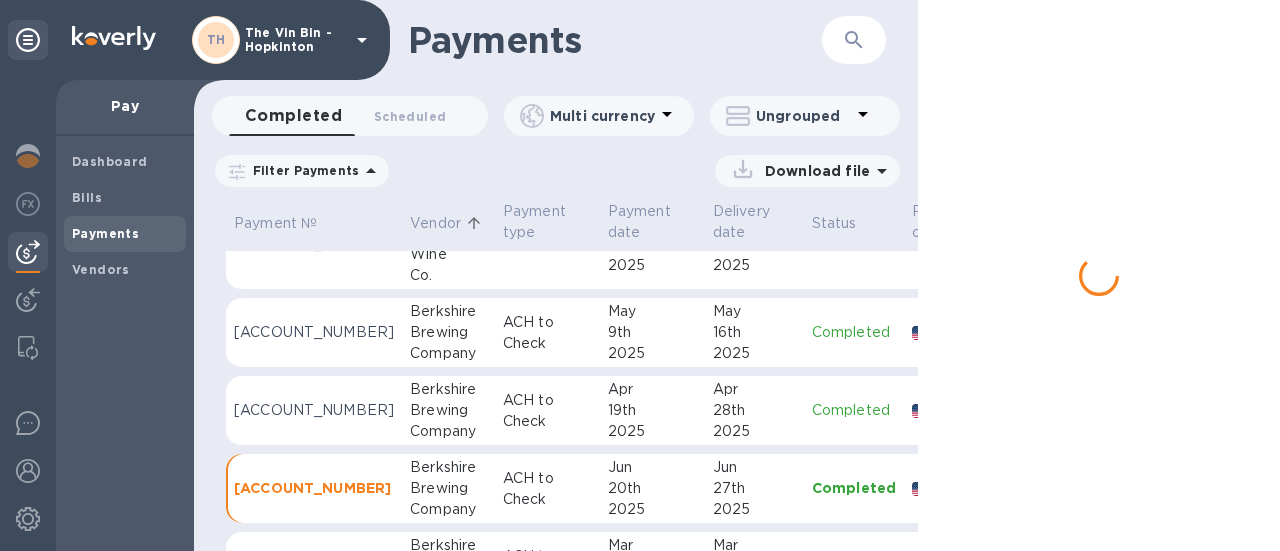 click on "ACH to Check" at bounding box center (547, 489) 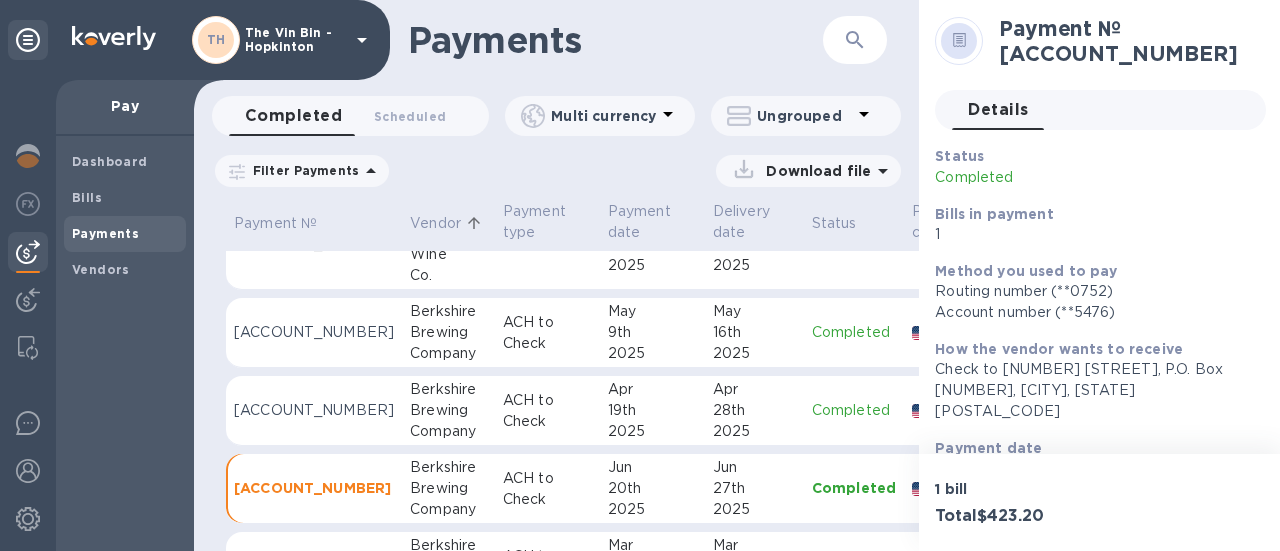 click on "[DATE]" at bounding box center (1092, 468) 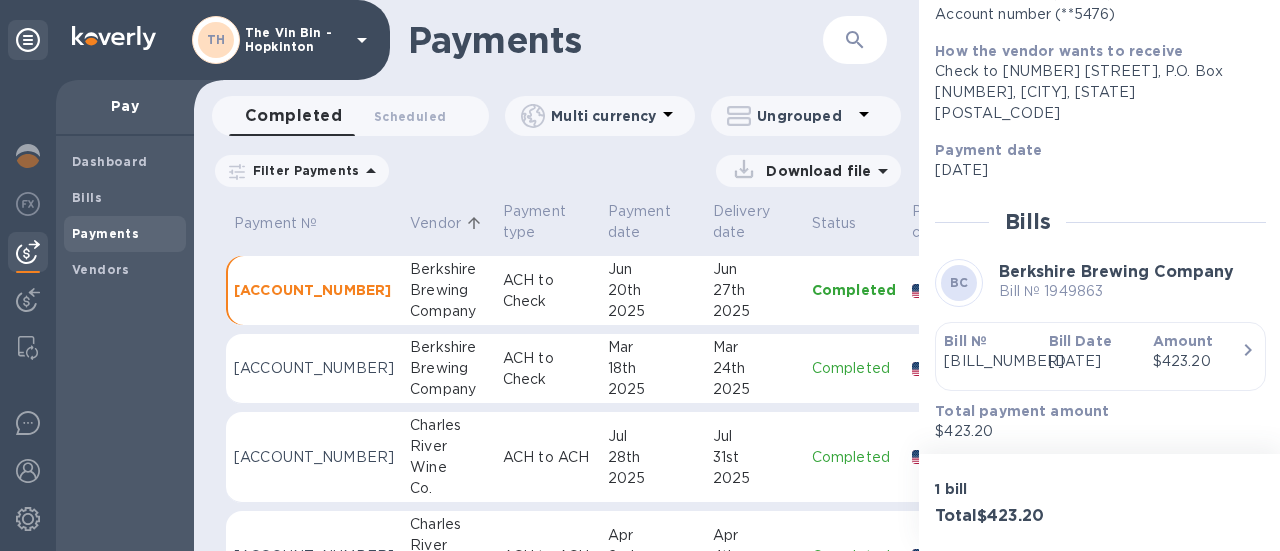 scroll, scrollTop: 1836, scrollLeft: 0, axis: vertical 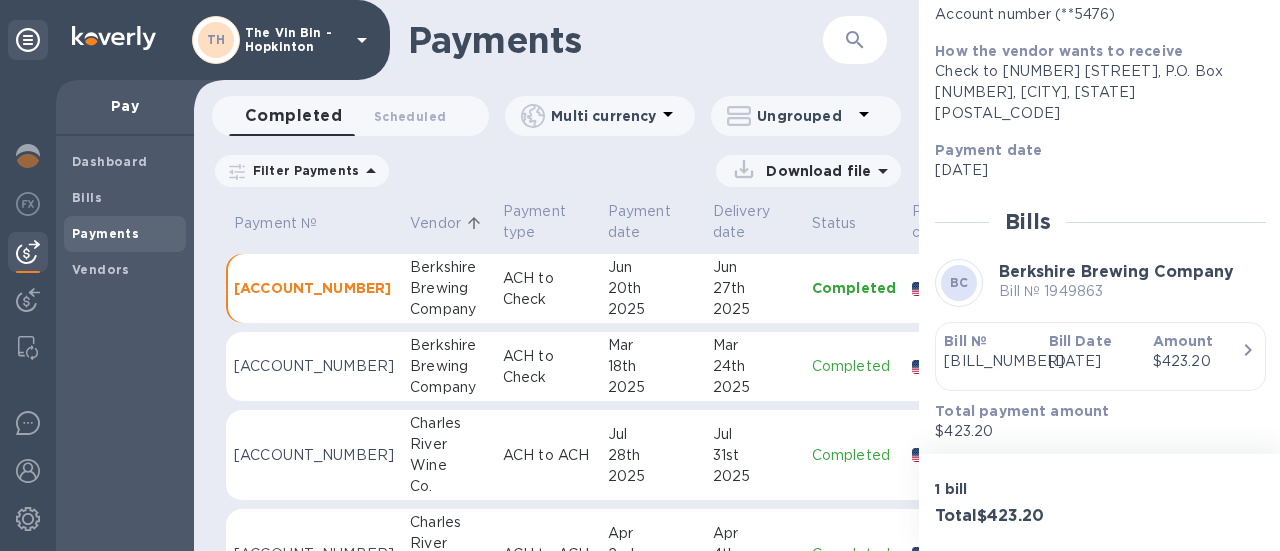 click on "Brewing" at bounding box center [448, 366] 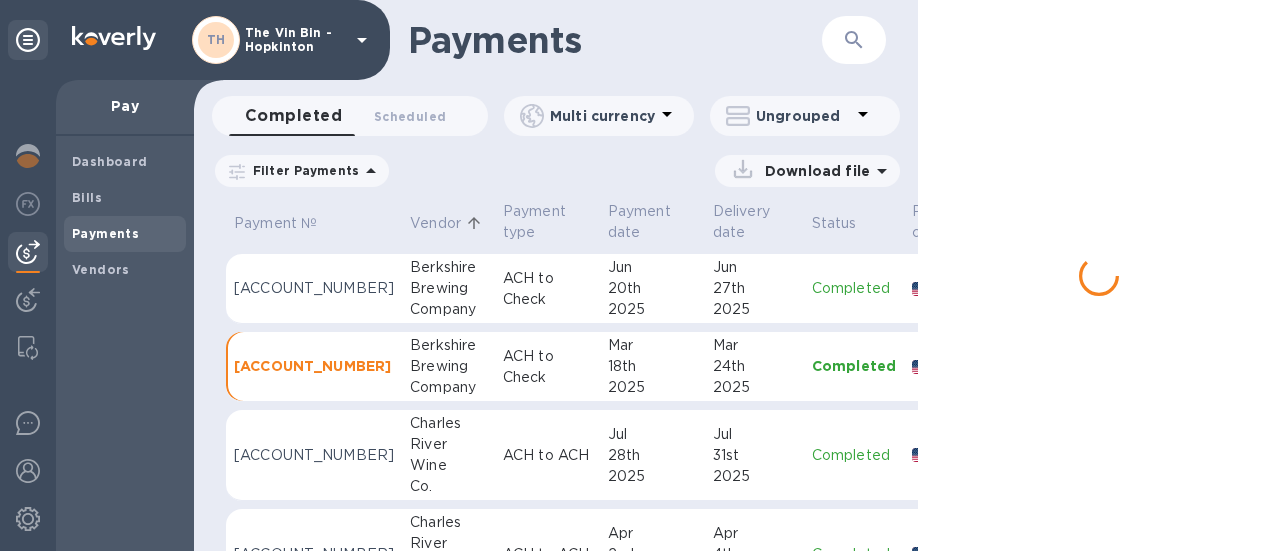click on "Brewing" at bounding box center [448, 366] 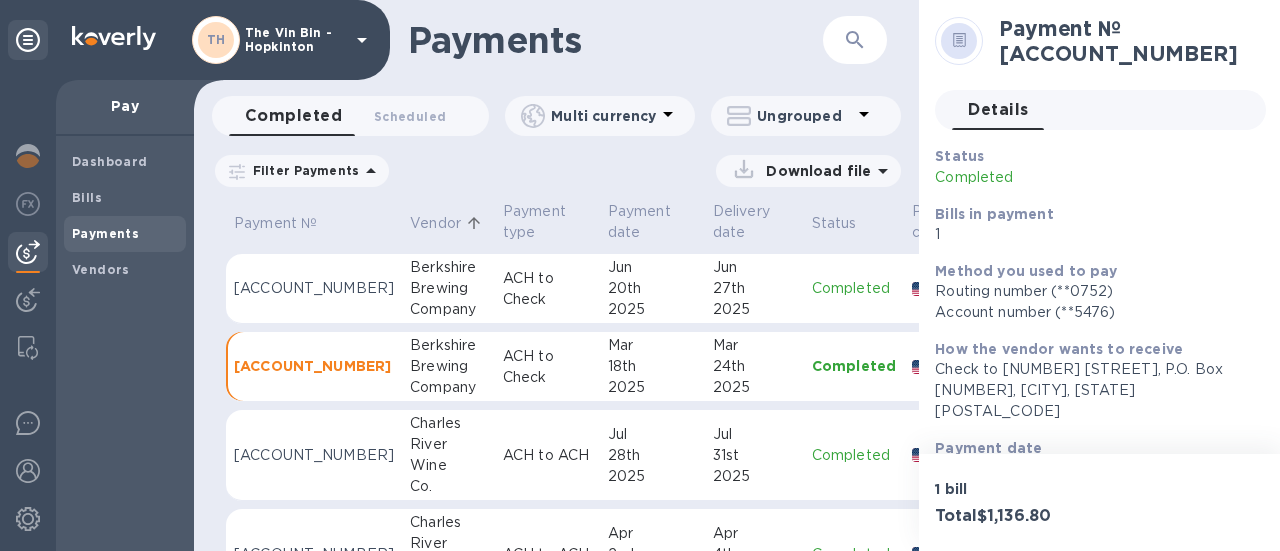 click on "Brewing" at bounding box center (448, 288) 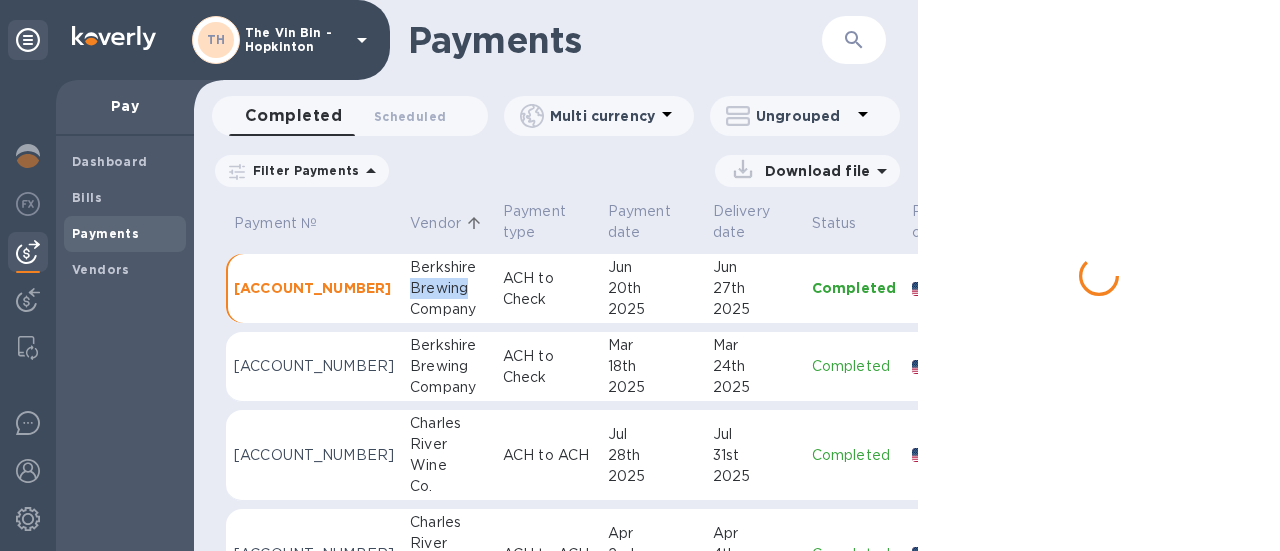 click on "Brewing" at bounding box center [448, 288] 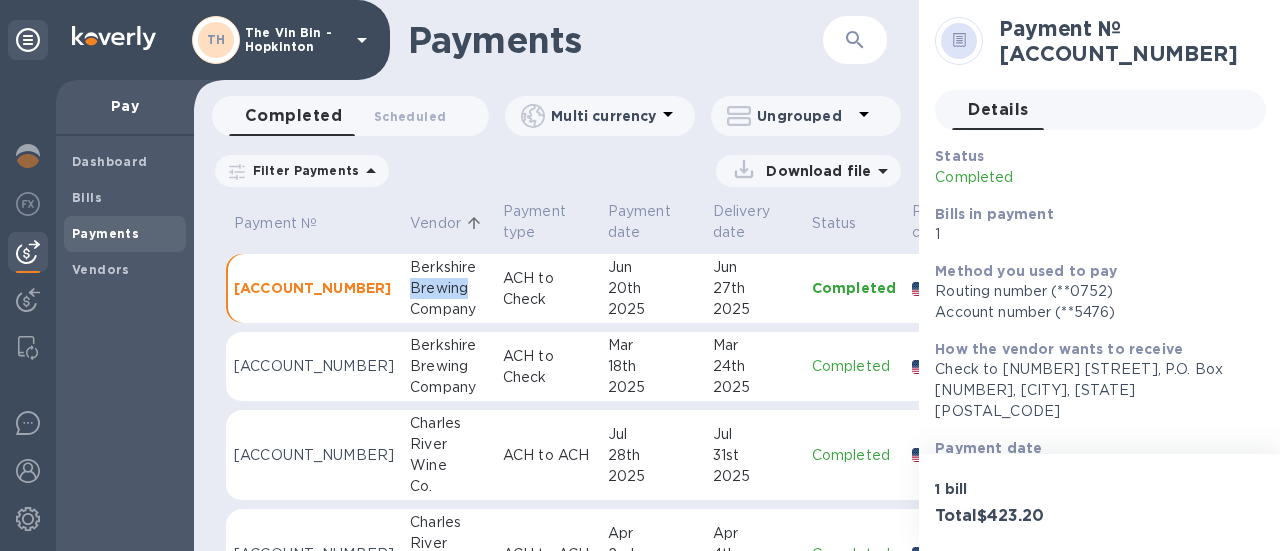 scroll, scrollTop: 1736, scrollLeft: 0, axis: vertical 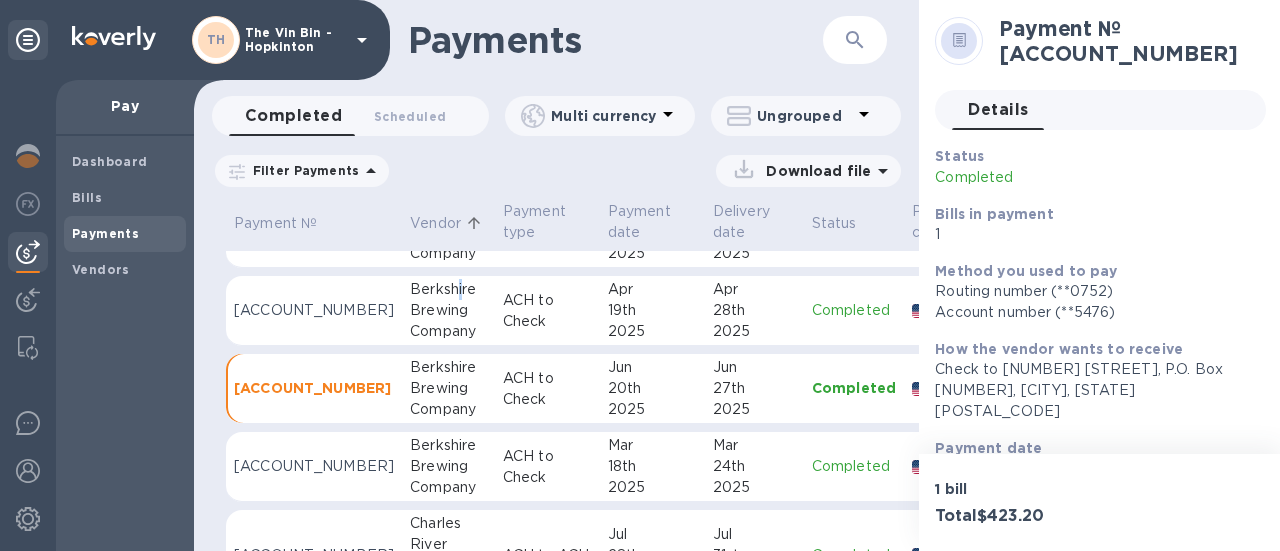 click on "Berkshire" at bounding box center [448, 289] 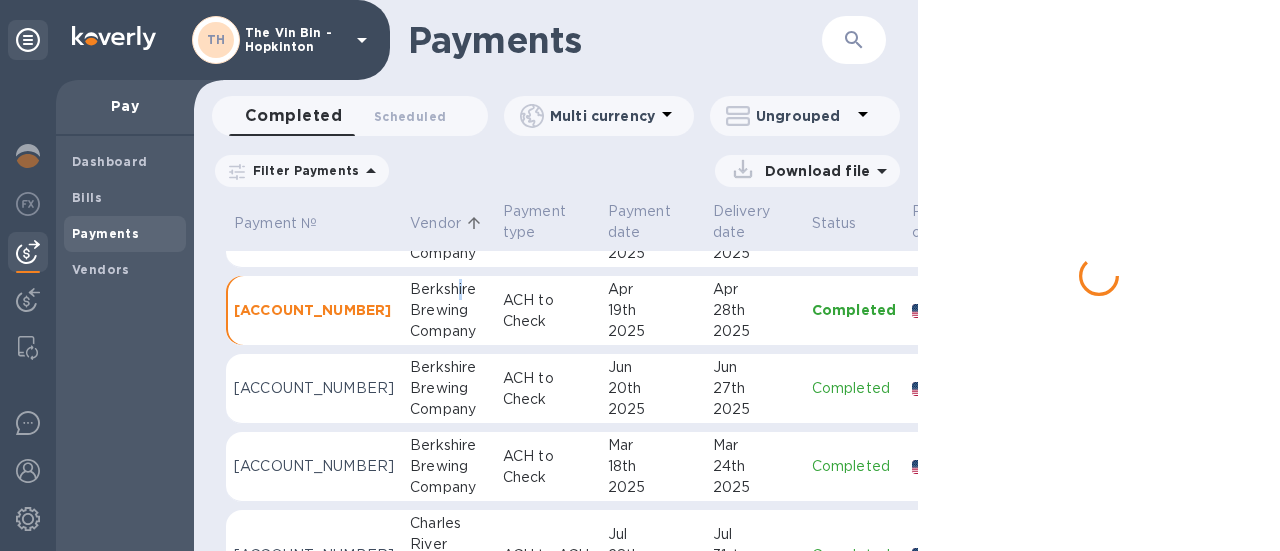 click on "Berkshire" at bounding box center [448, 289] 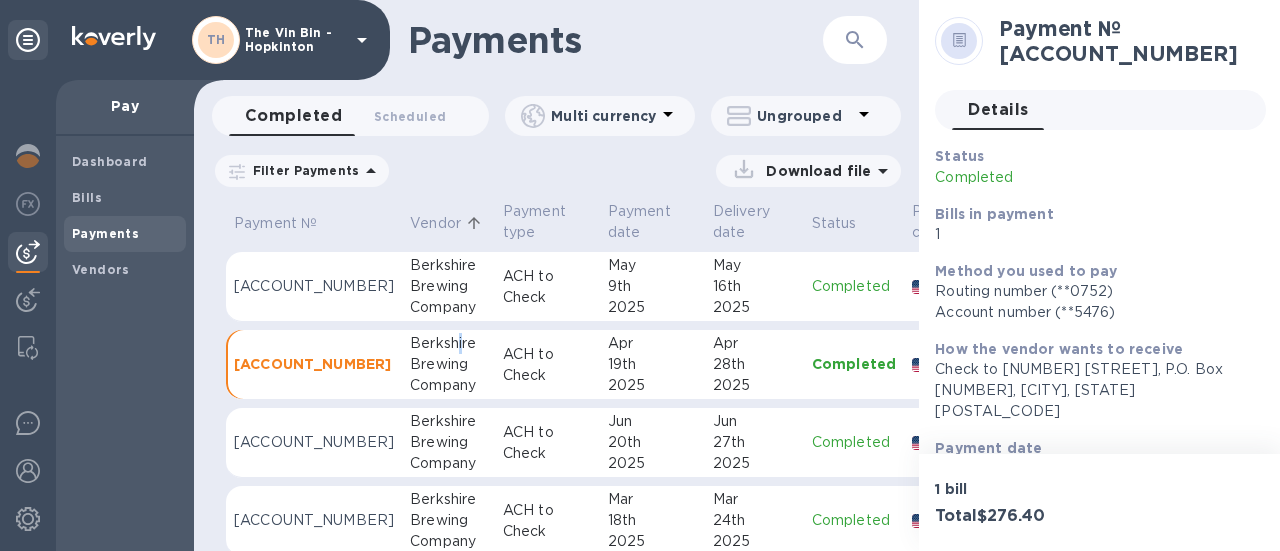 scroll, scrollTop: 1636, scrollLeft: 0, axis: vertical 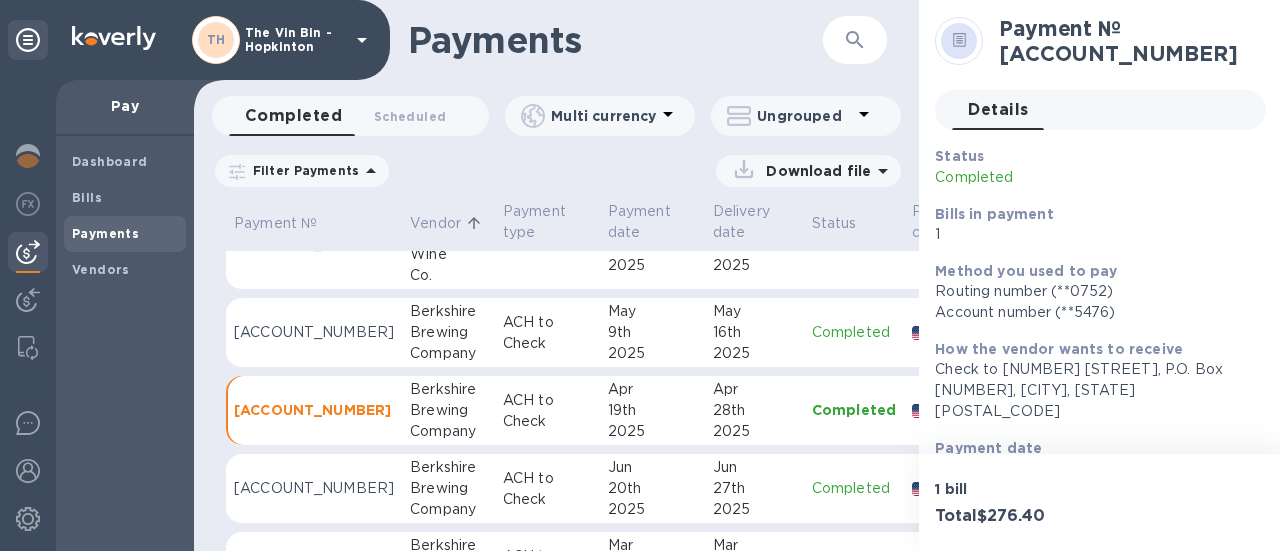 click on "Berkshire" at bounding box center [448, 311] 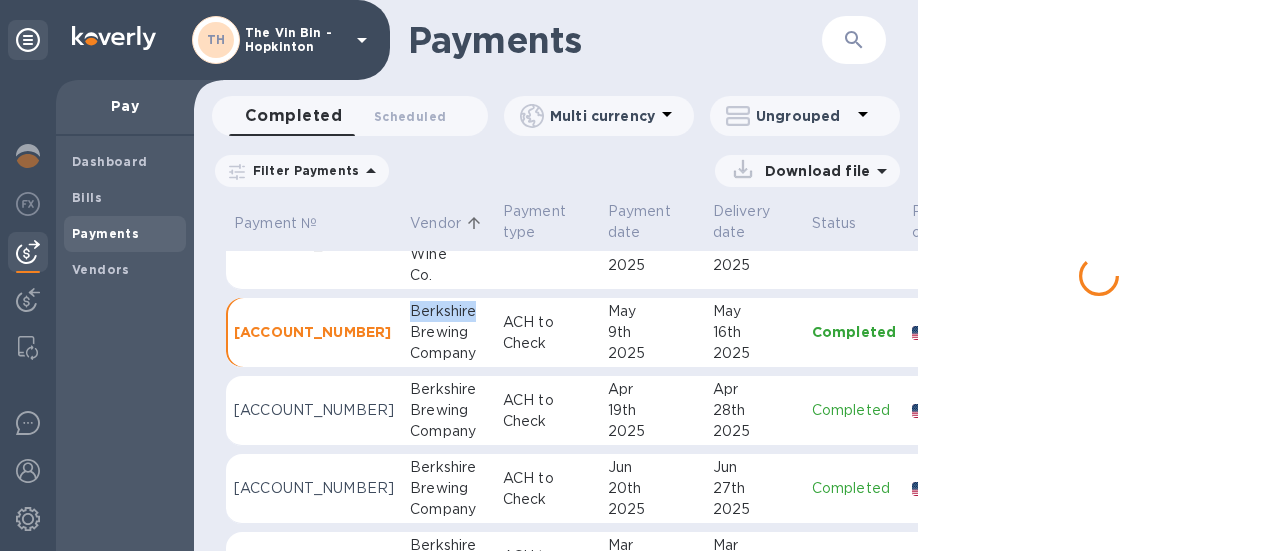 click on "Berkshire" at bounding box center (448, 311) 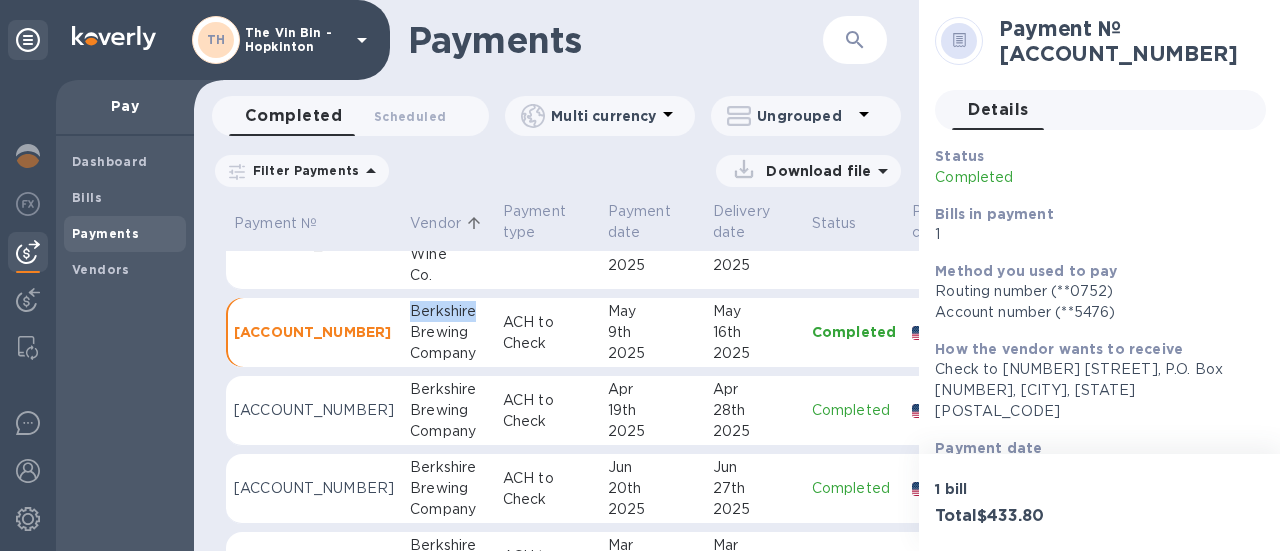scroll, scrollTop: 1536, scrollLeft: 0, axis: vertical 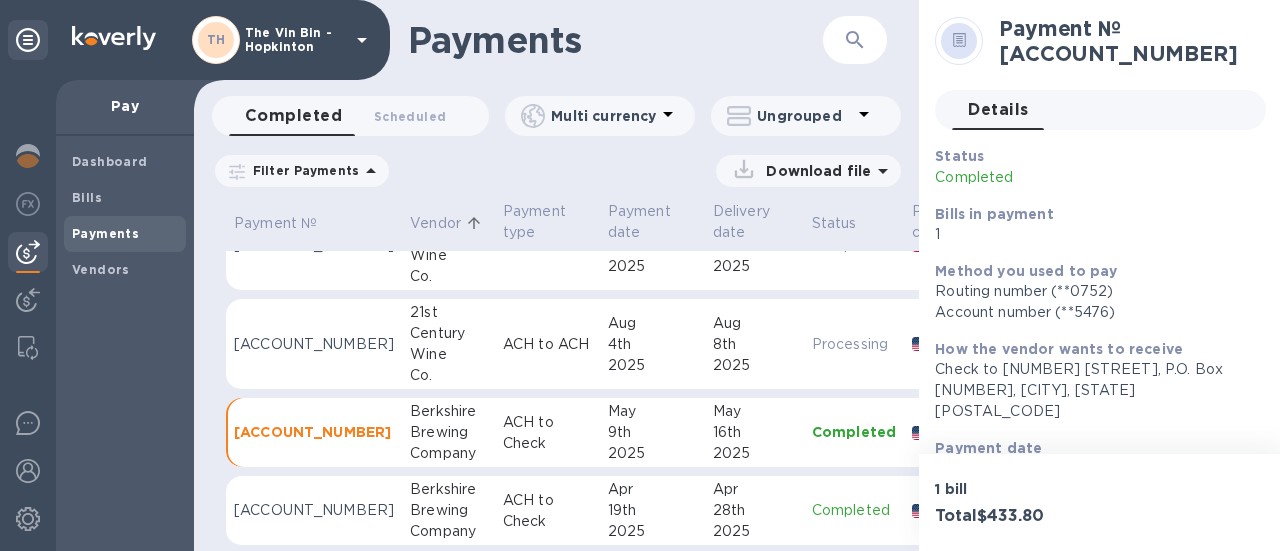 click on "Century" at bounding box center [448, 333] 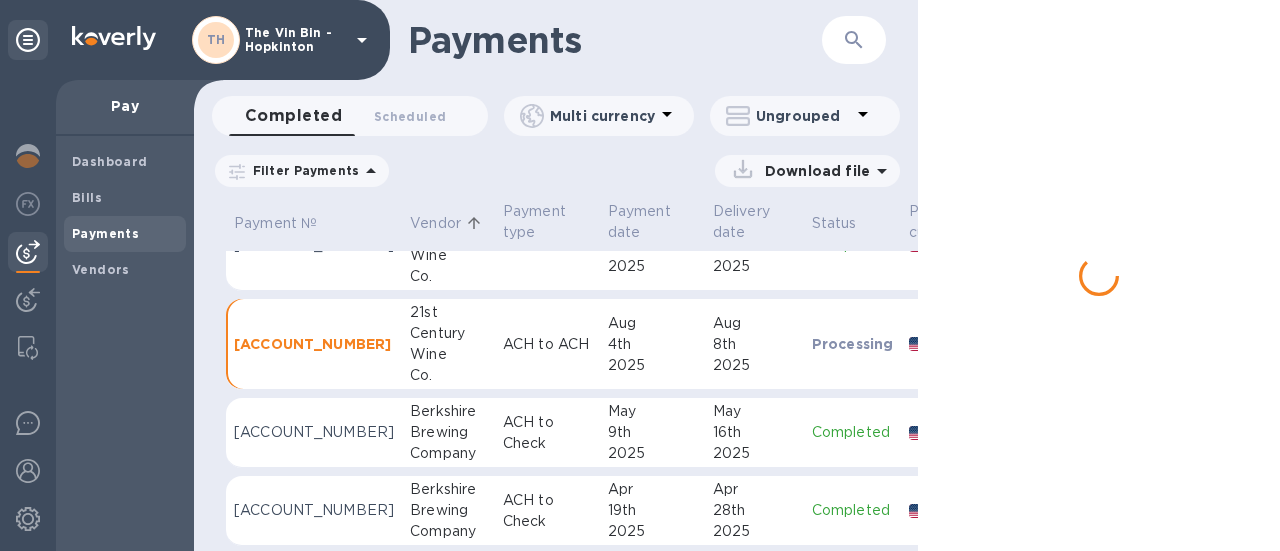 click on "Century" at bounding box center (448, 333) 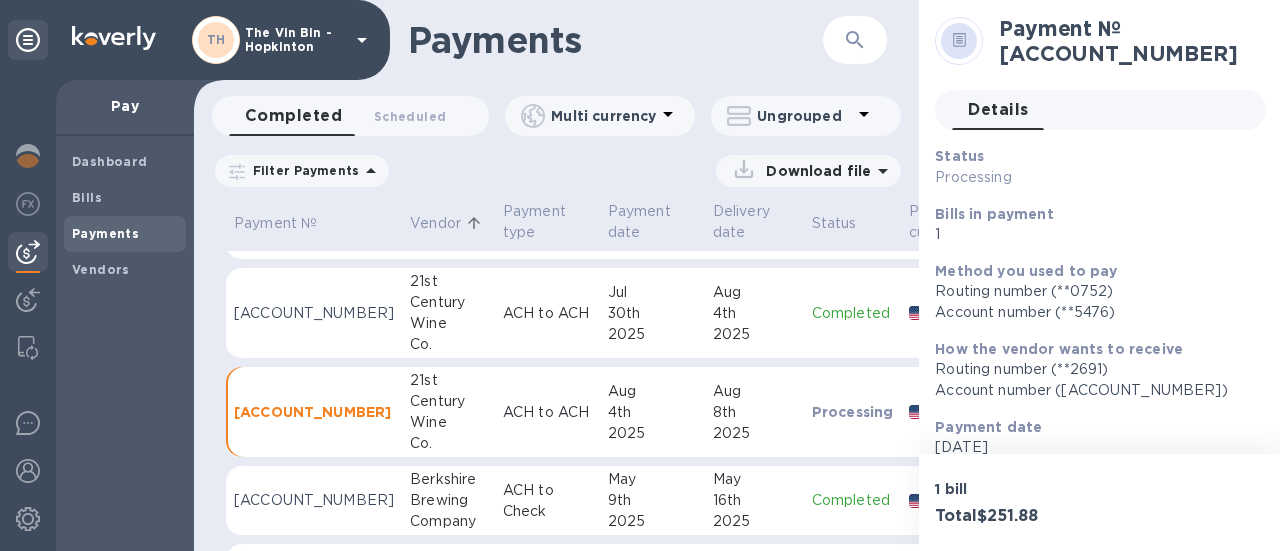 scroll, scrollTop: 1436, scrollLeft: 0, axis: vertical 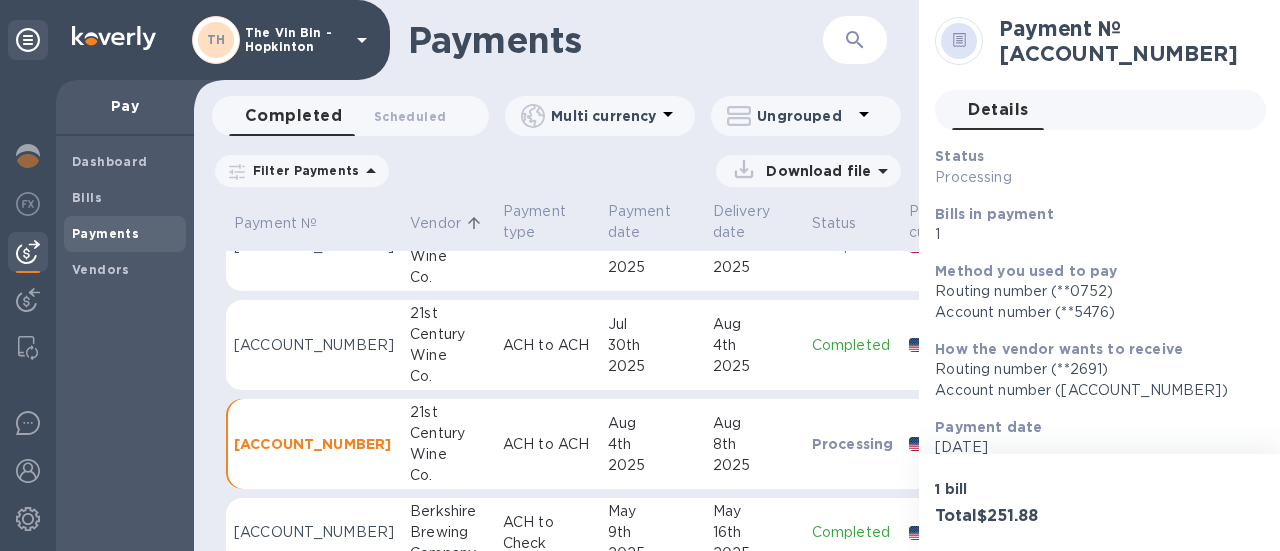click on "Century" at bounding box center [448, 334] 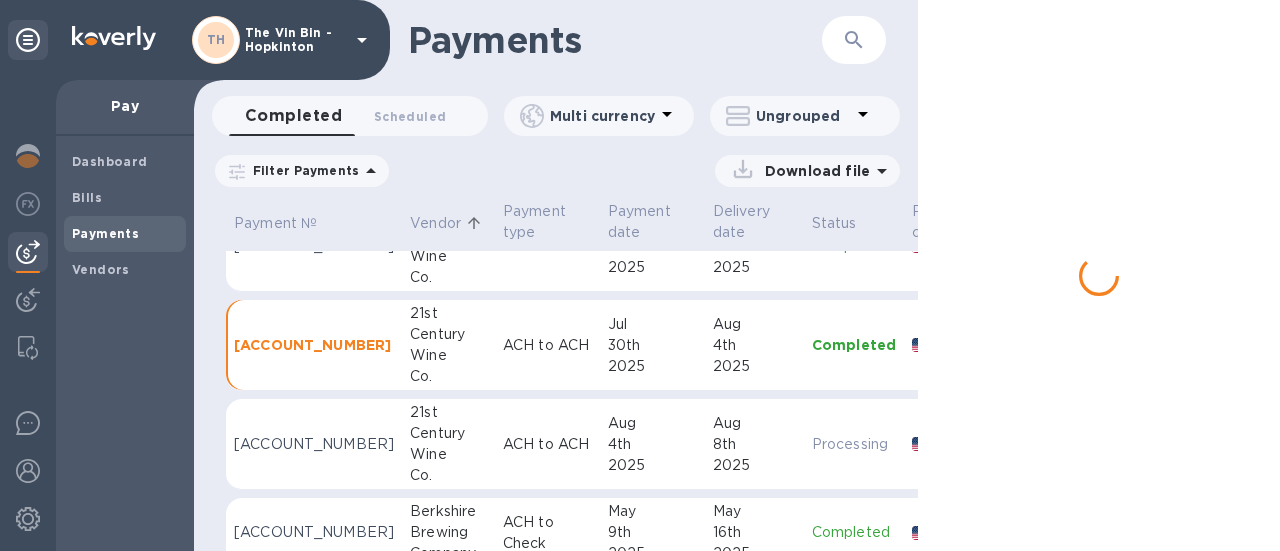 click on "Century" at bounding box center (448, 334) 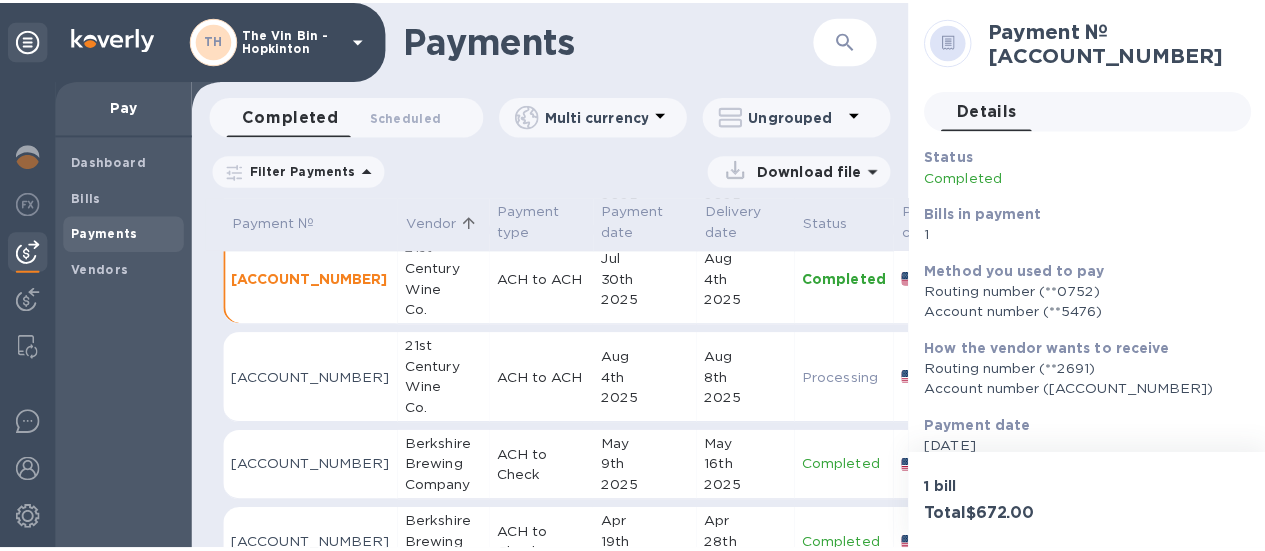 scroll, scrollTop: 1602, scrollLeft: 0, axis: vertical 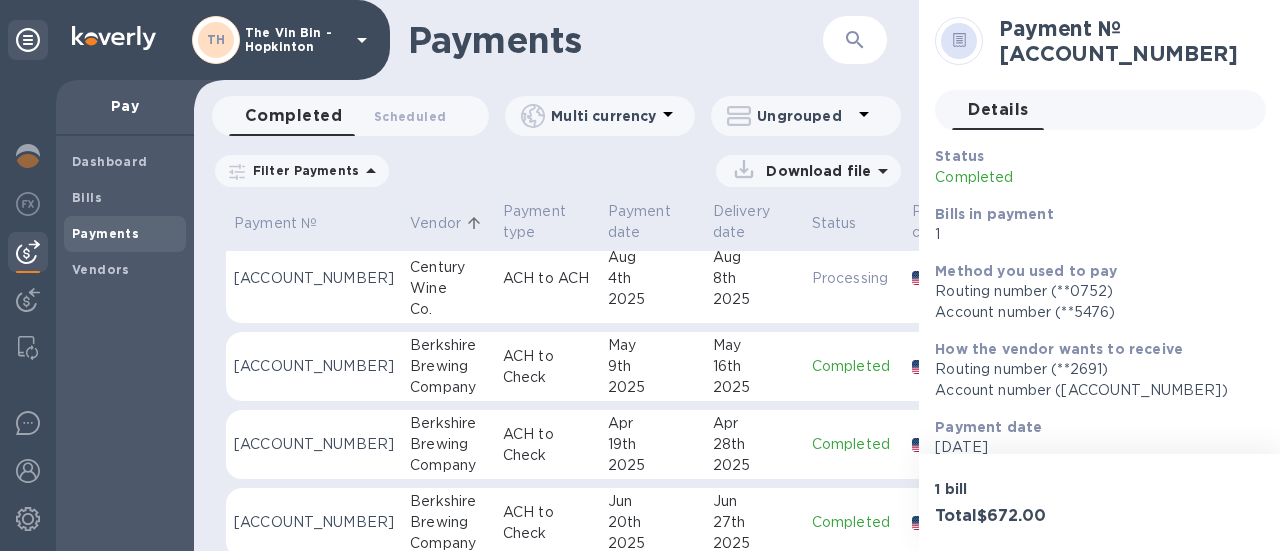 click on "Brewing" at bounding box center [448, 366] 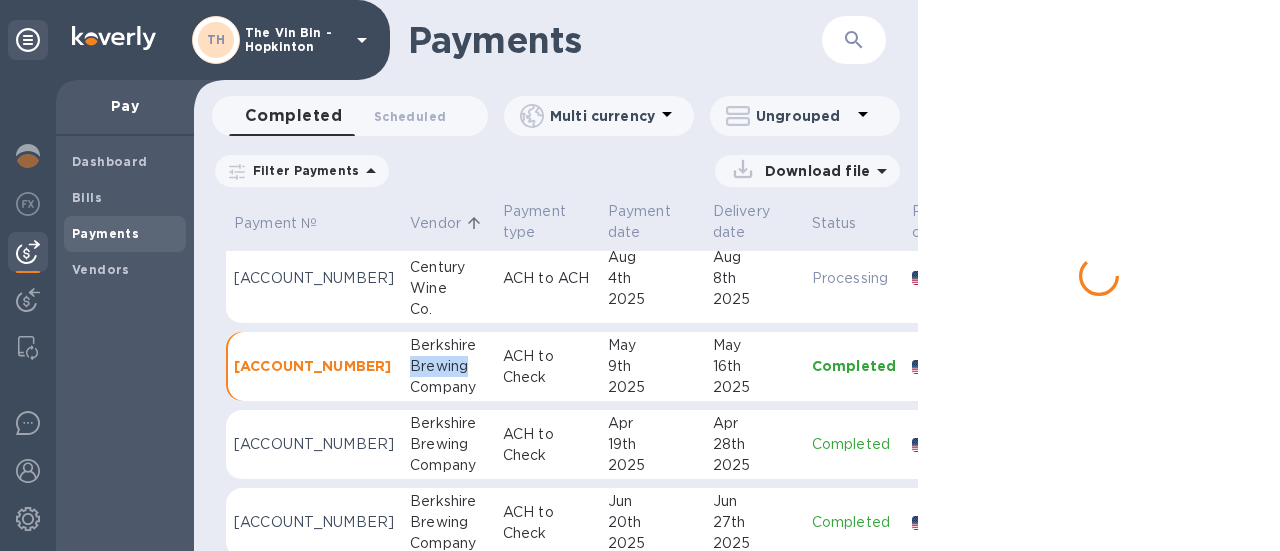 click on "Brewing" at bounding box center [448, 366] 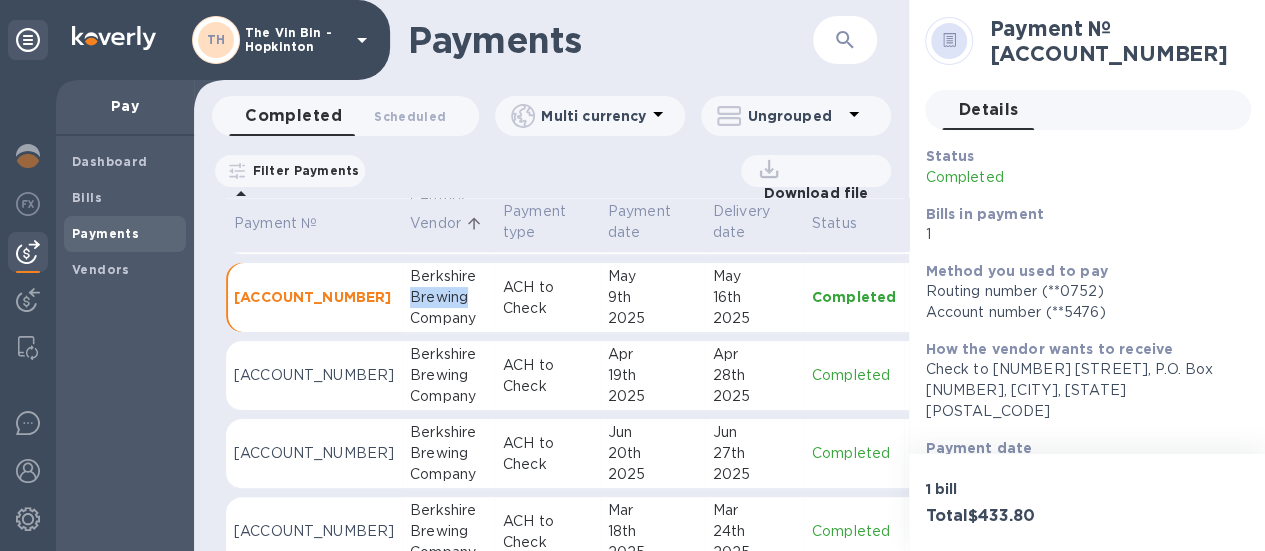 scroll, scrollTop: 1702, scrollLeft: 0, axis: vertical 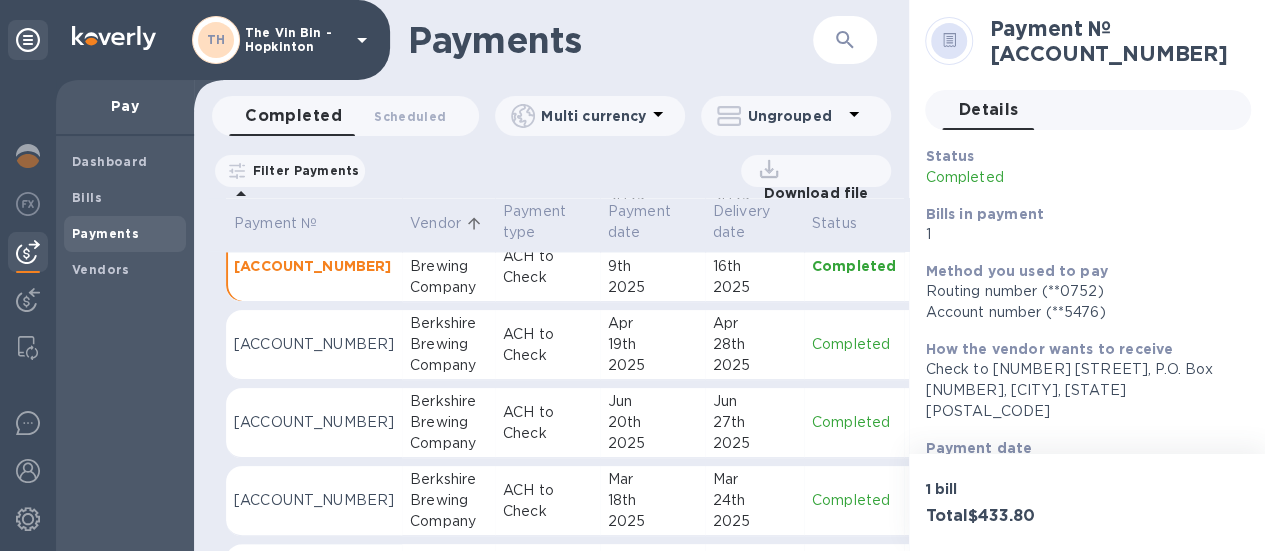 click on "Company" at bounding box center (448, 365) 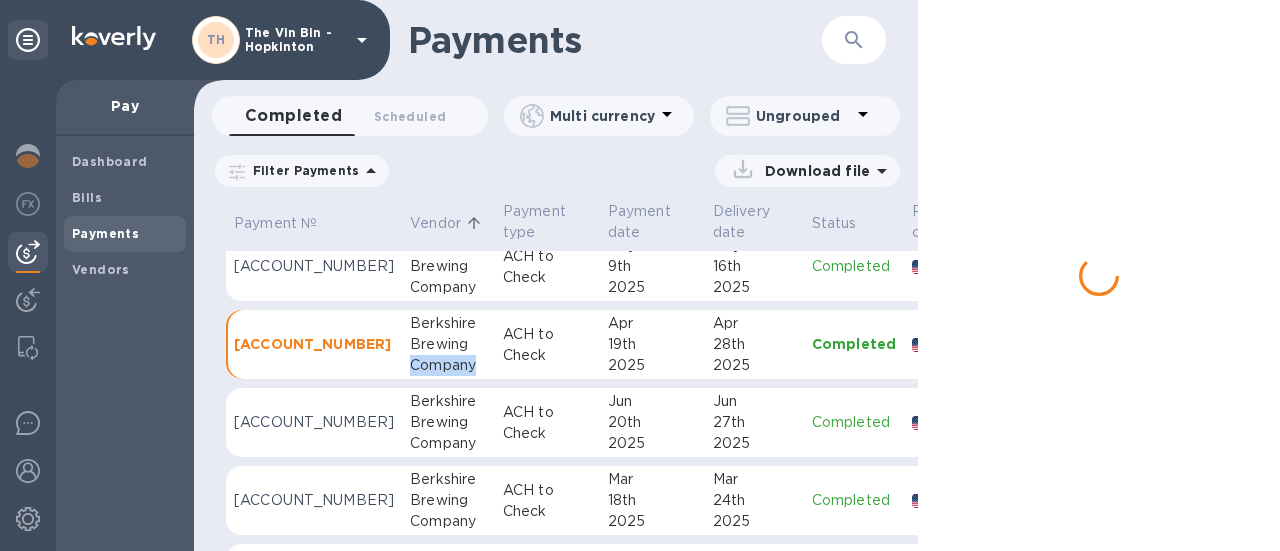 click on "Company" at bounding box center [448, 365] 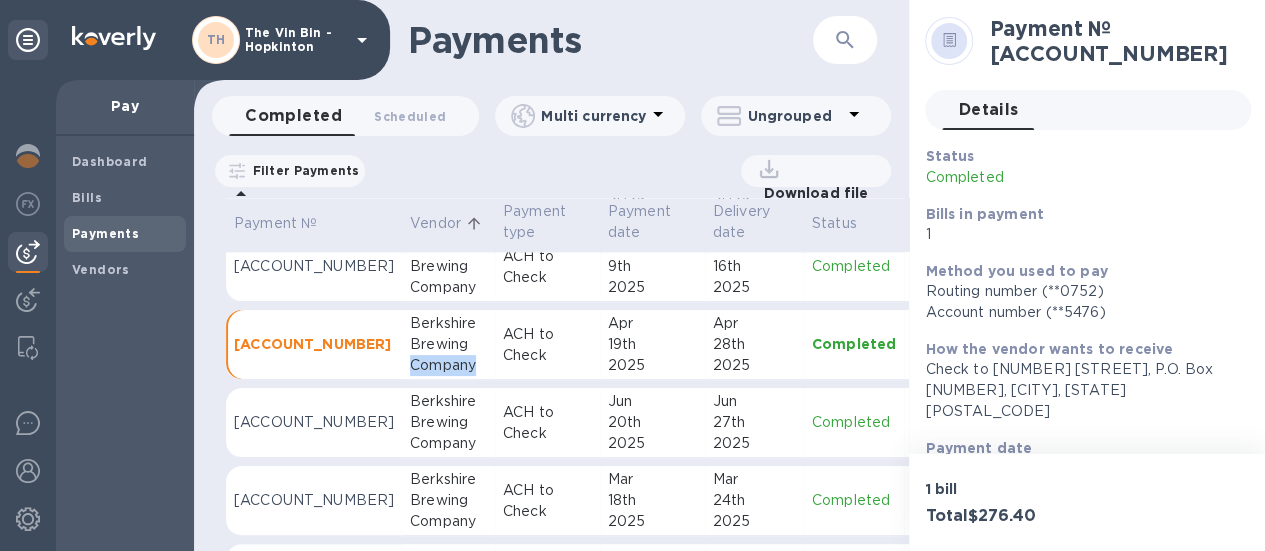 scroll, scrollTop: 1802, scrollLeft: 0, axis: vertical 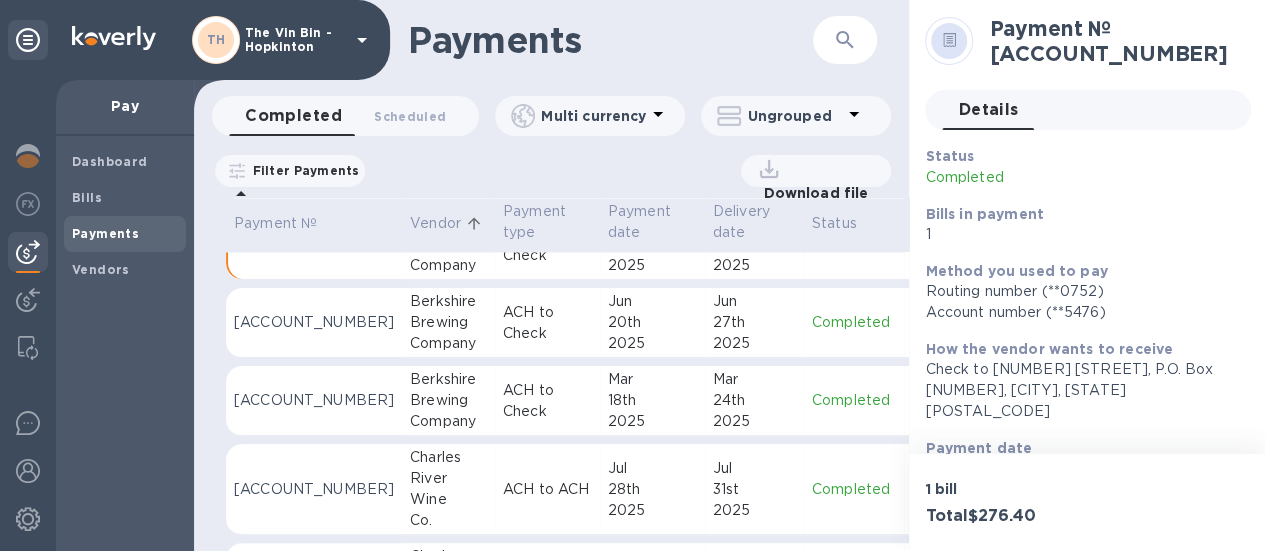 click on "Company" at bounding box center [448, 343] 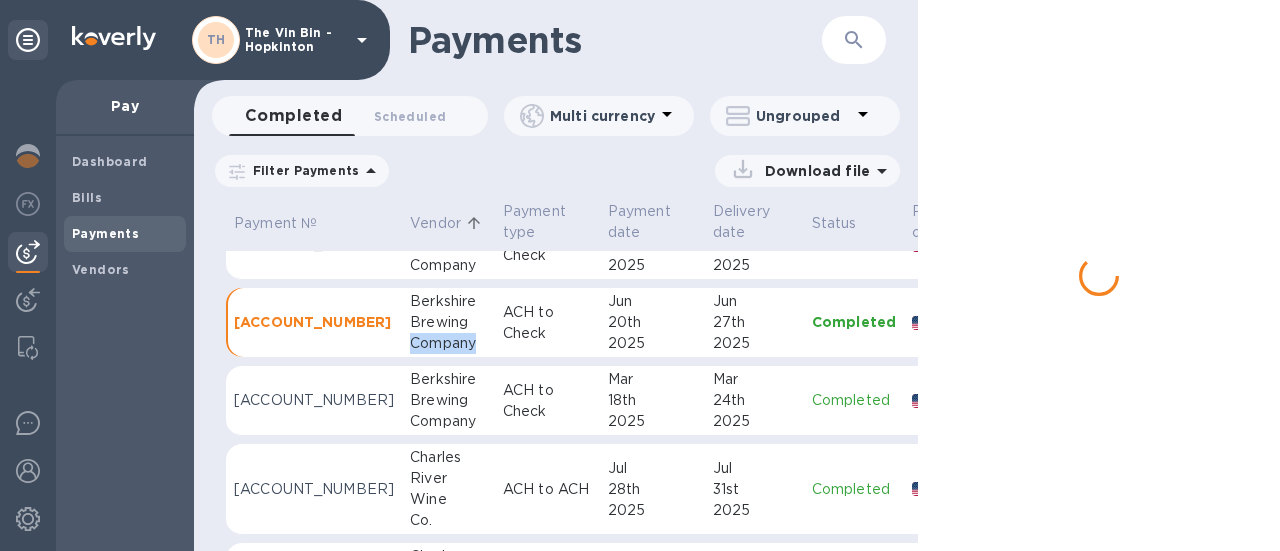 click on "Company" at bounding box center (448, 343) 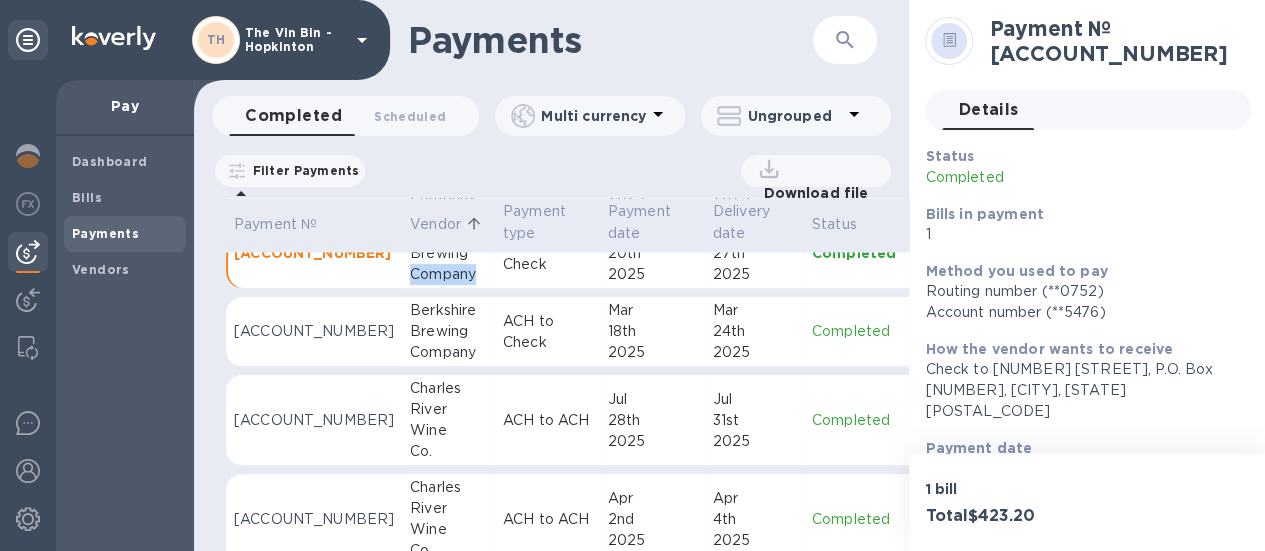 scroll, scrollTop: 1902, scrollLeft: 0, axis: vertical 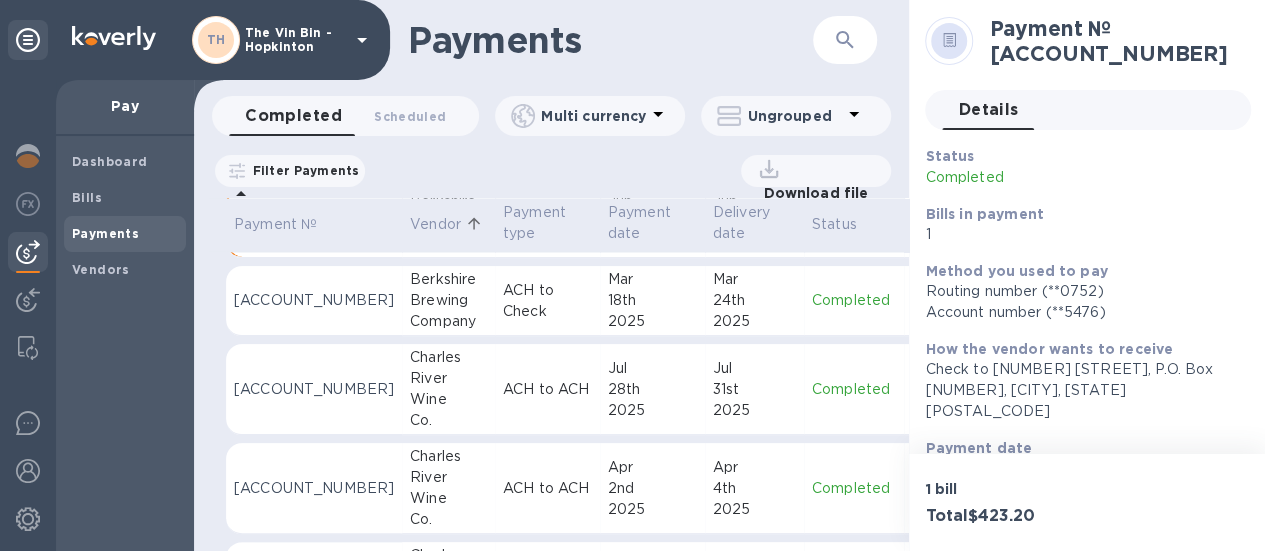 click on "Company" at bounding box center (448, 321) 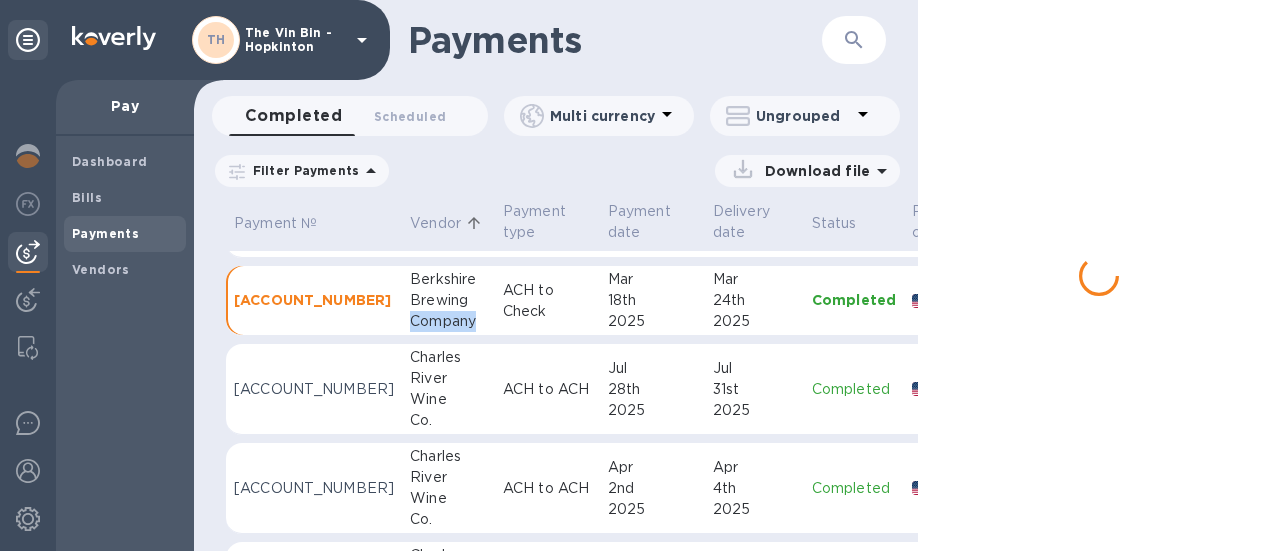 click on "Company" at bounding box center [448, 321] 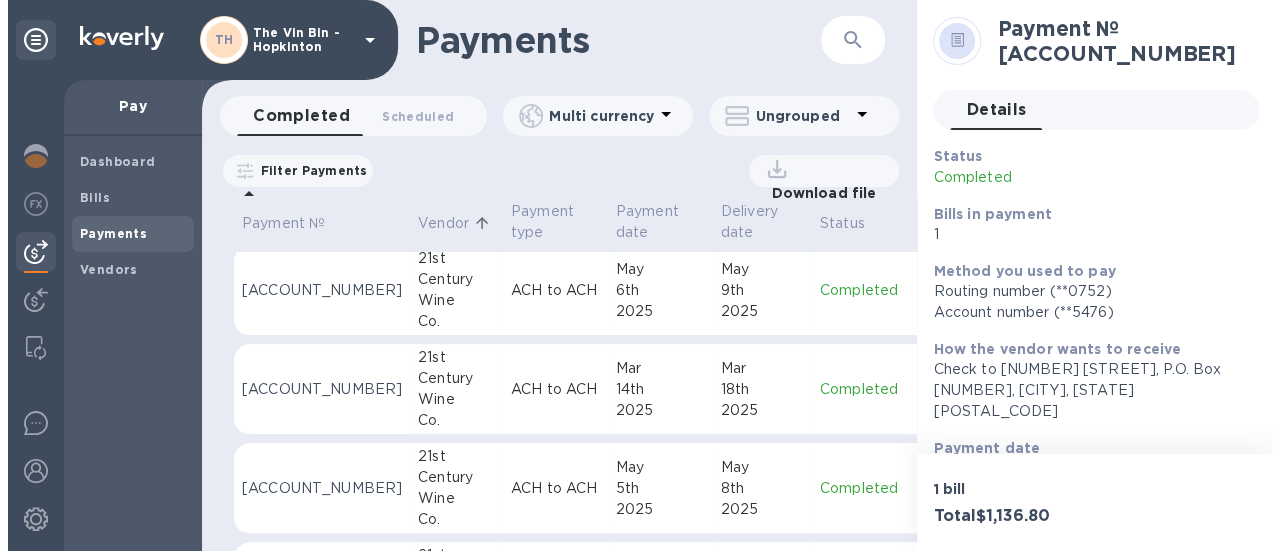 scroll, scrollTop: 2, scrollLeft: 0, axis: vertical 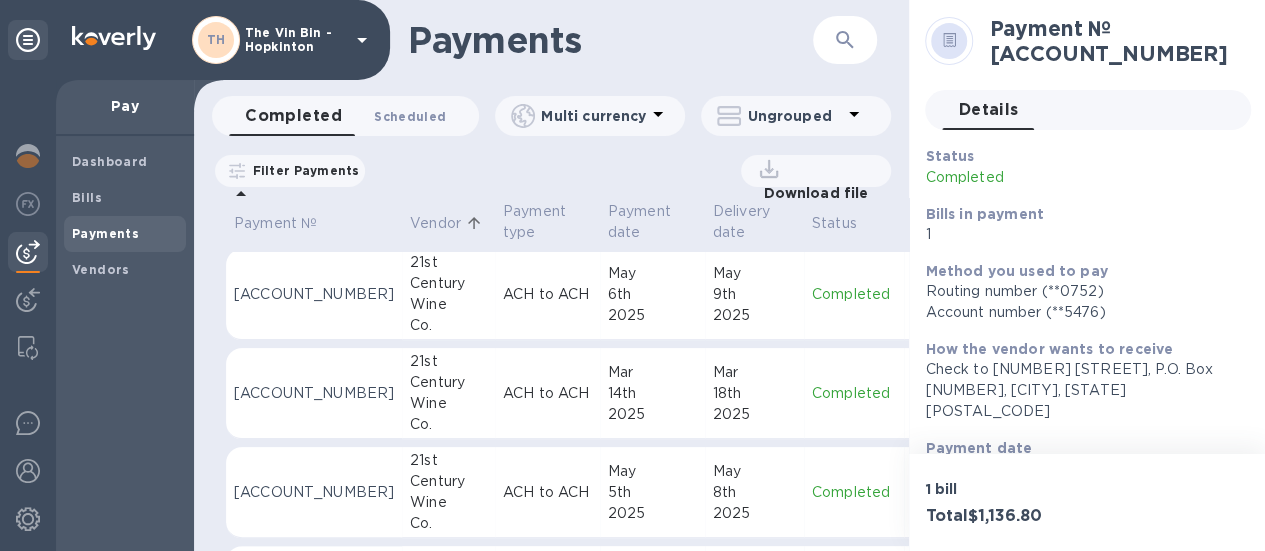 click on "Scheduled 0" at bounding box center [410, 116] 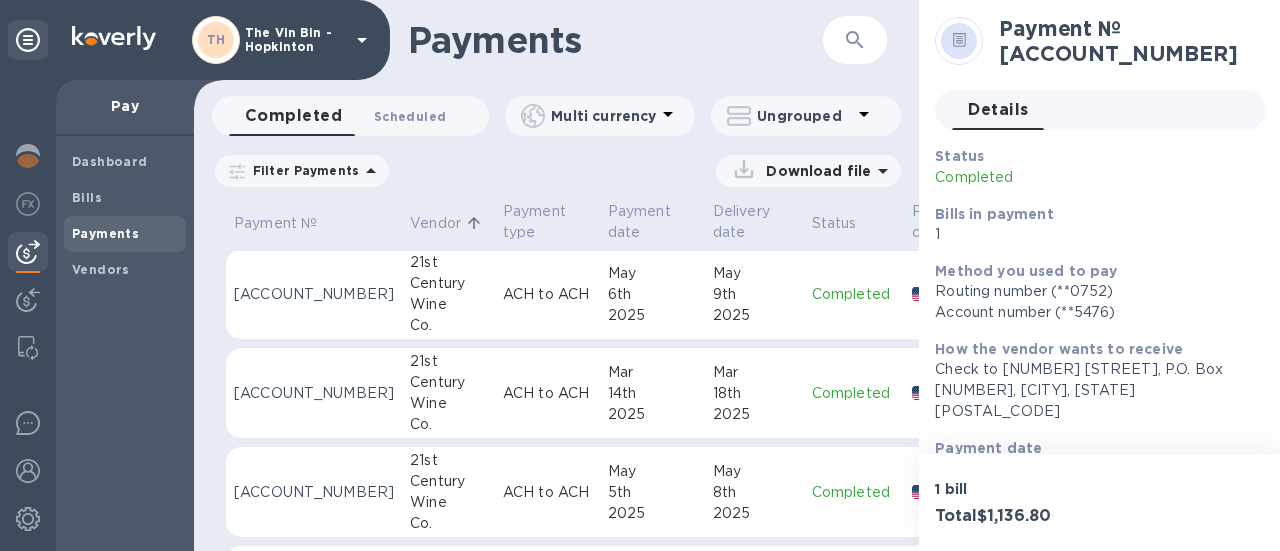 scroll, scrollTop: 0, scrollLeft: 0, axis: both 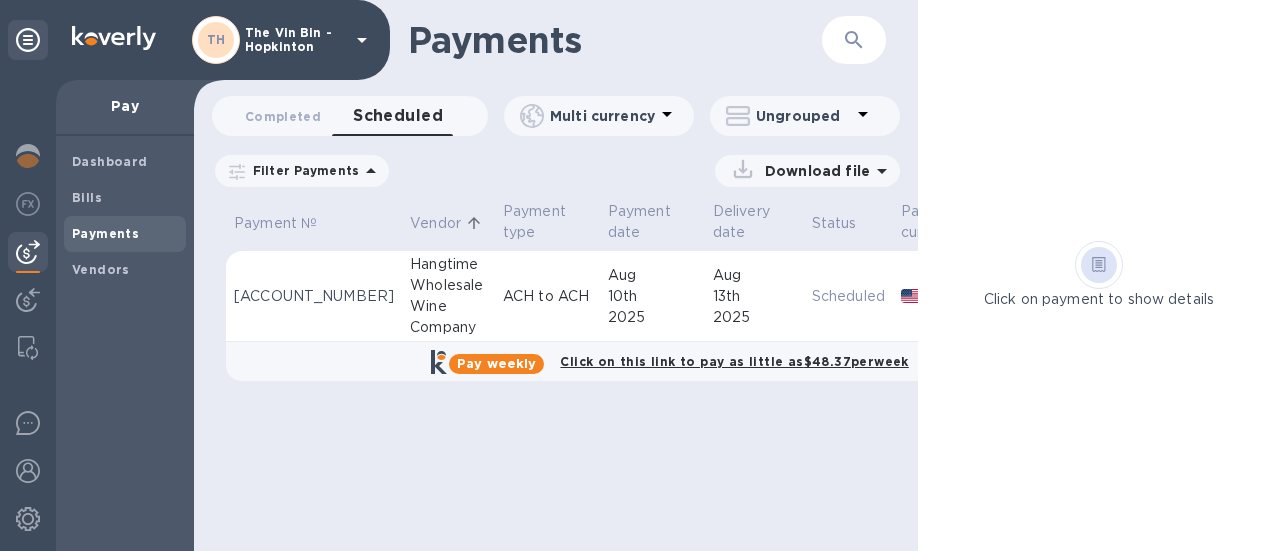 click 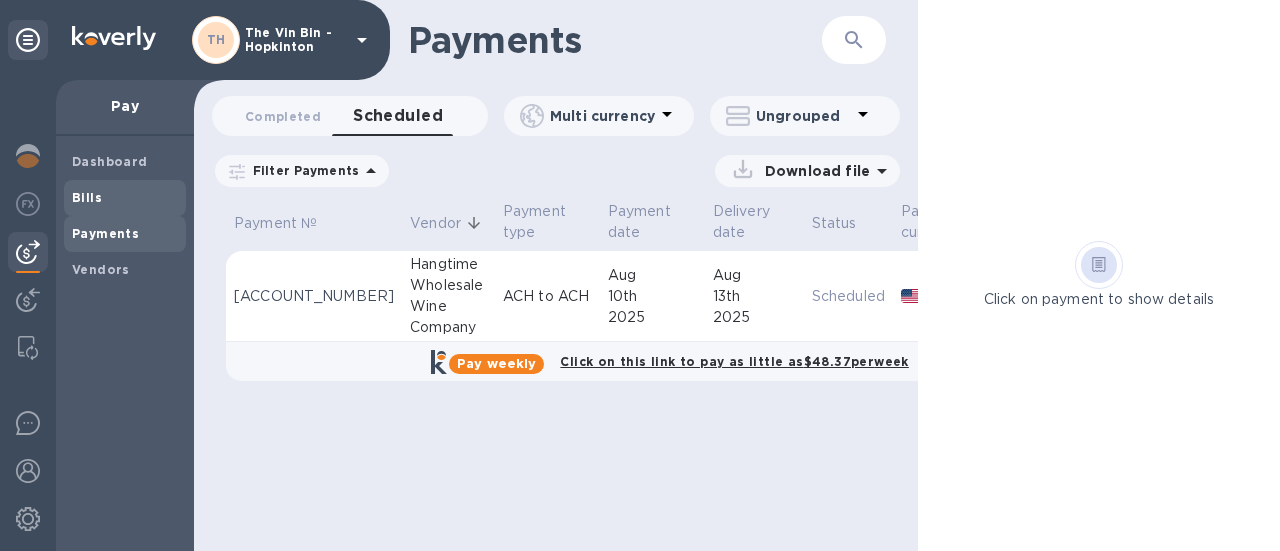 click on "Bills" at bounding box center [87, 197] 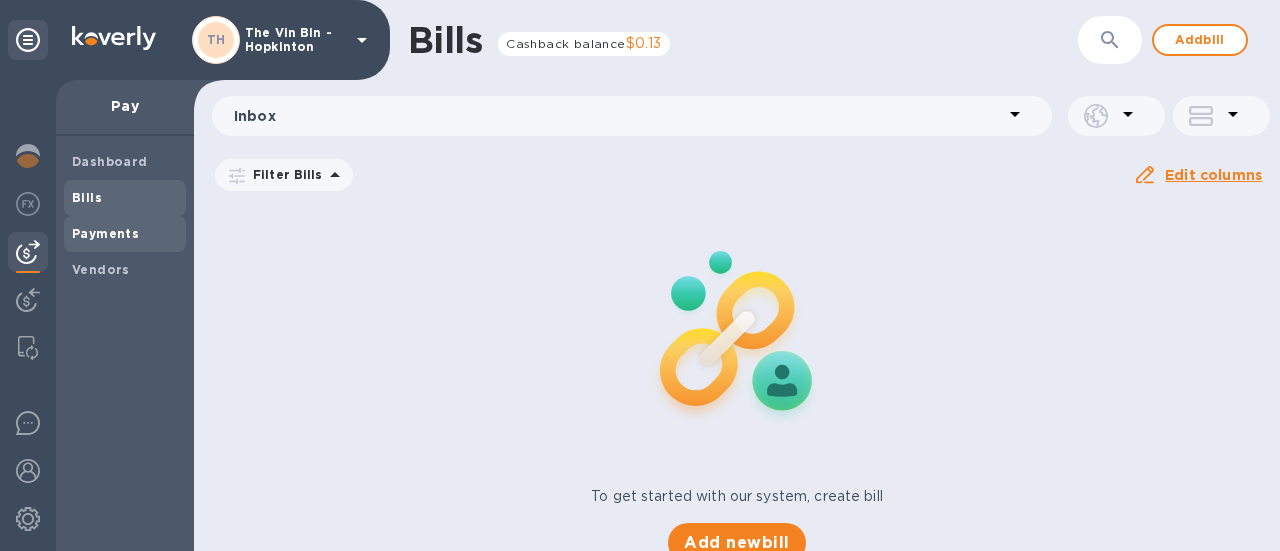 click on "Payments" at bounding box center (105, 233) 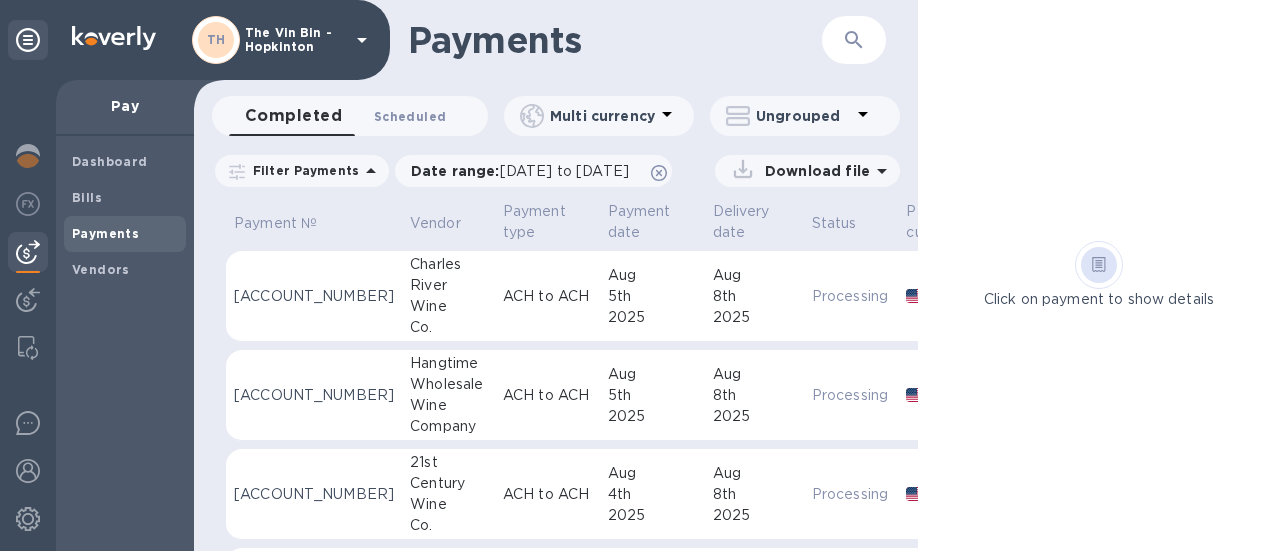 click on "Scheduled 0" at bounding box center (410, 116) 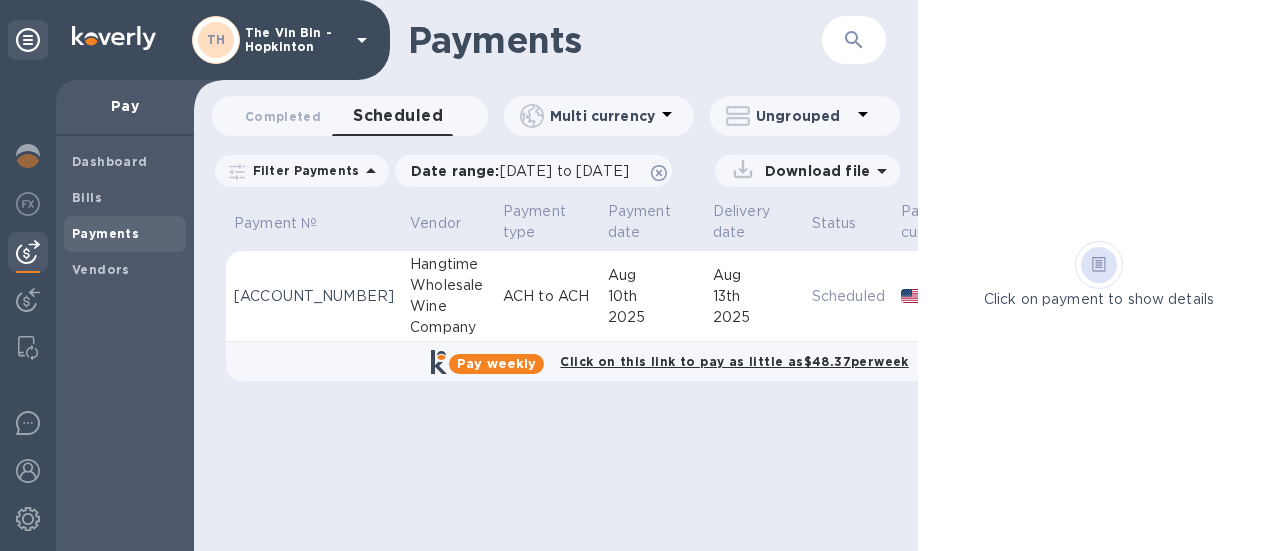 click on "Payments" at bounding box center [105, 233] 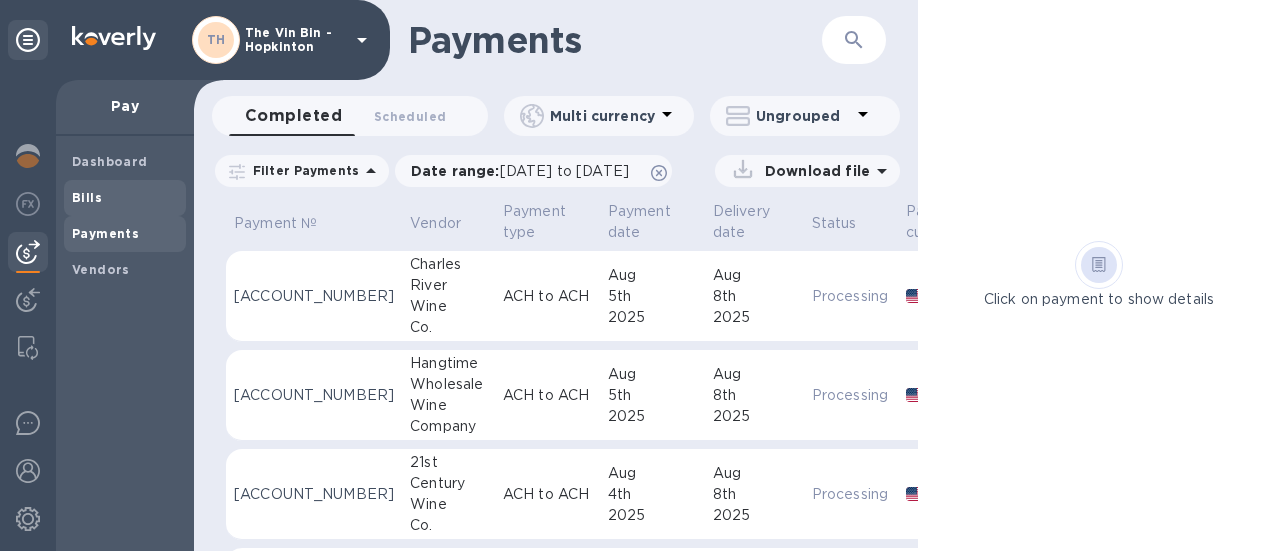 click on "Bills" at bounding box center [87, 197] 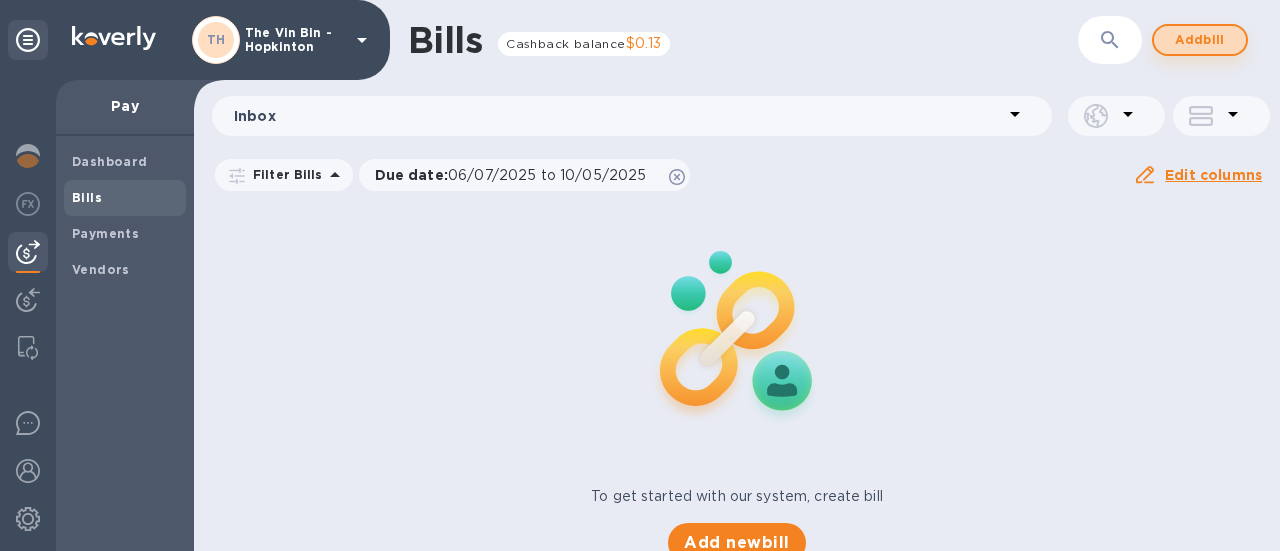 click on "Add   bill" at bounding box center [1200, 40] 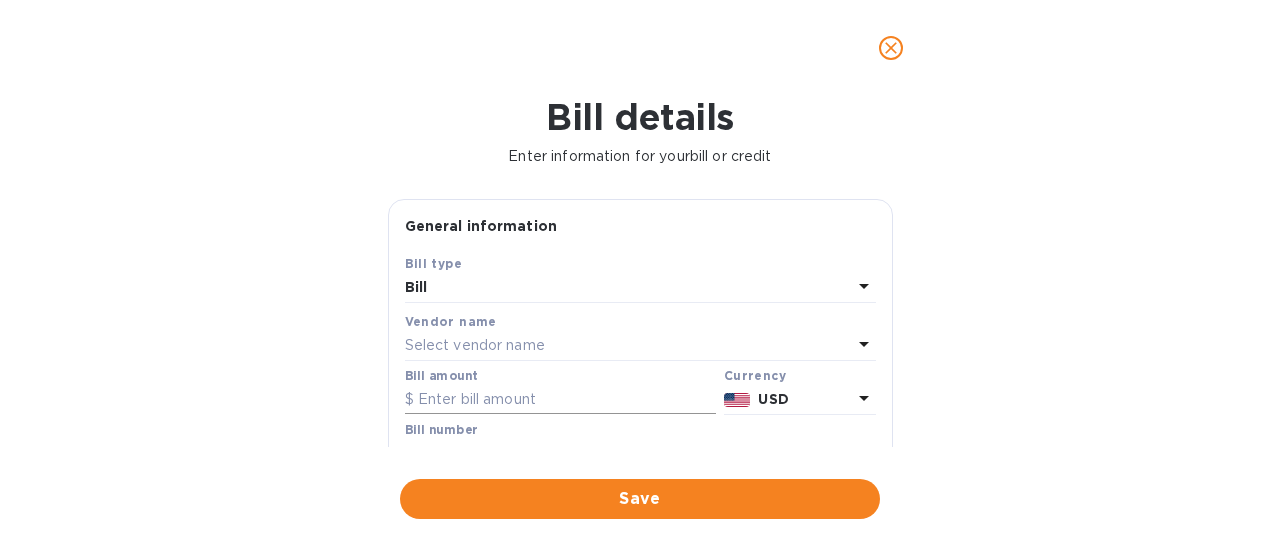 click at bounding box center (560, 400) 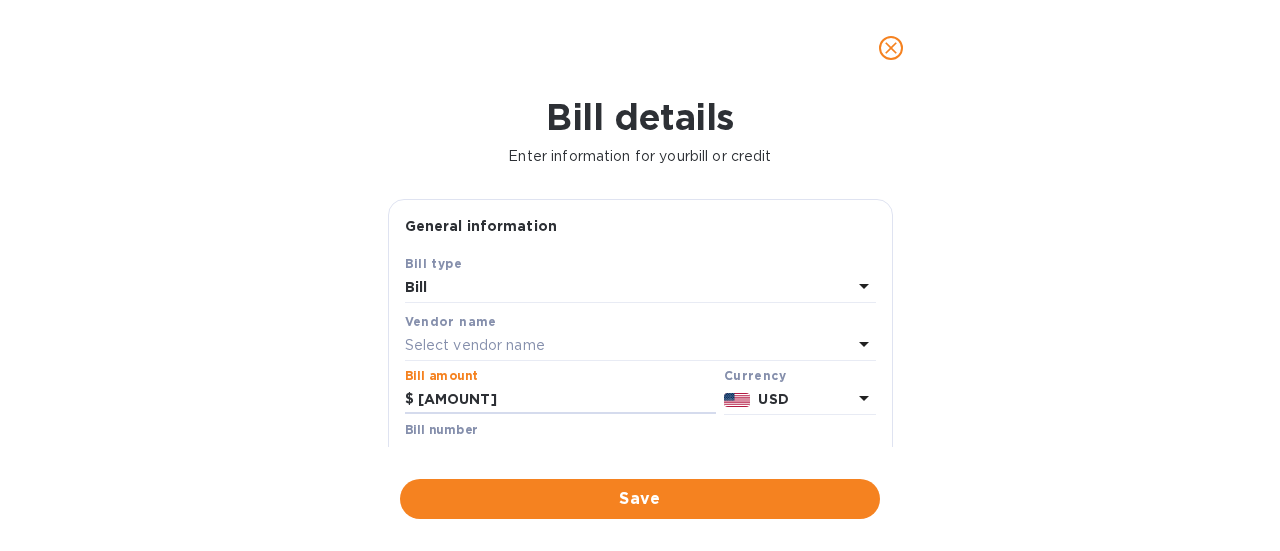 type on "[AMOUNT]" 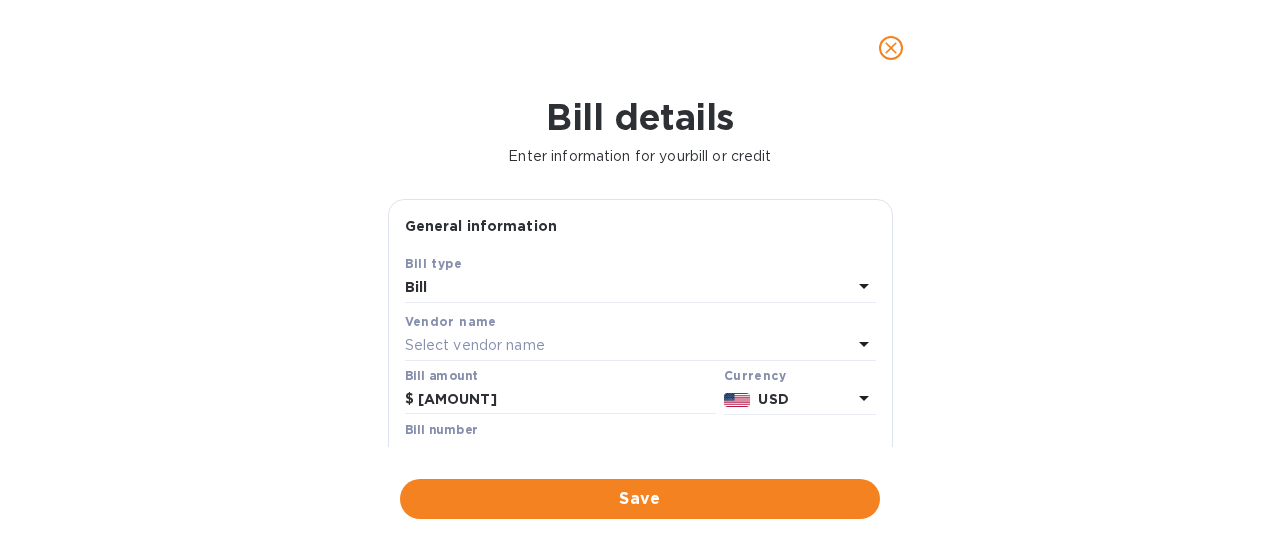click on "Select vendor name" at bounding box center (475, 345) 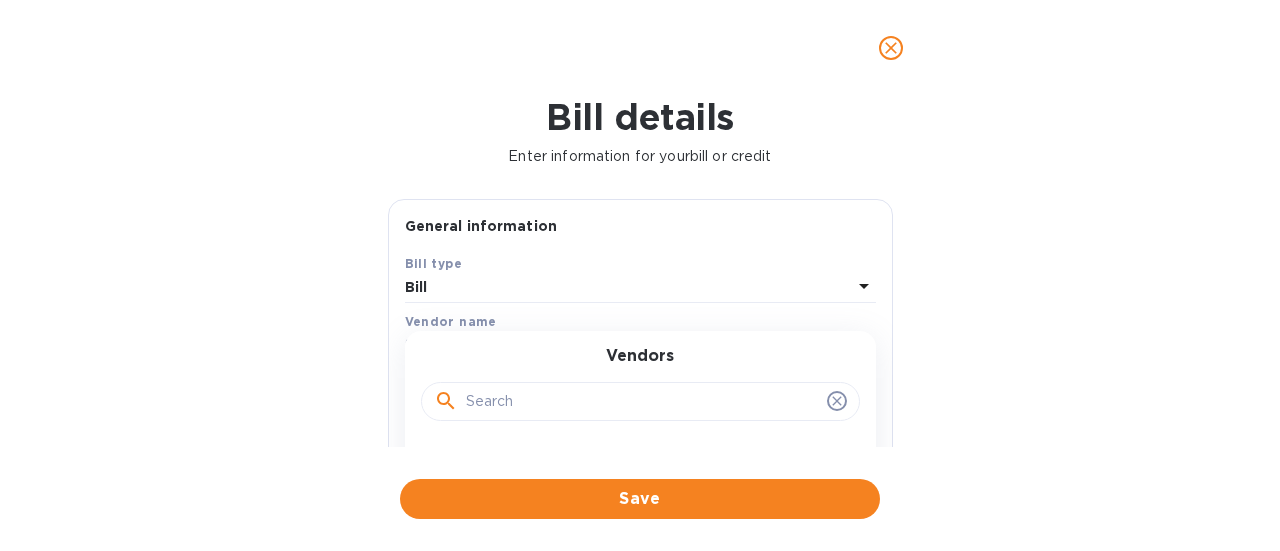 click at bounding box center [640, 402] 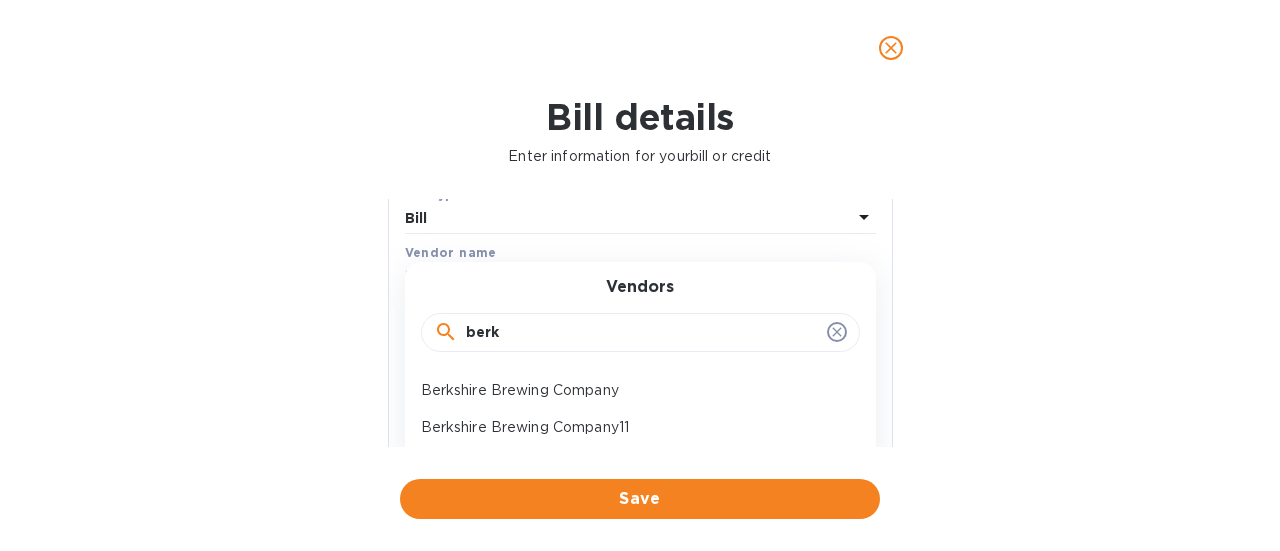 scroll, scrollTop: 100, scrollLeft: 0, axis: vertical 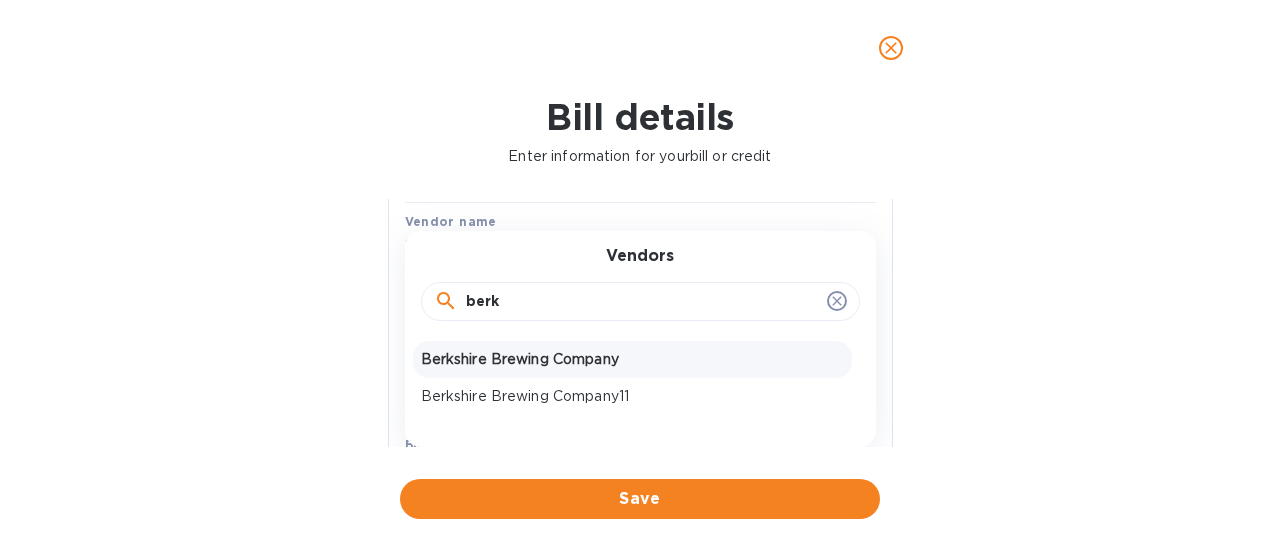 type on "berk" 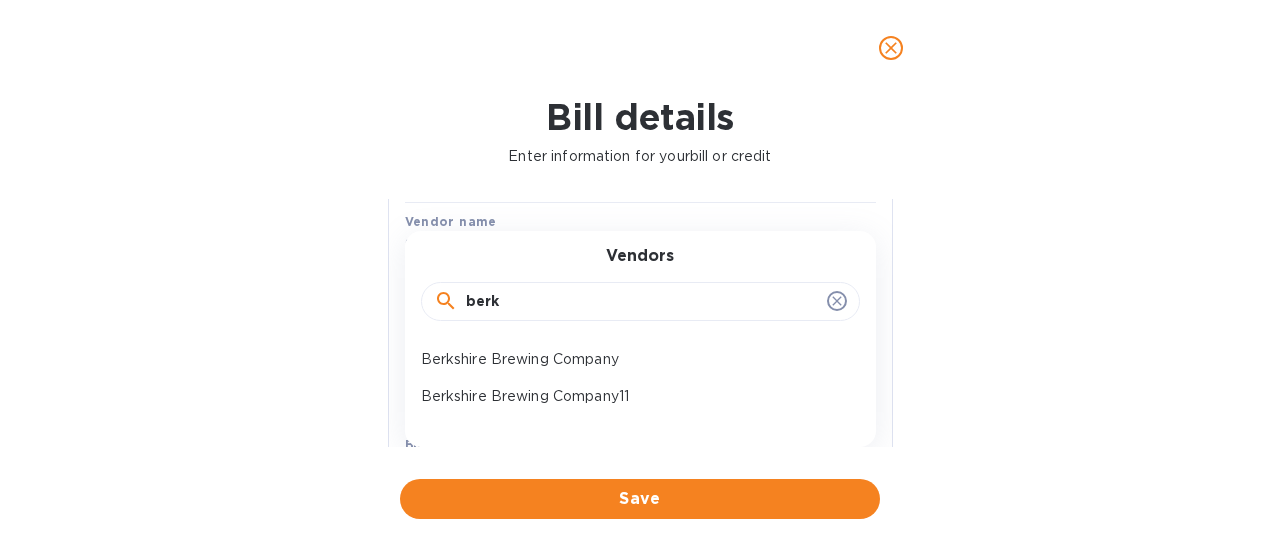 click on "Berkshire Brewing Company" at bounding box center (632, 359) 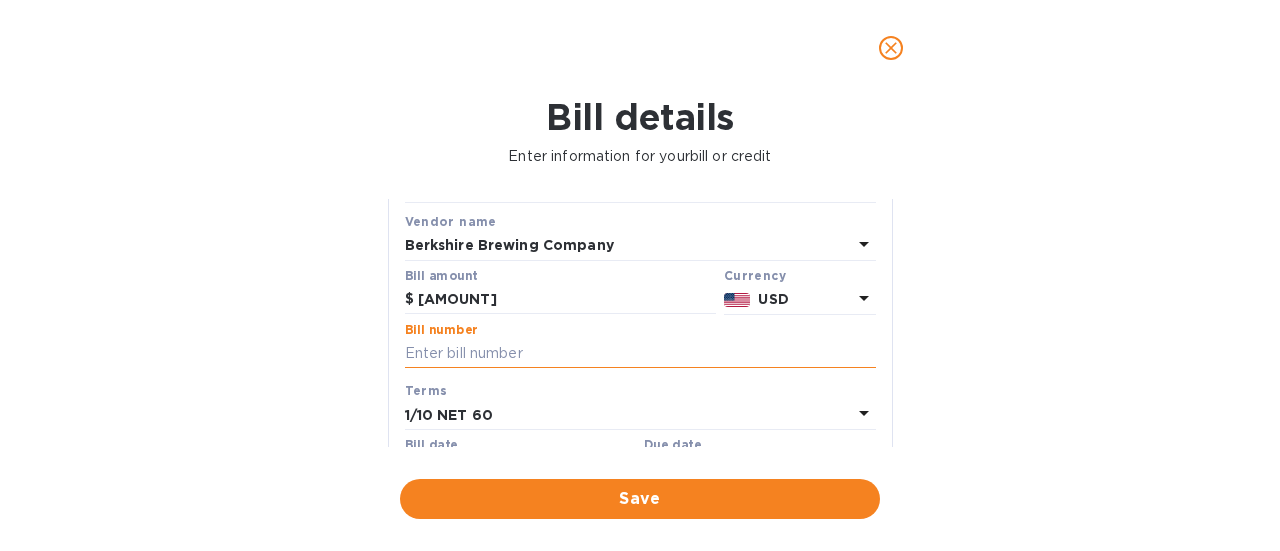 click at bounding box center [640, 354] 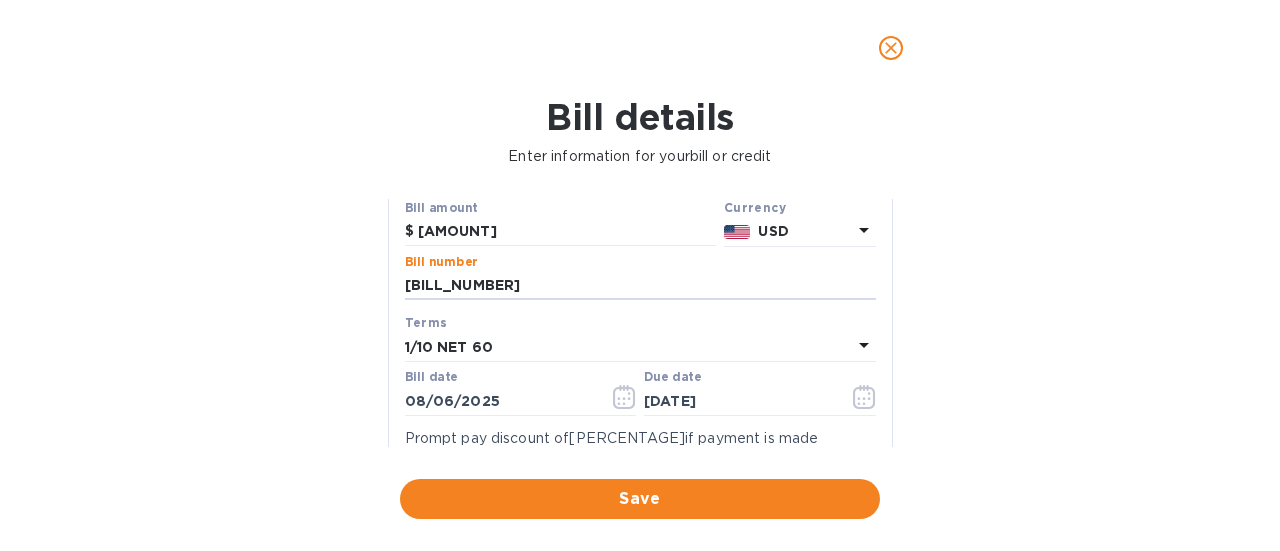 scroll, scrollTop: 200, scrollLeft: 0, axis: vertical 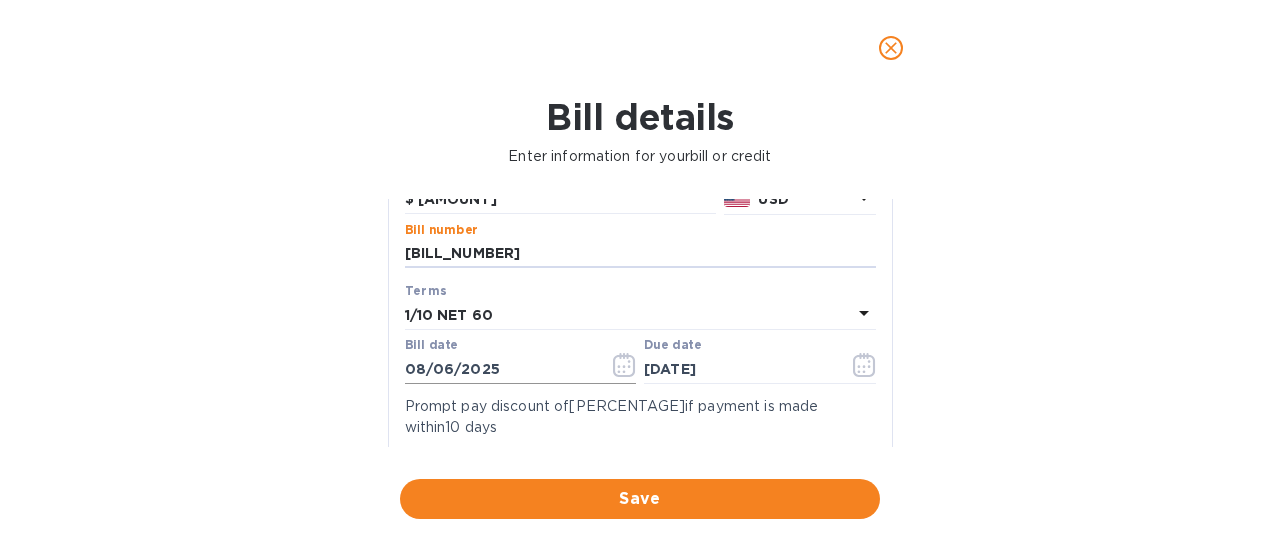 type on "[BILL_NUMBER]" 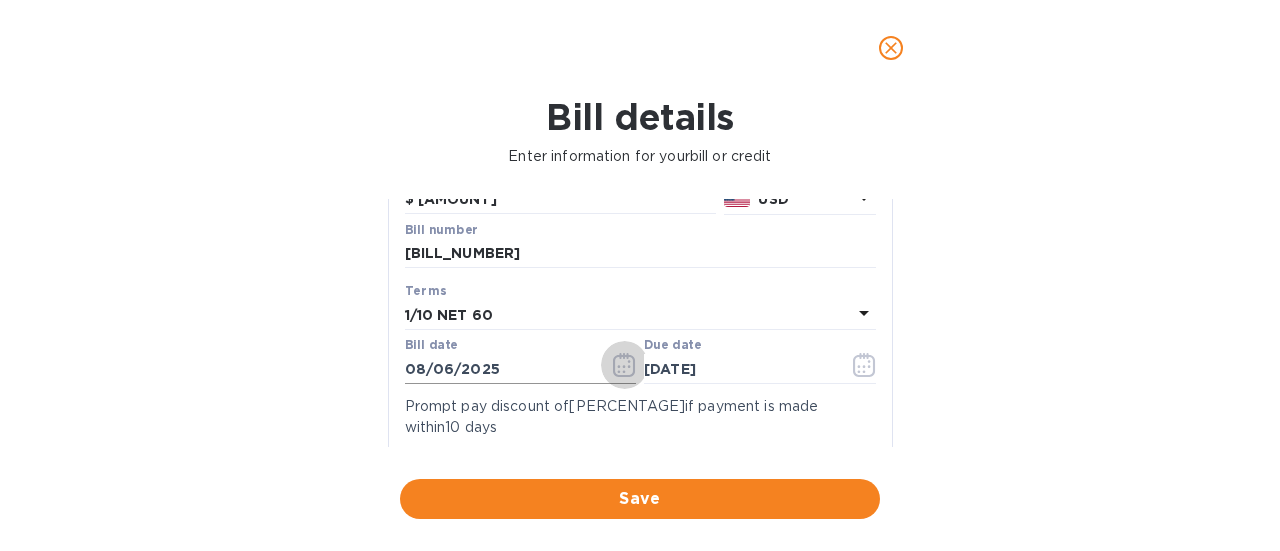 click 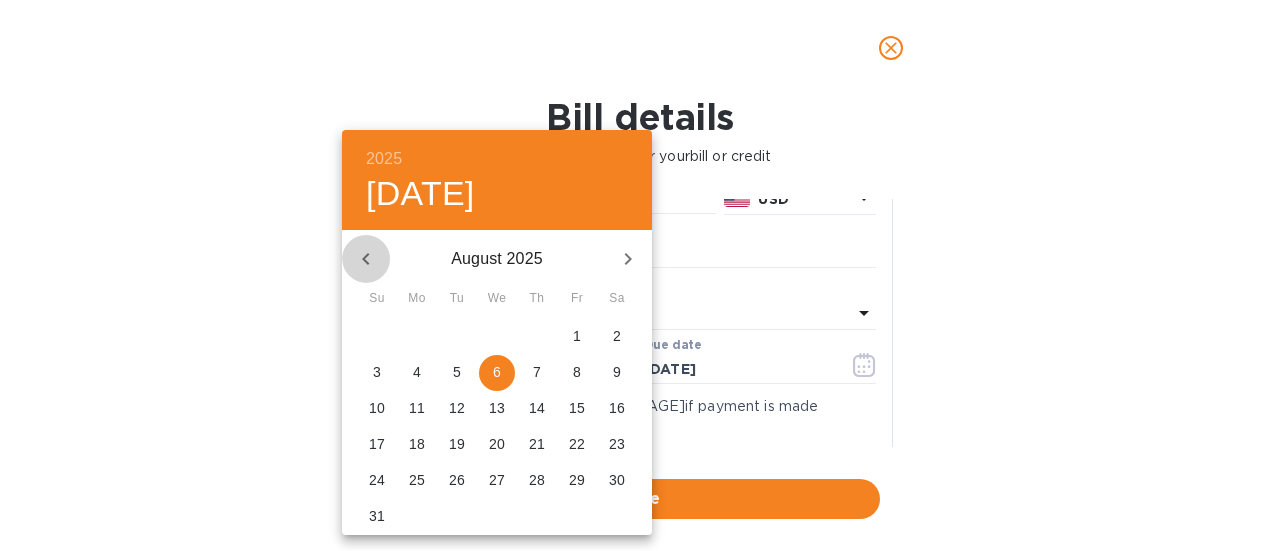click at bounding box center [366, 259] 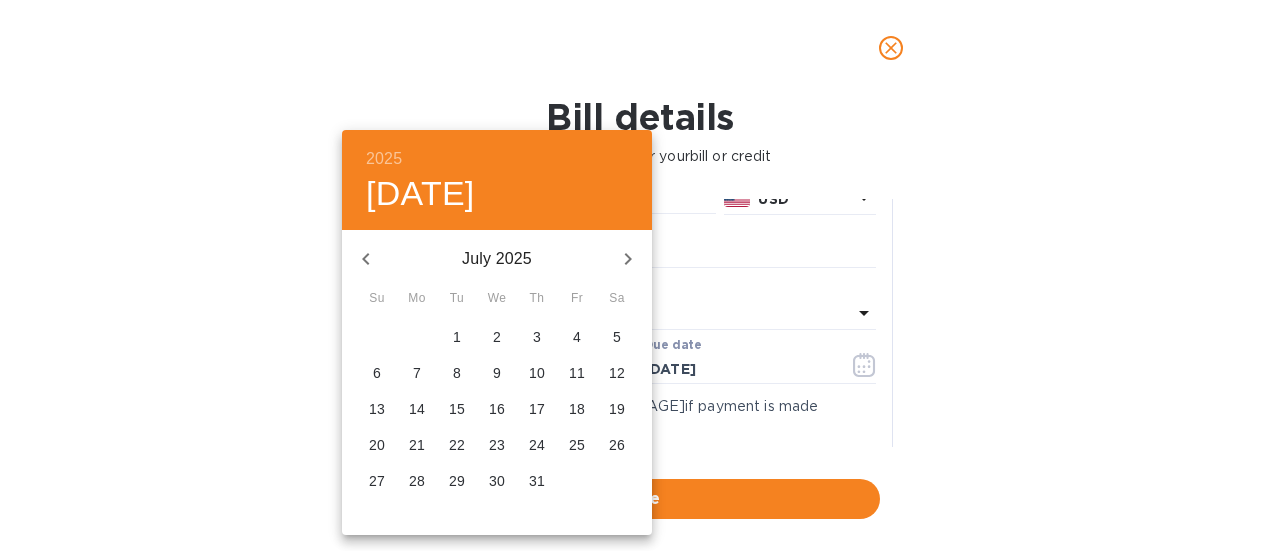 click at bounding box center [366, 259] 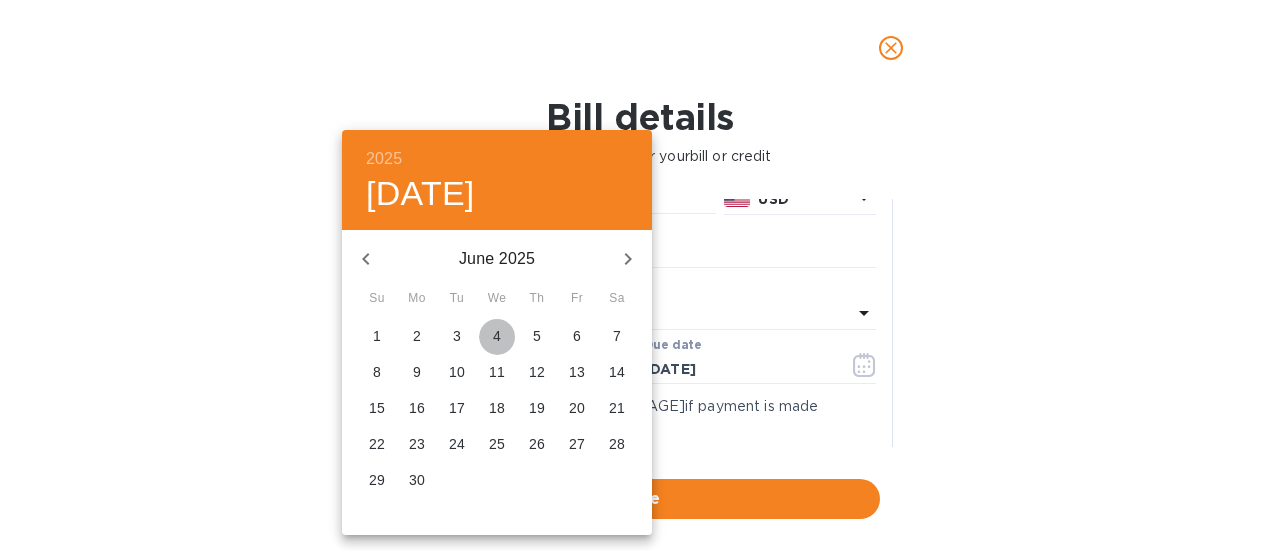 click on "4" at bounding box center (497, 336) 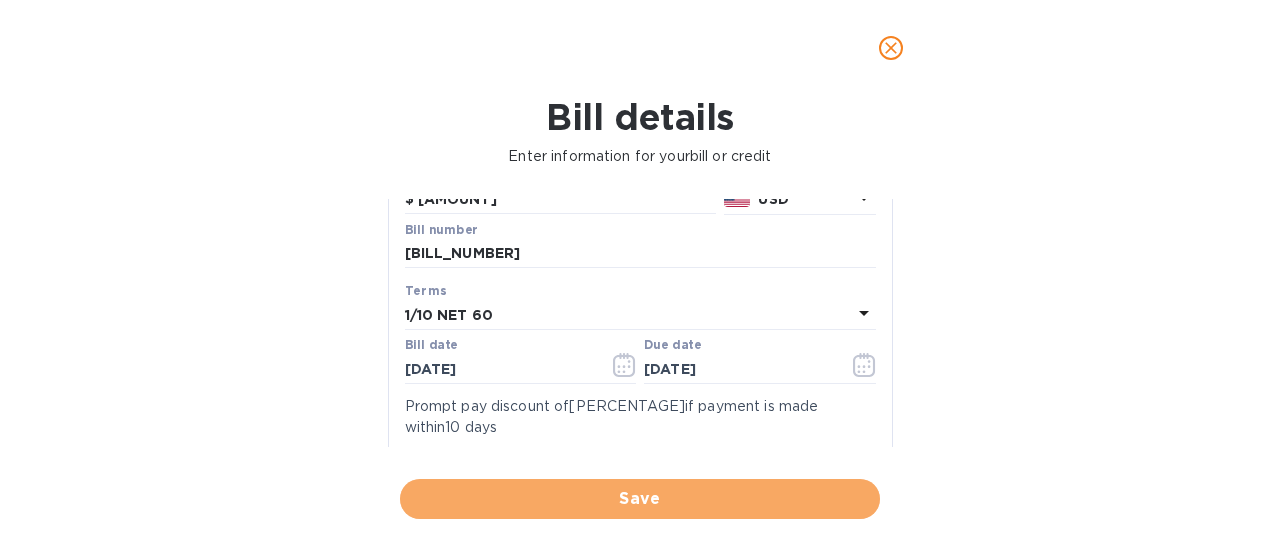 click on "Save" at bounding box center [640, 499] 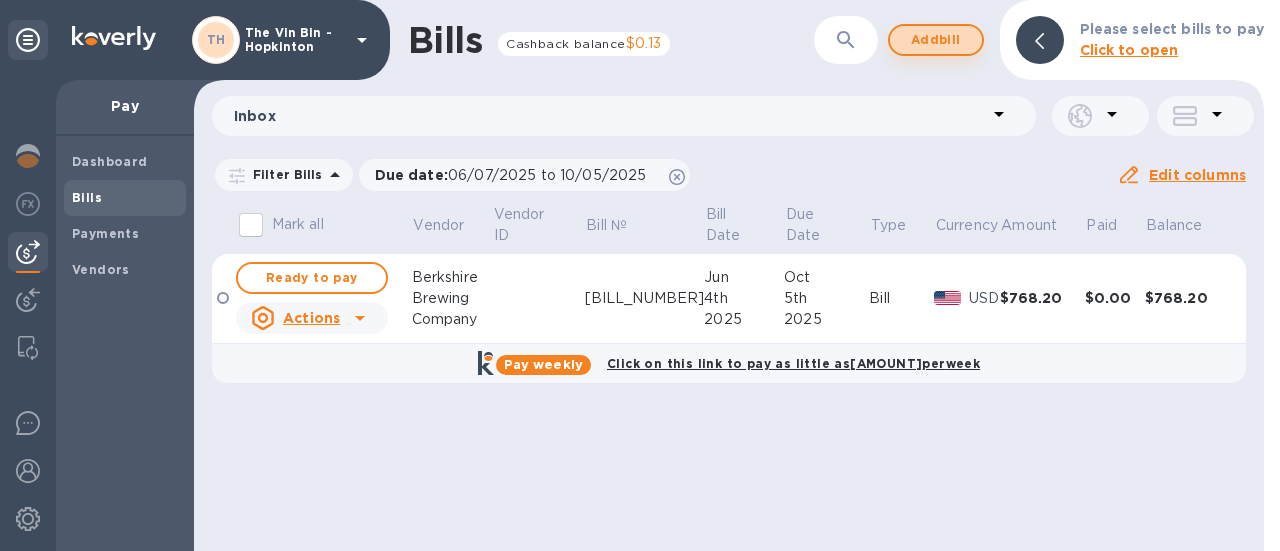 click on "Add   bill" at bounding box center (936, 40) 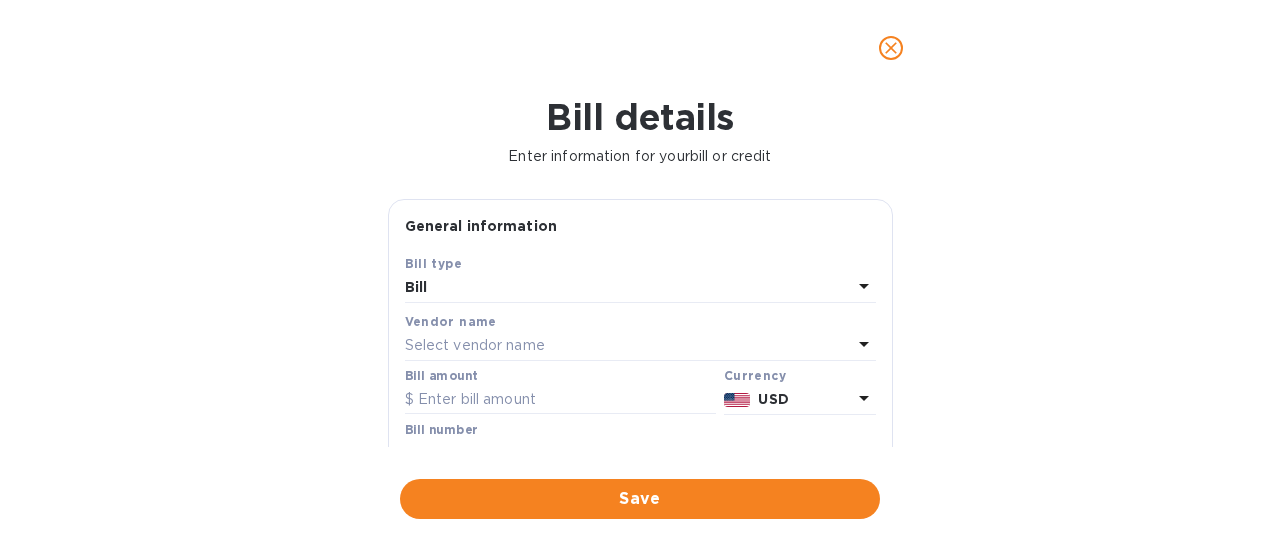 click on "Select vendor name" at bounding box center [628, 346] 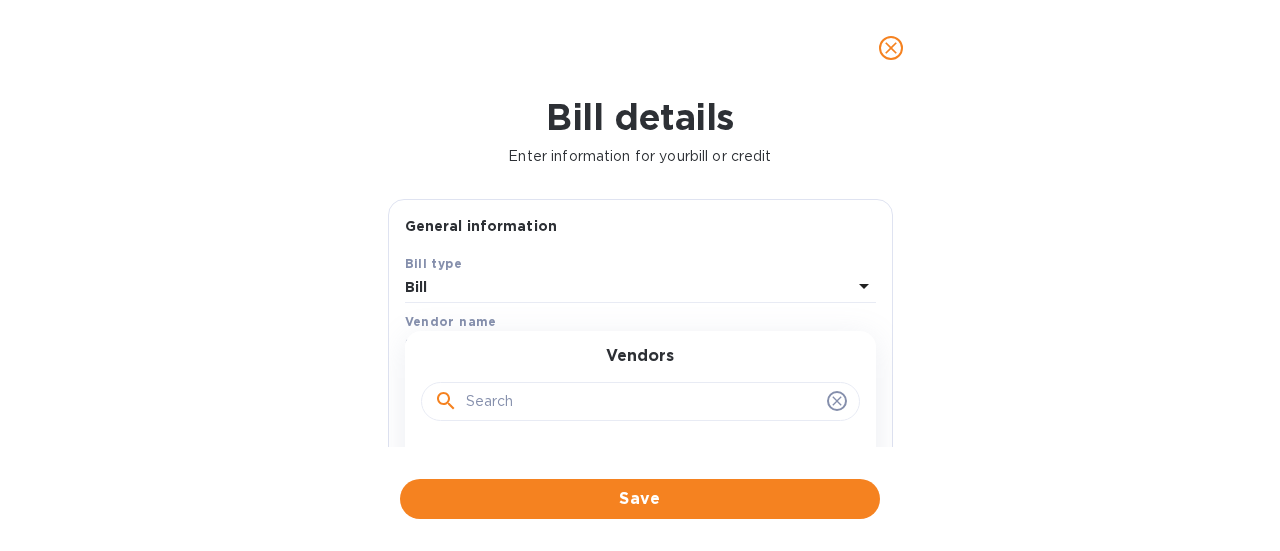 click at bounding box center [642, 402] 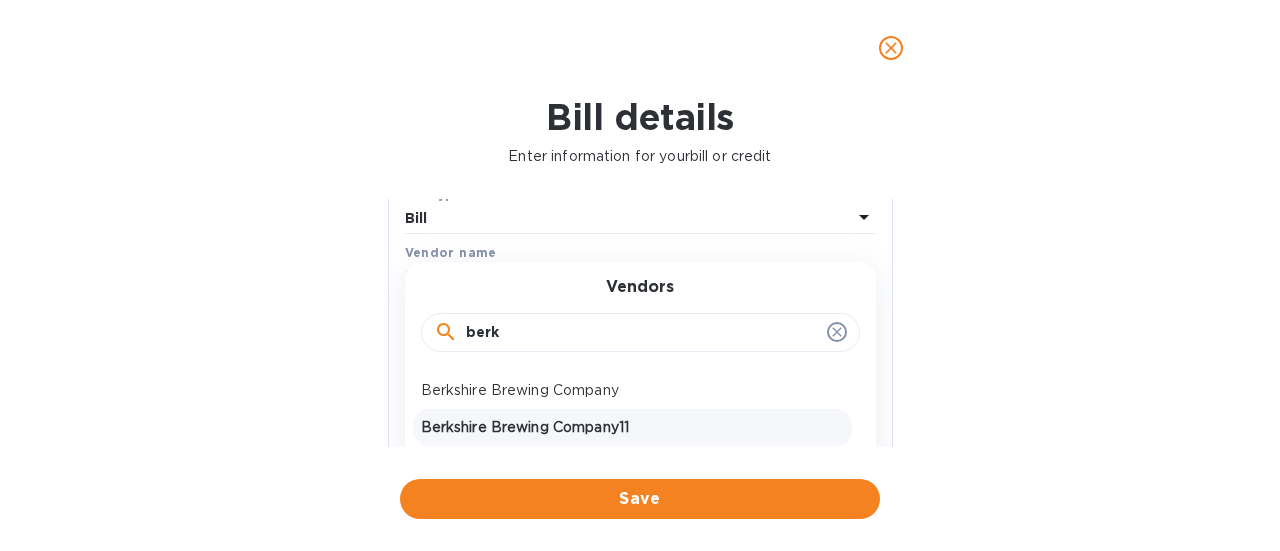 scroll, scrollTop: 100, scrollLeft: 0, axis: vertical 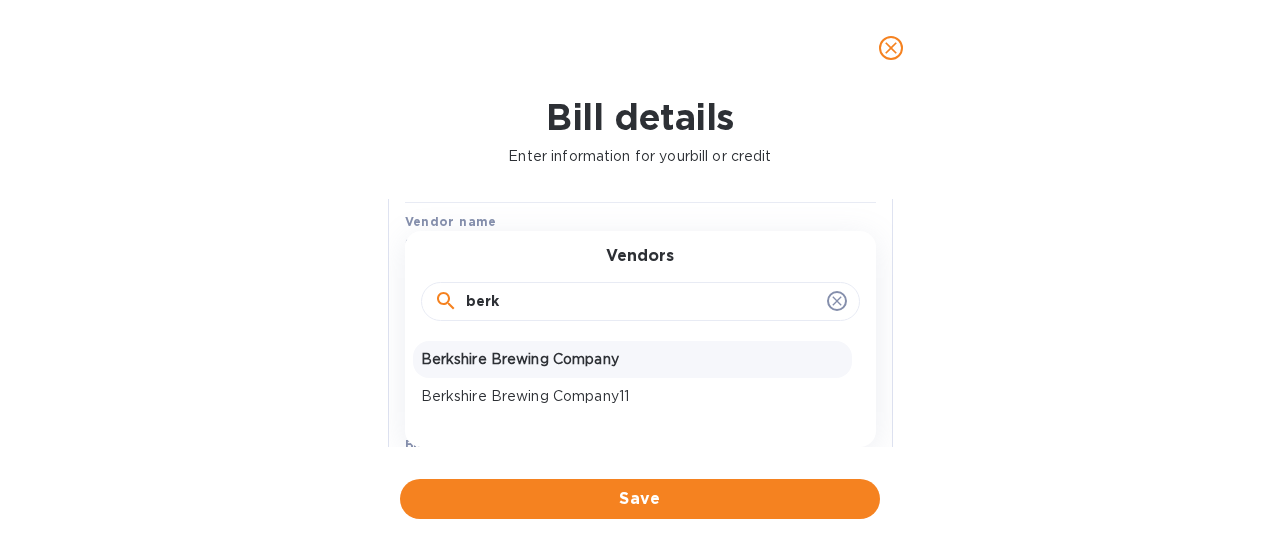 type on "berk" 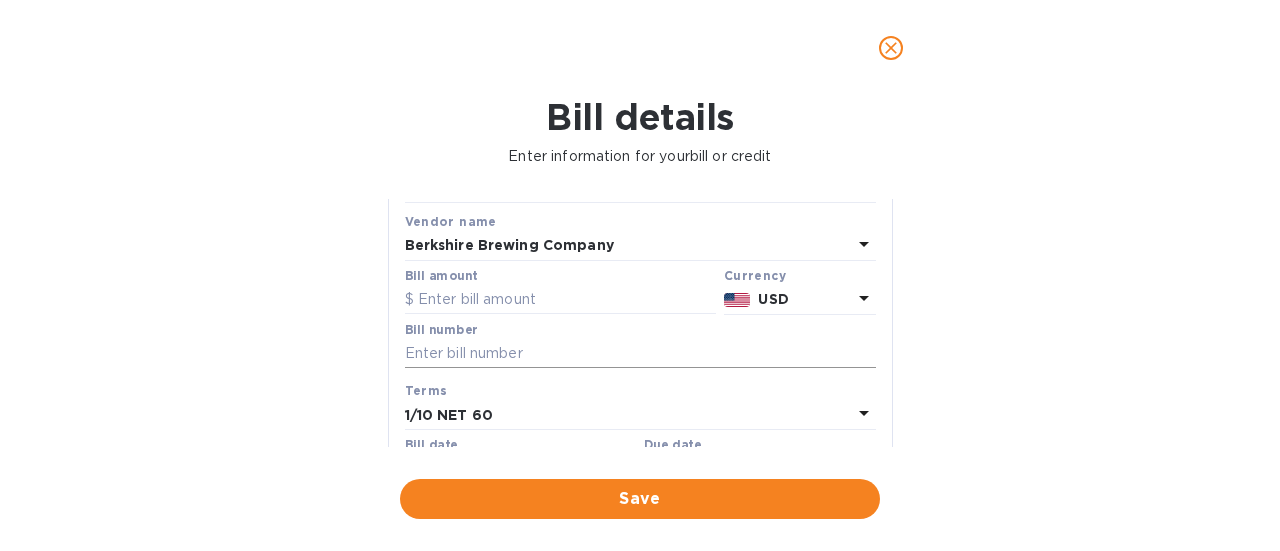 type on "[DATE]" 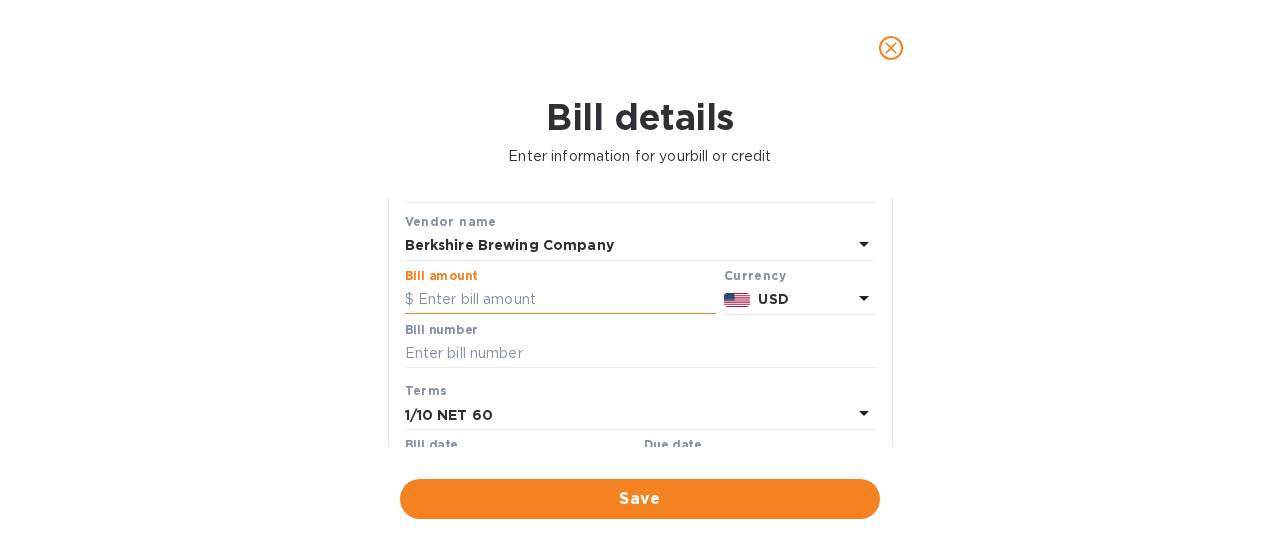 click at bounding box center (560, 300) 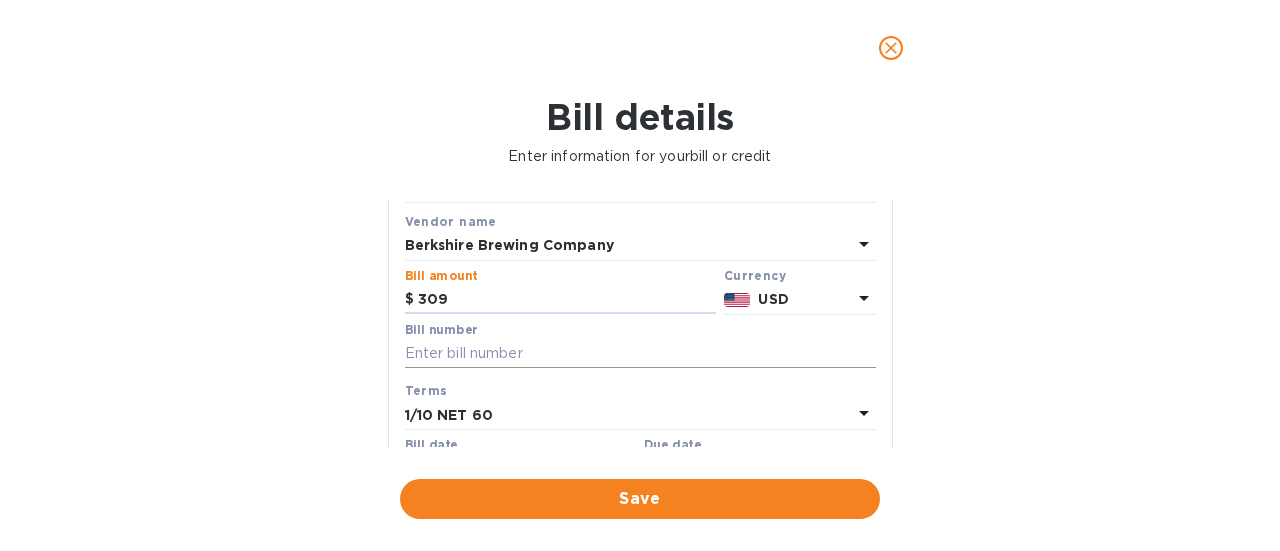 type on "309" 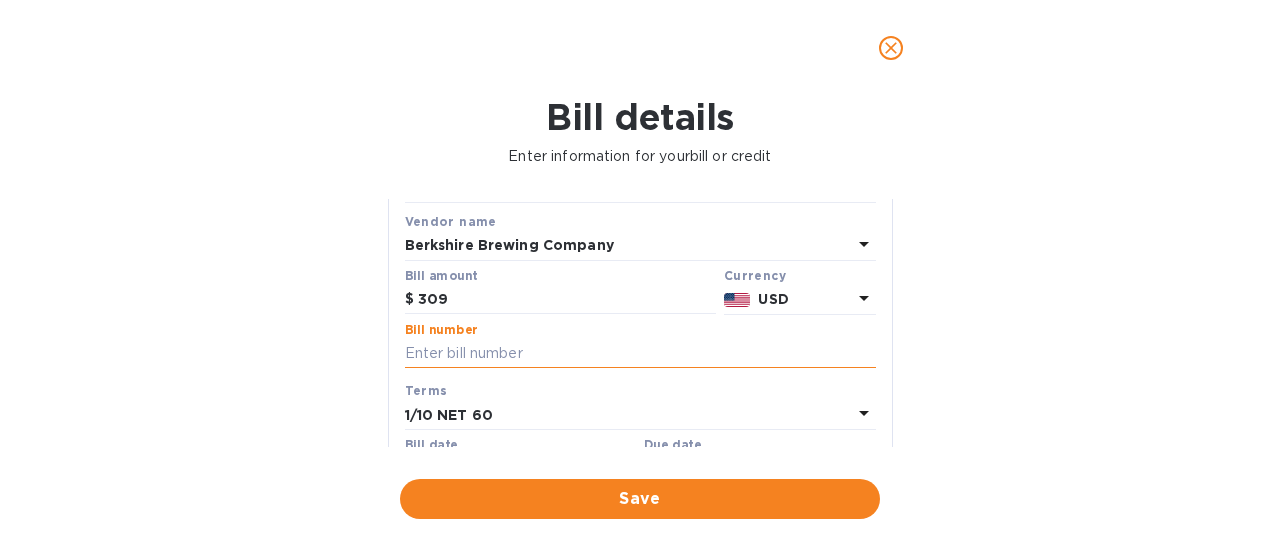 click at bounding box center (640, 354) 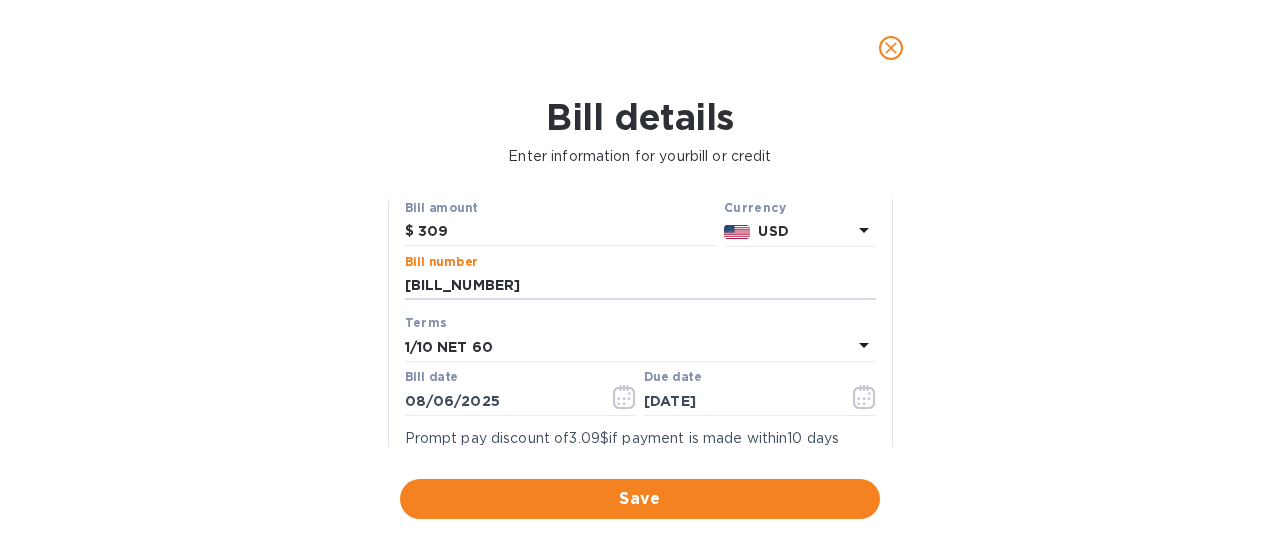 scroll, scrollTop: 200, scrollLeft: 0, axis: vertical 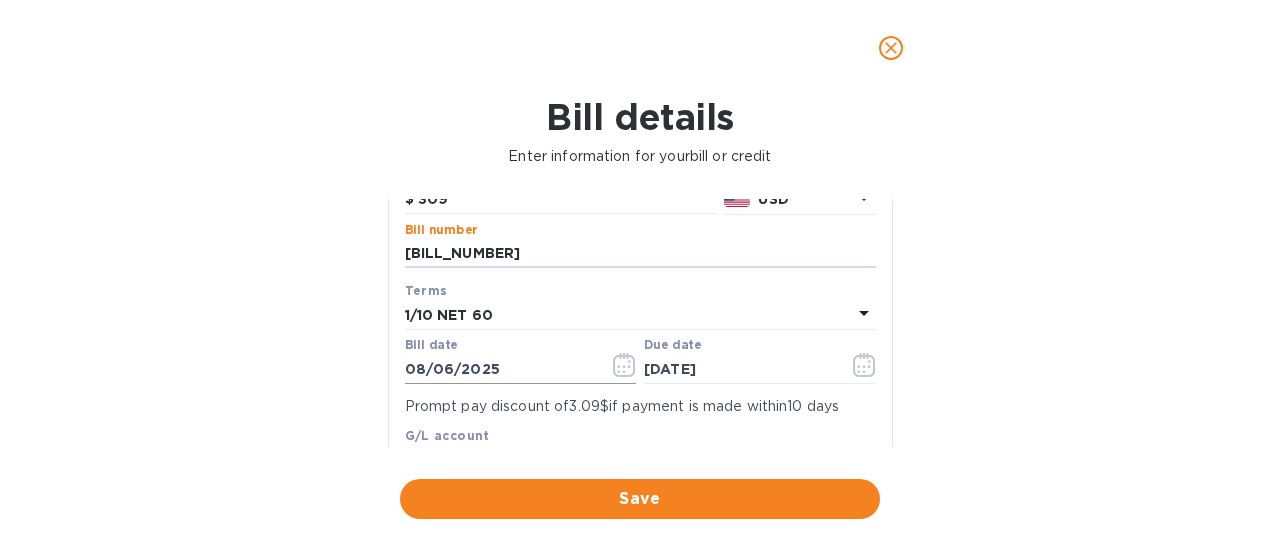 type on "[BILL_NUMBER]" 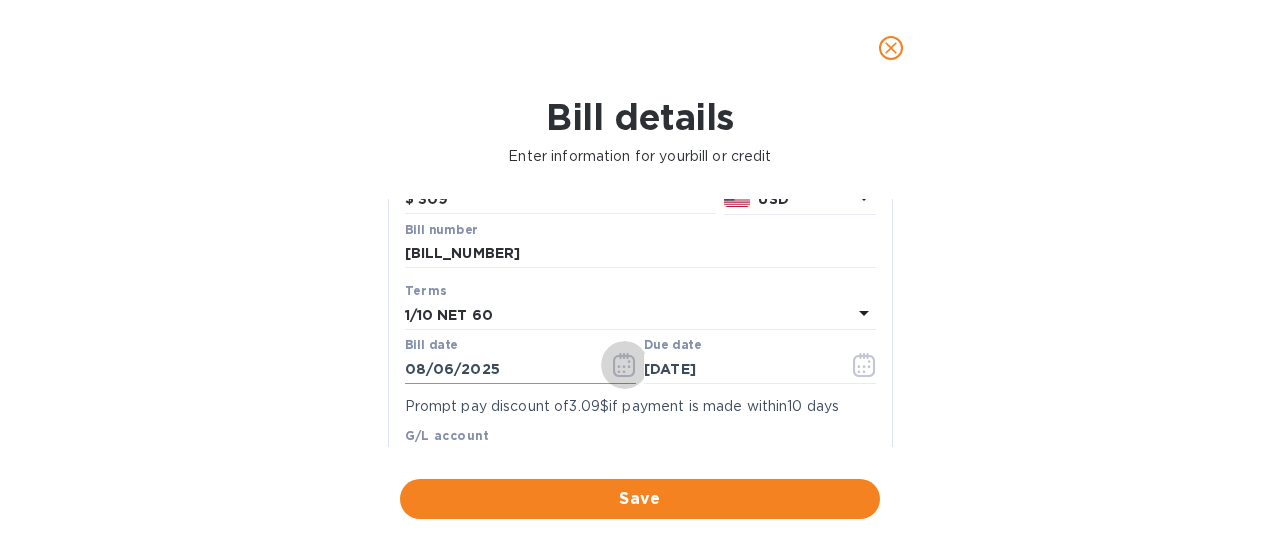 click 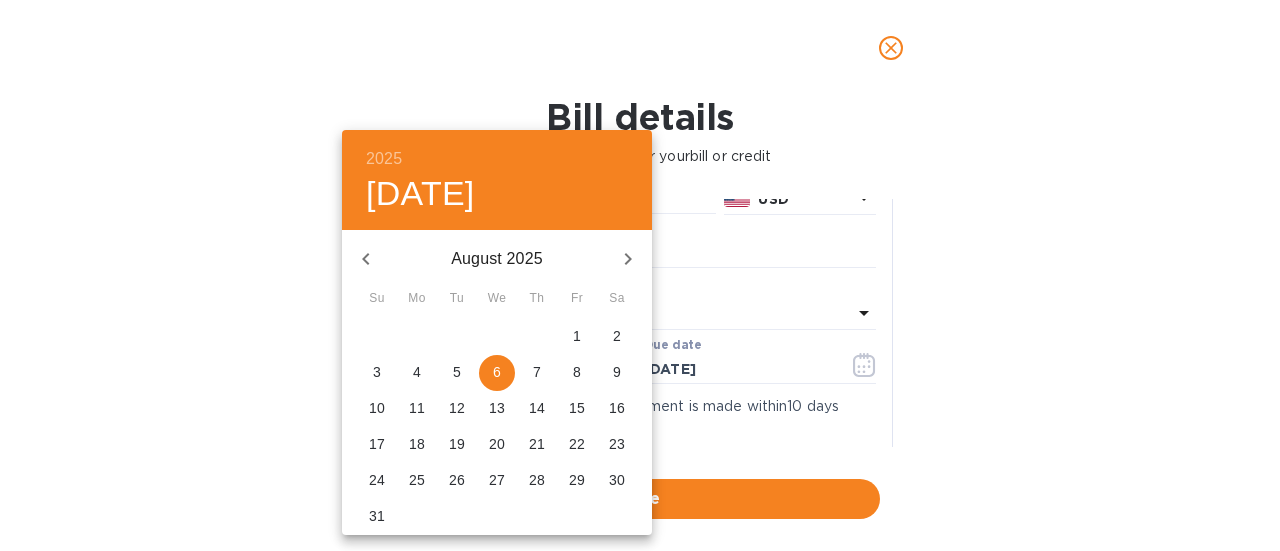 click 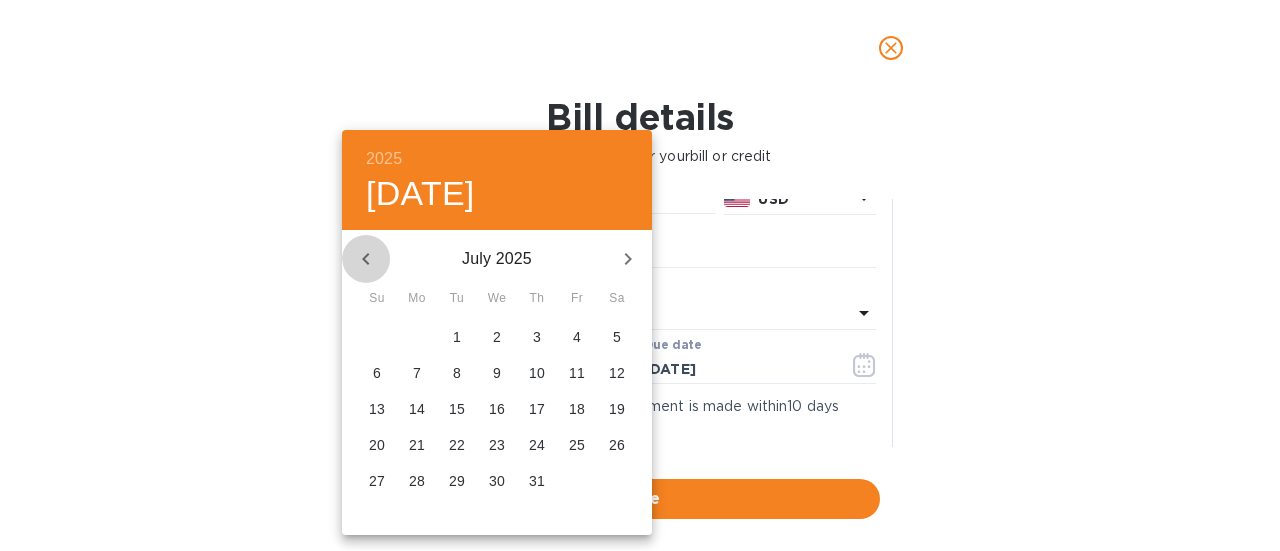 click 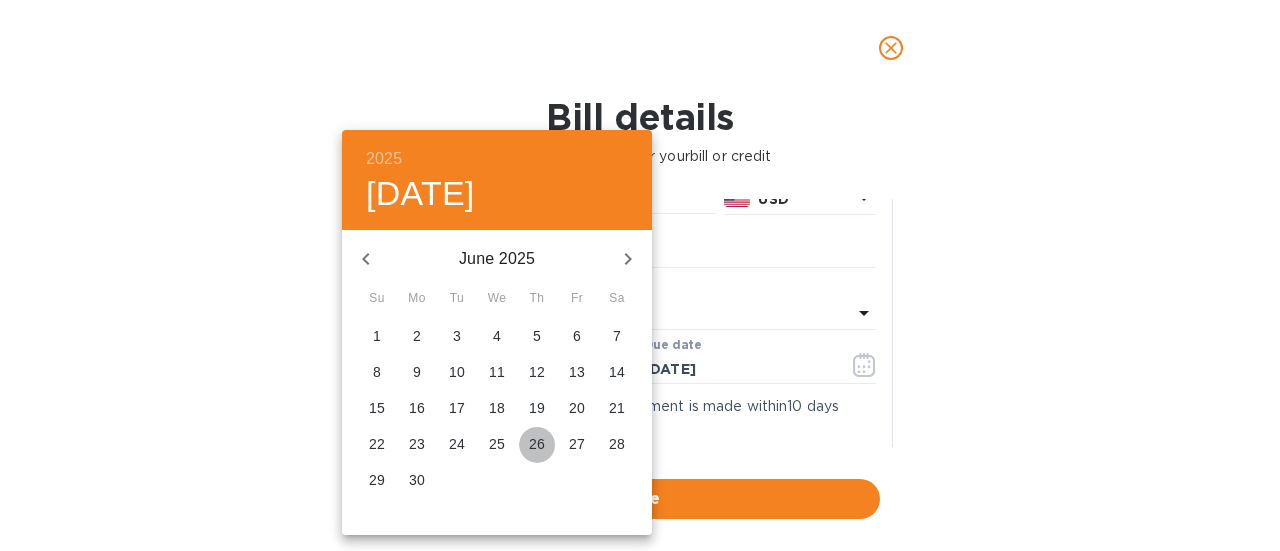 click on "26" at bounding box center (537, 444) 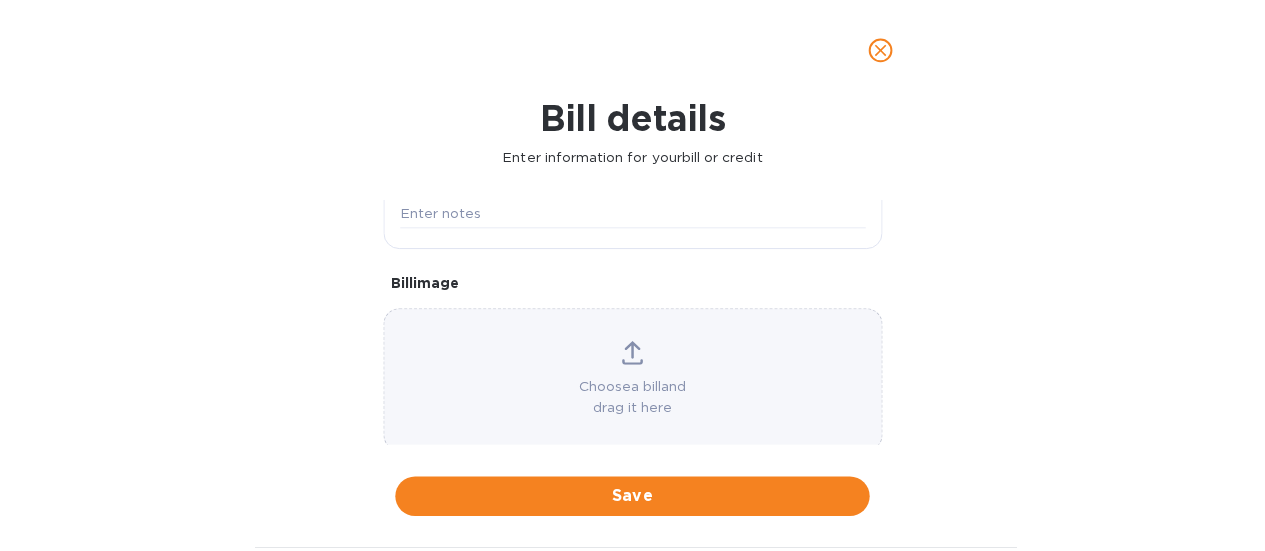 scroll, scrollTop: 529, scrollLeft: 0, axis: vertical 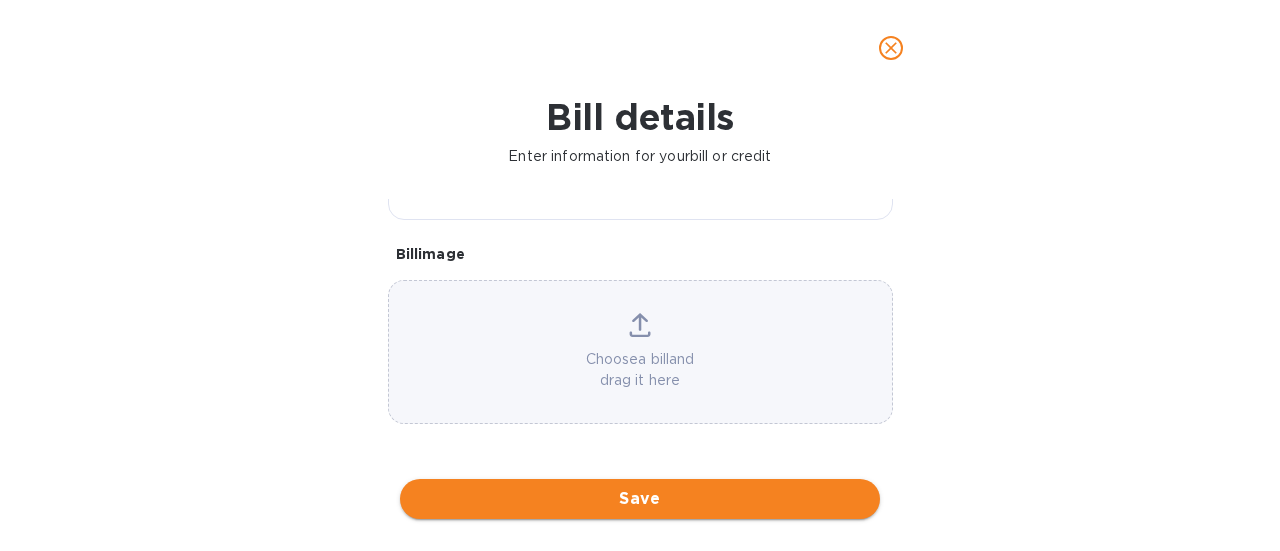 click on "Save" at bounding box center (640, 499) 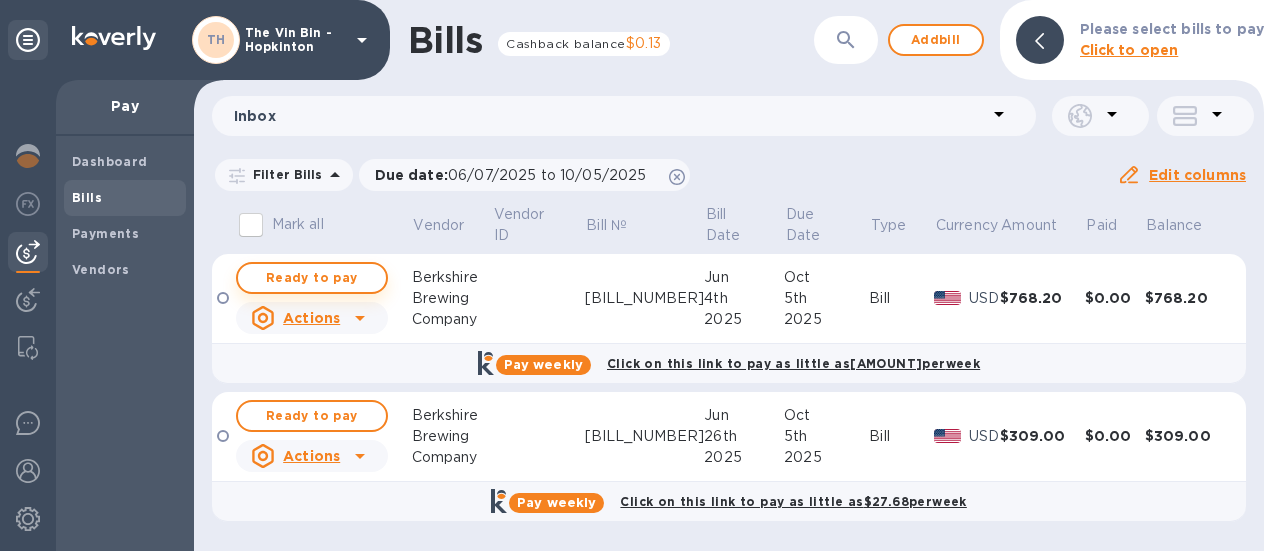 click on "Ready to pay" at bounding box center (312, 278) 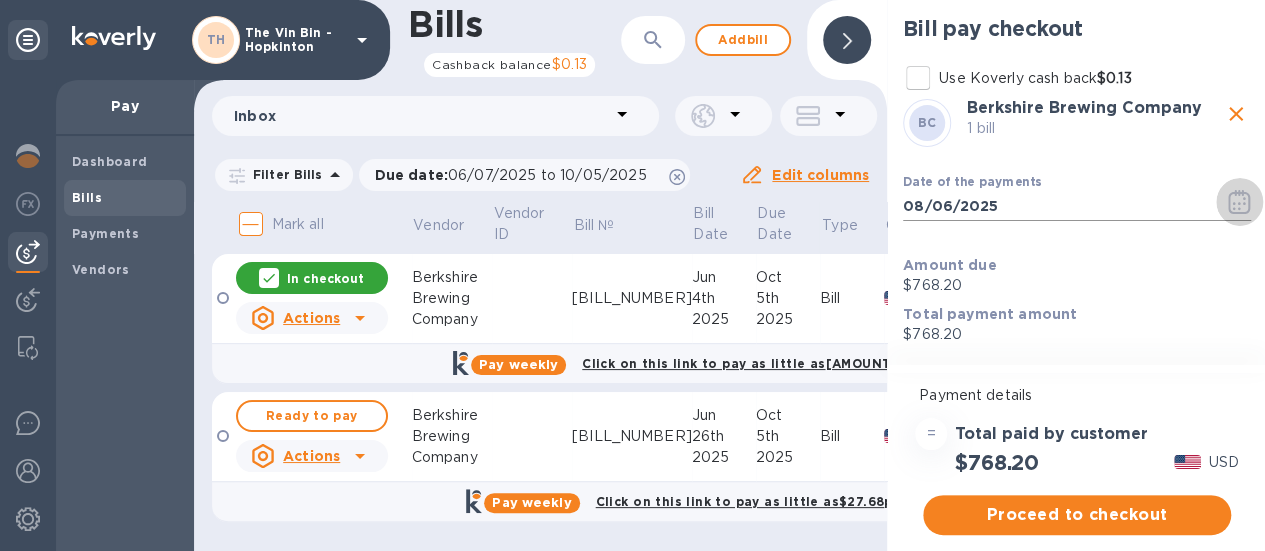 click 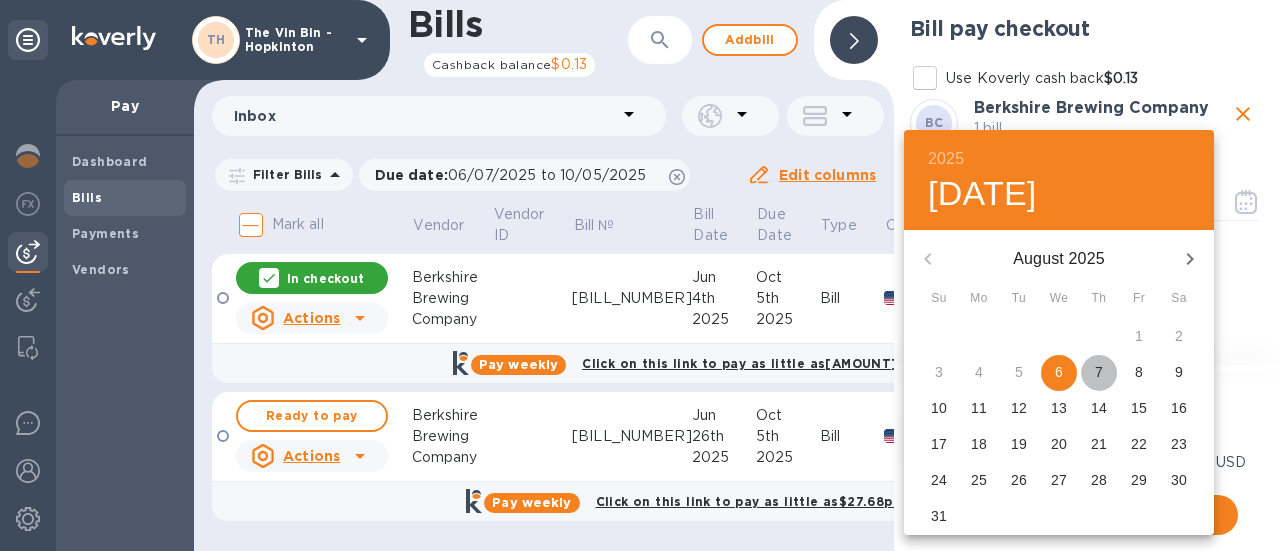 click on "7" at bounding box center (1099, 372) 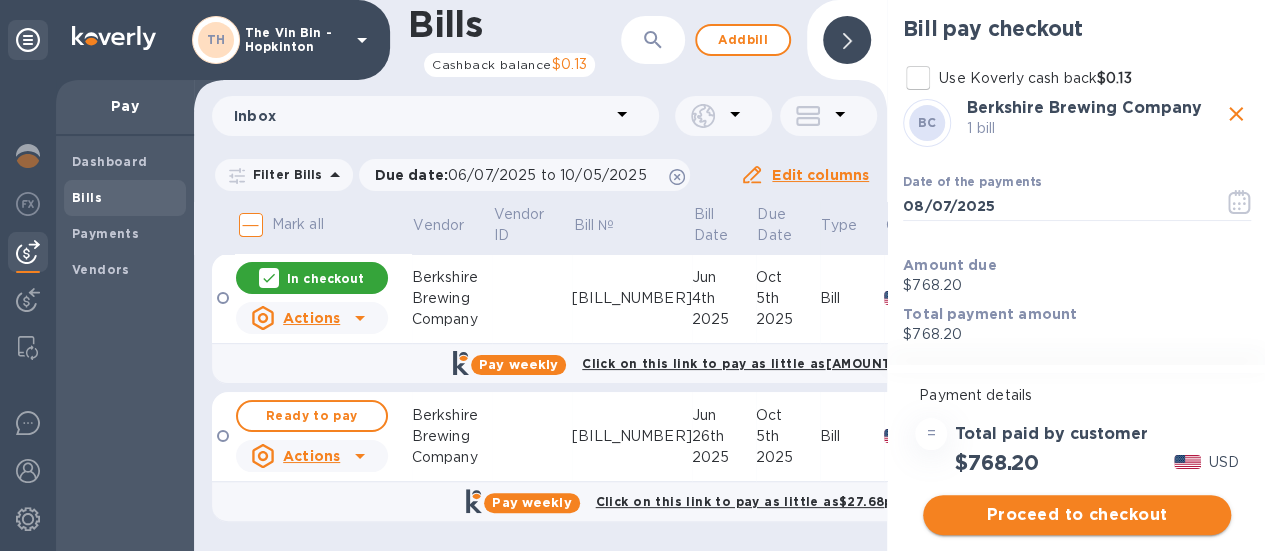 click on "Proceed to checkout" at bounding box center (1077, 515) 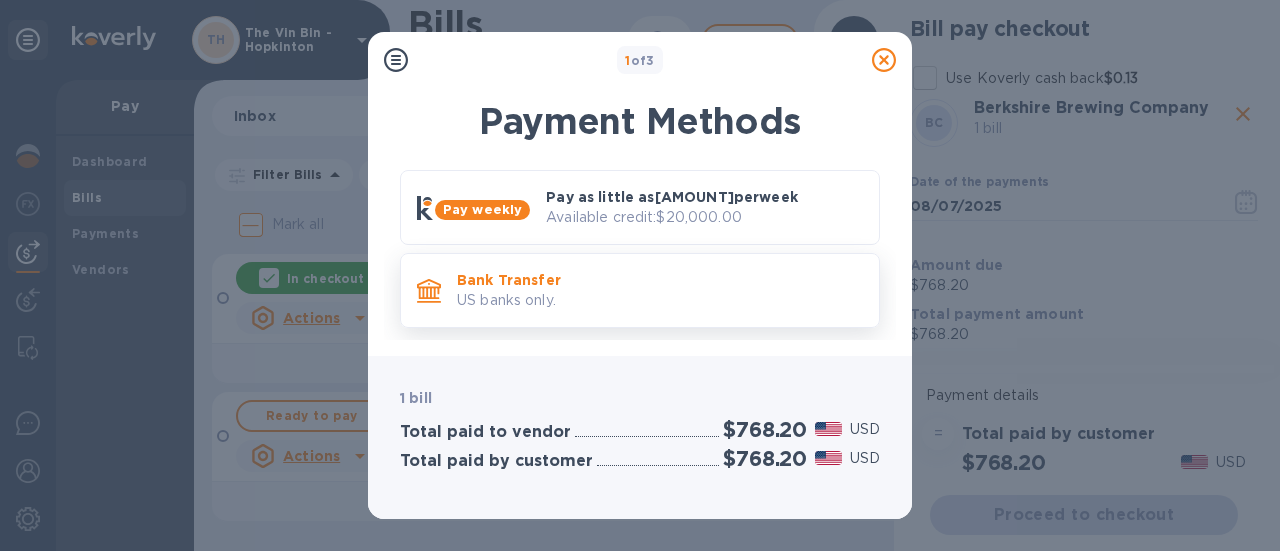click on "Bank Transfer" at bounding box center [660, 280] 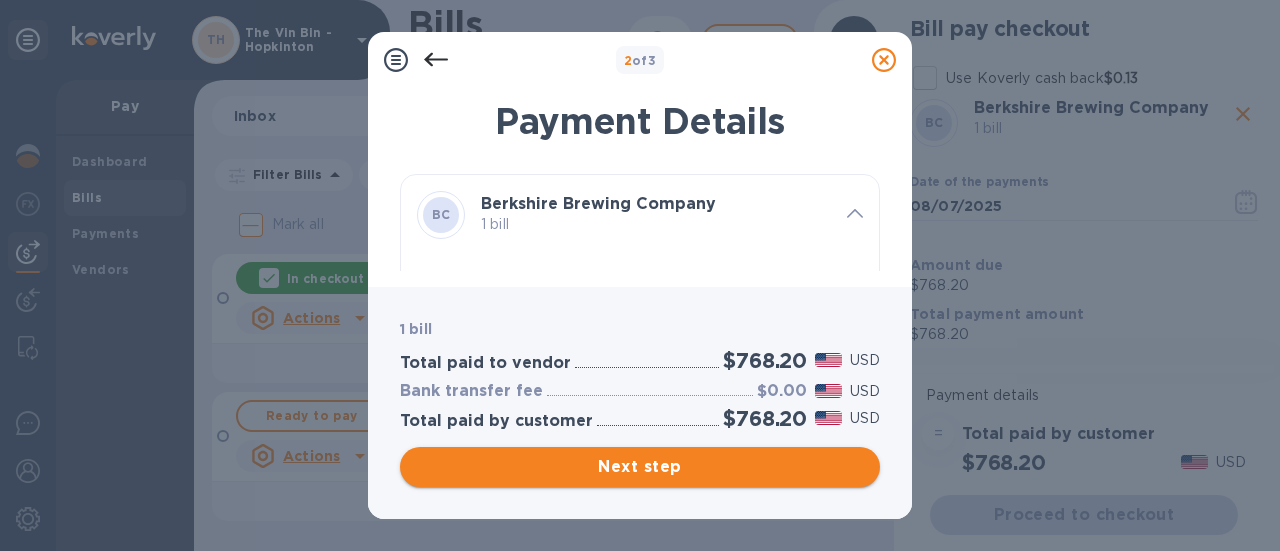 click on "Next step" at bounding box center [640, 467] 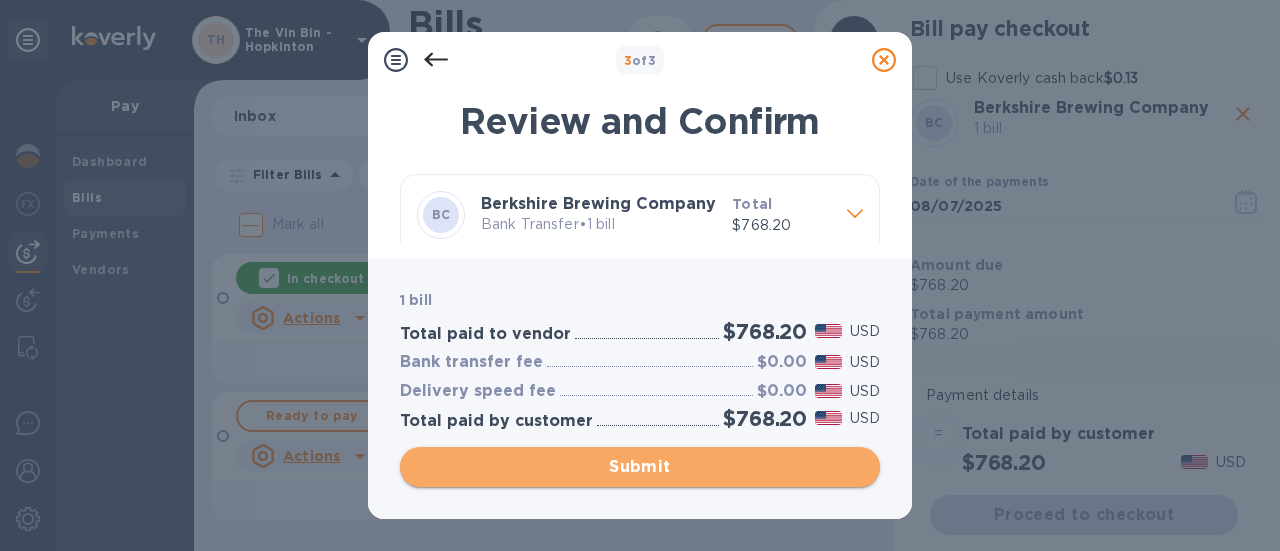 click on "Submit" at bounding box center (640, 467) 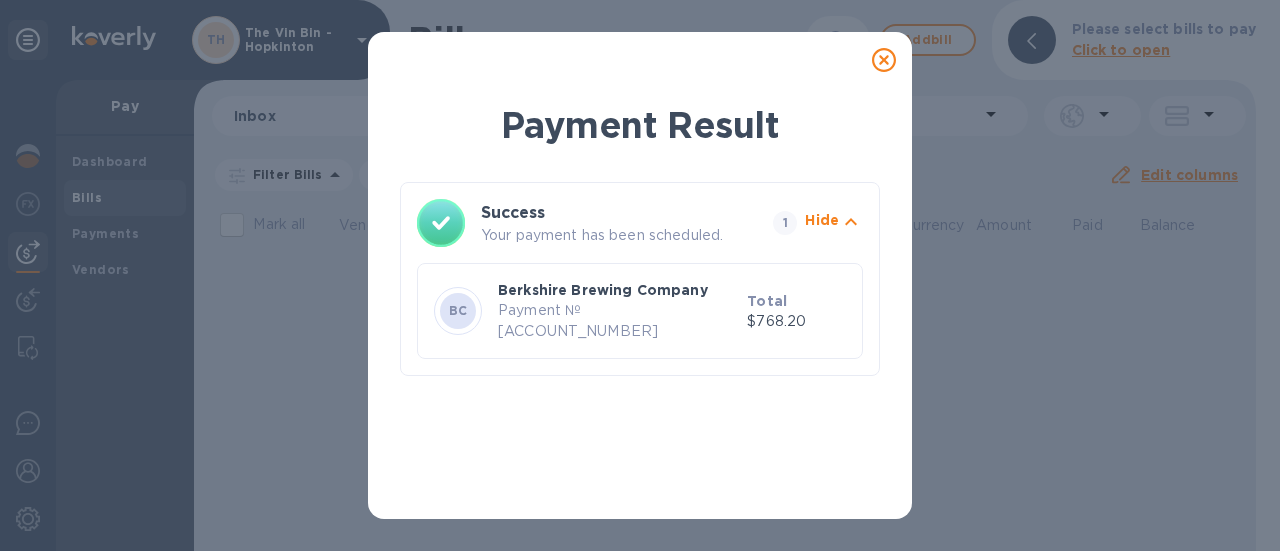click 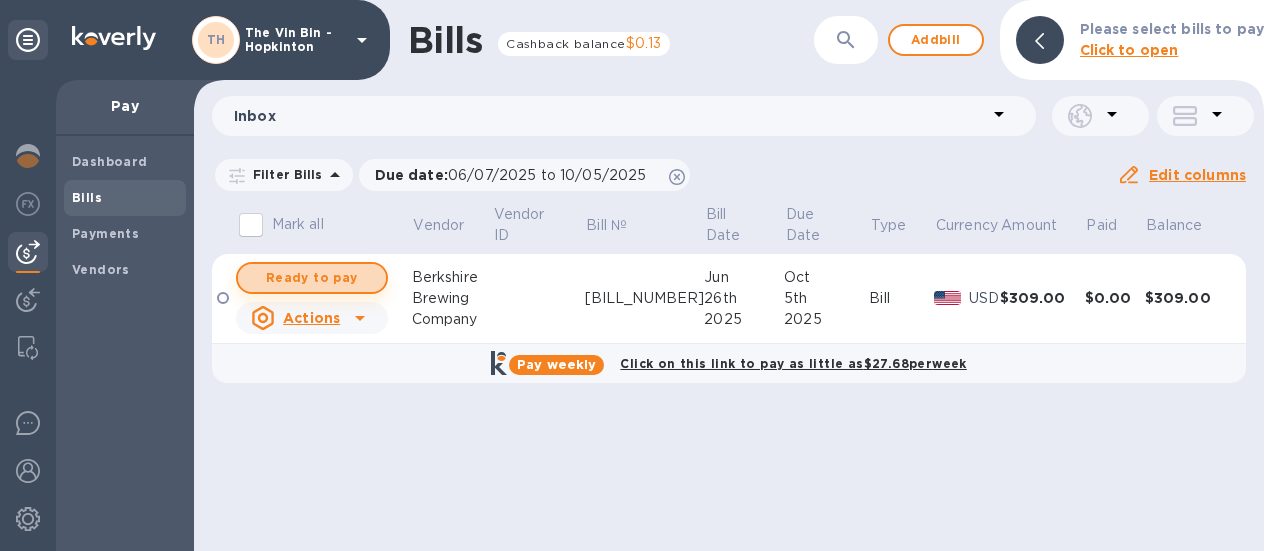 click on "Ready to pay" at bounding box center (312, 278) 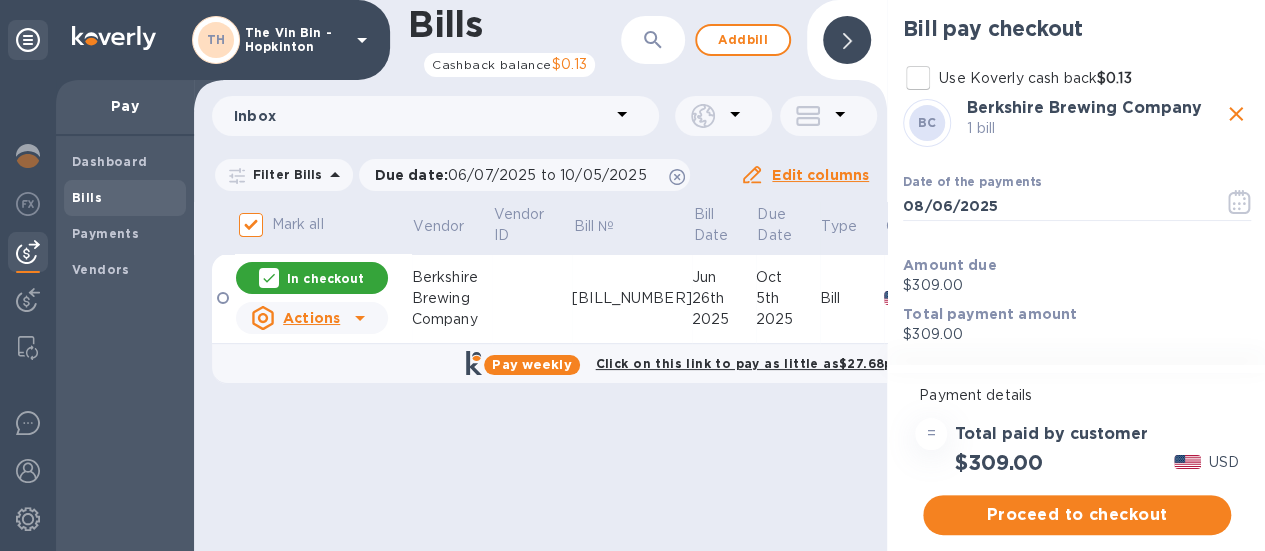 click on "[AMOUNT] USD" at bounding box center (1077, 462) 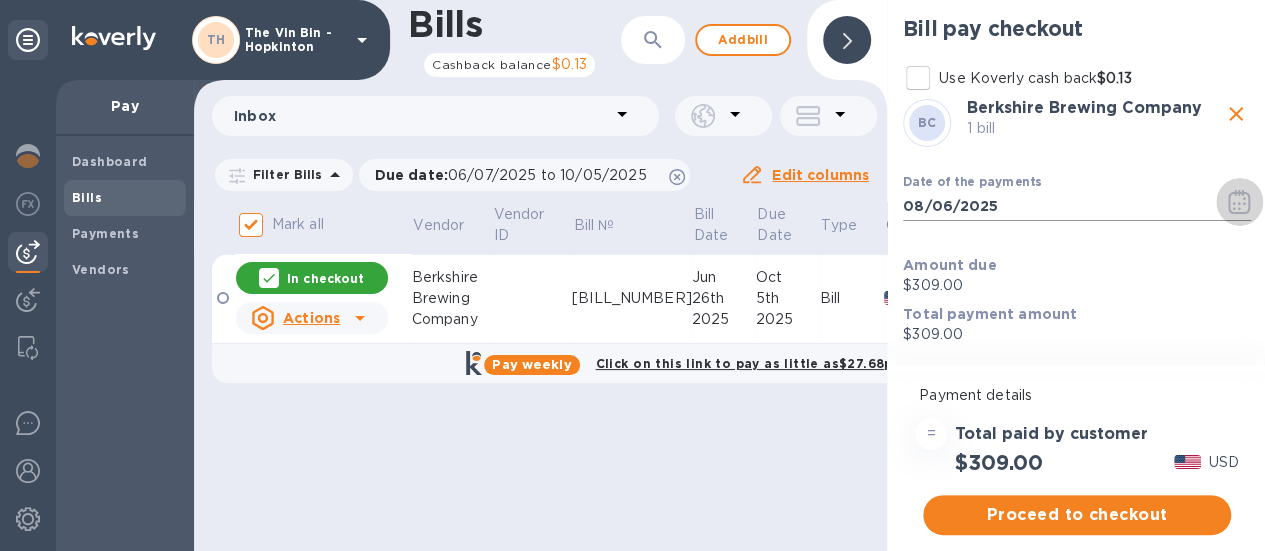 click 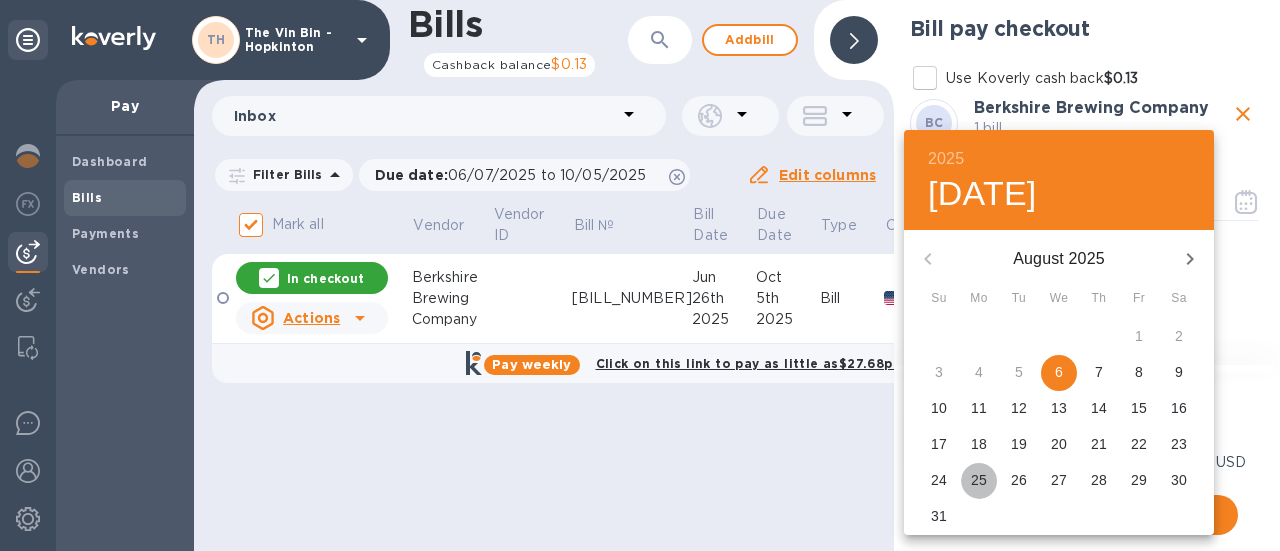 click on "25" at bounding box center (979, 480) 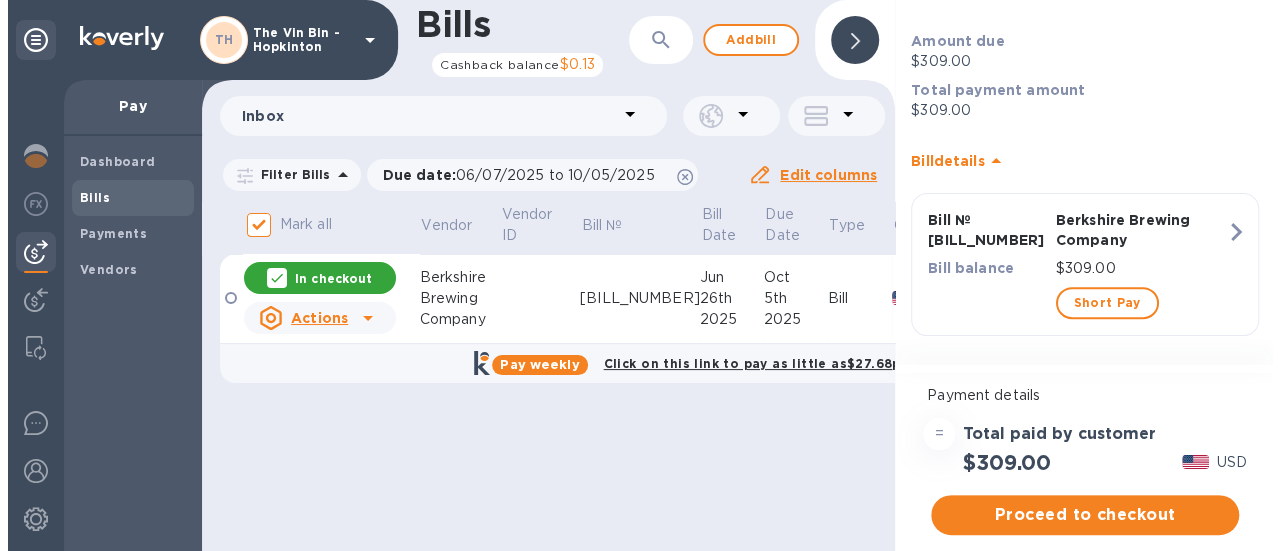 scroll, scrollTop: 232, scrollLeft: 0, axis: vertical 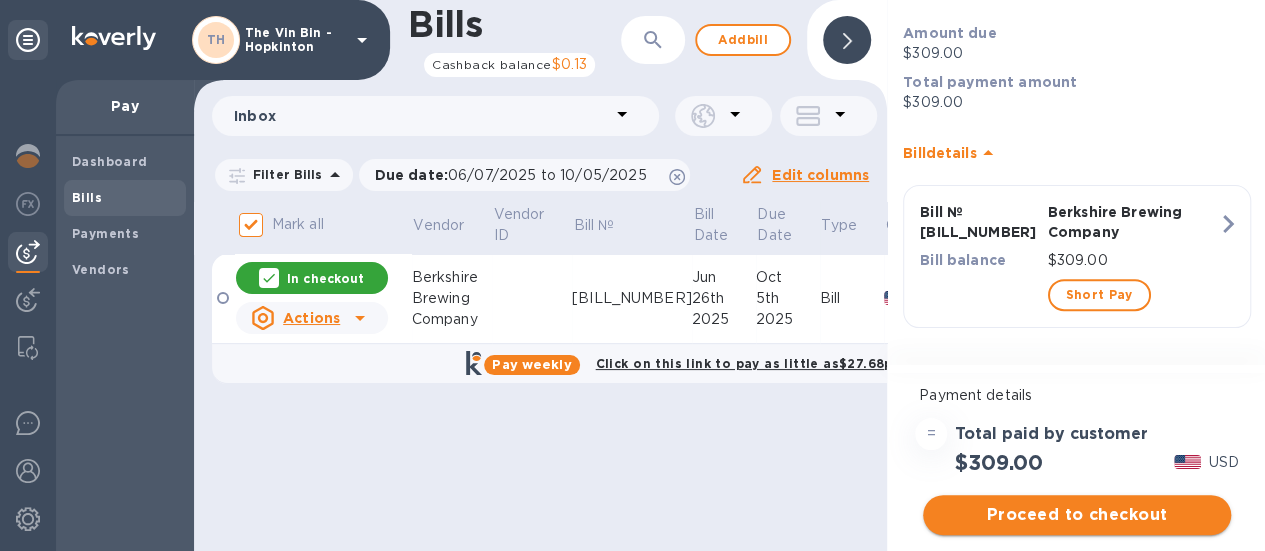 click on "Proceed to checkout" at bounding box center [1077, 515] 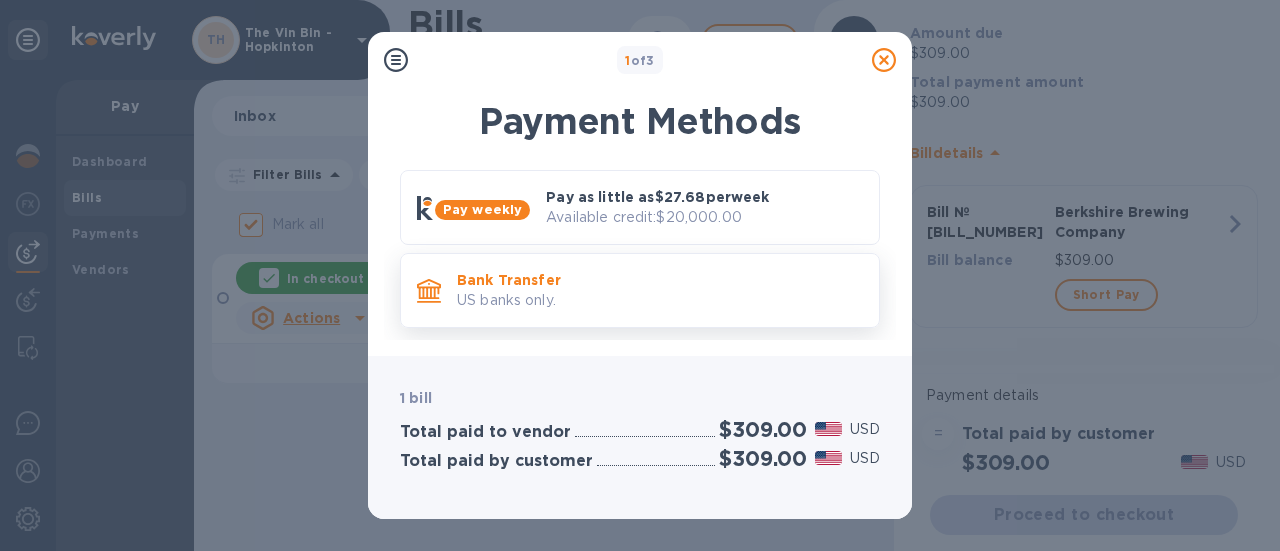 click on "US banks only." at bounding box center (660, 300) 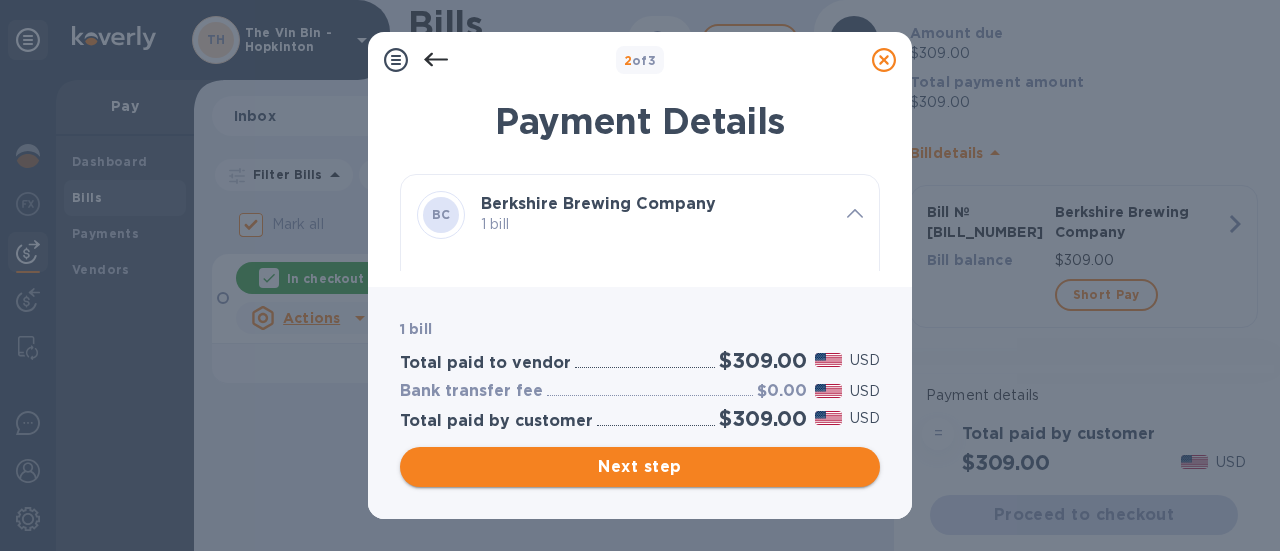 click on "Next step" at bounding box center (640, 467) 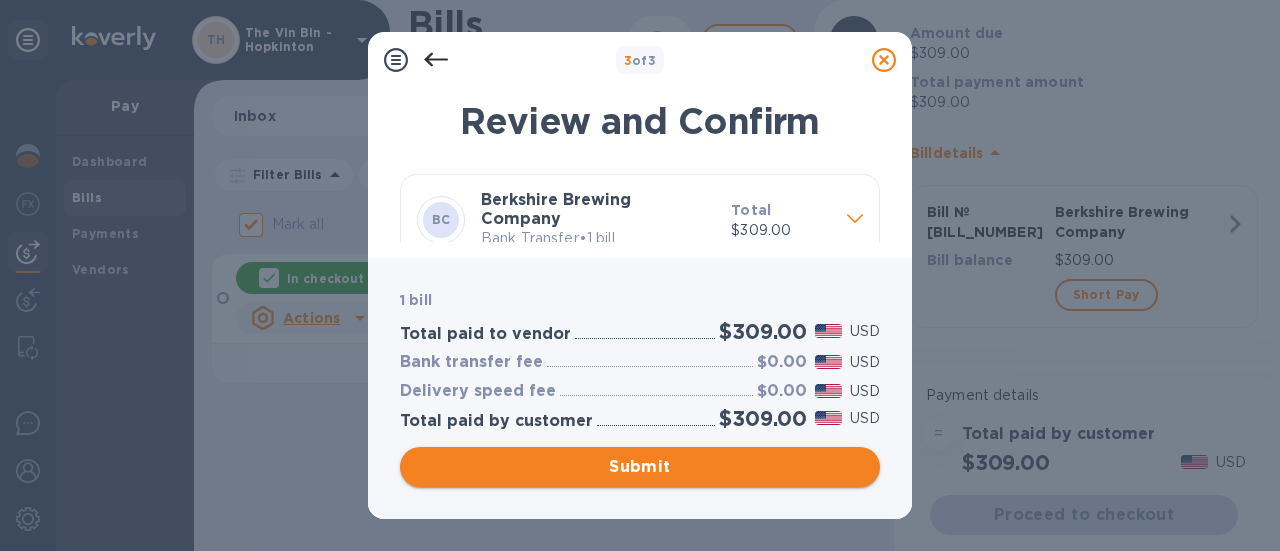 click on "Submit" at bounding box center [640, 467] 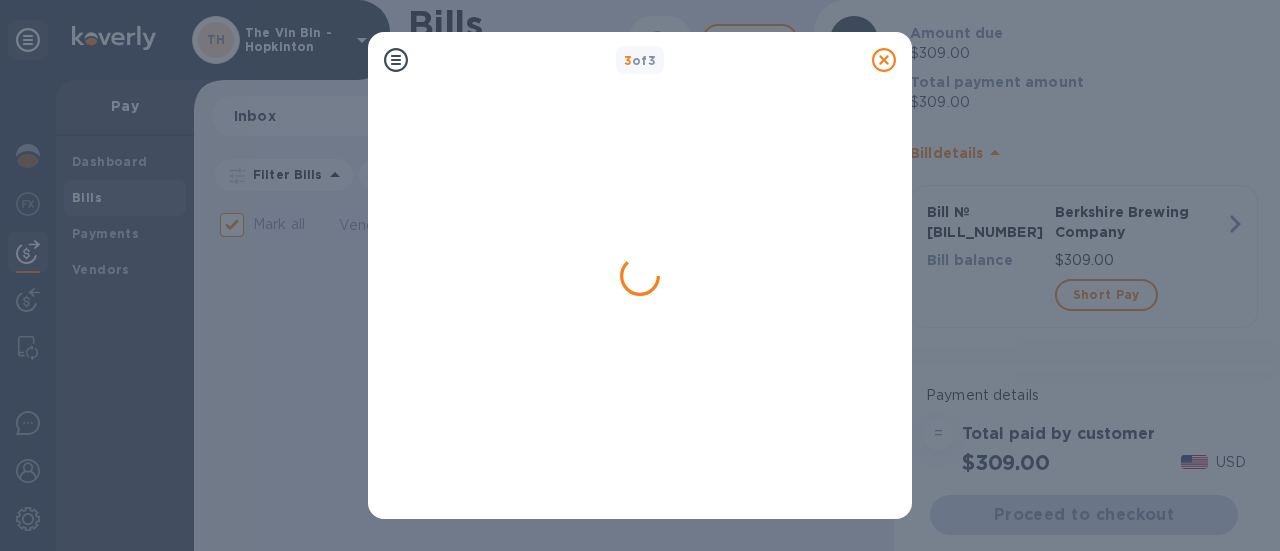 checkbox on "false" 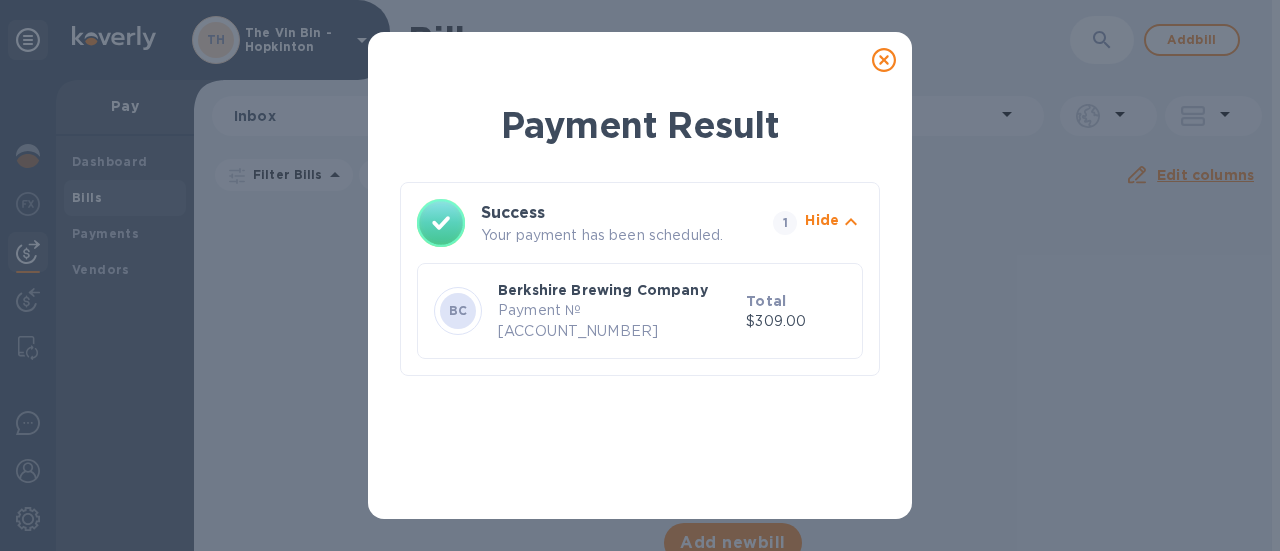 click 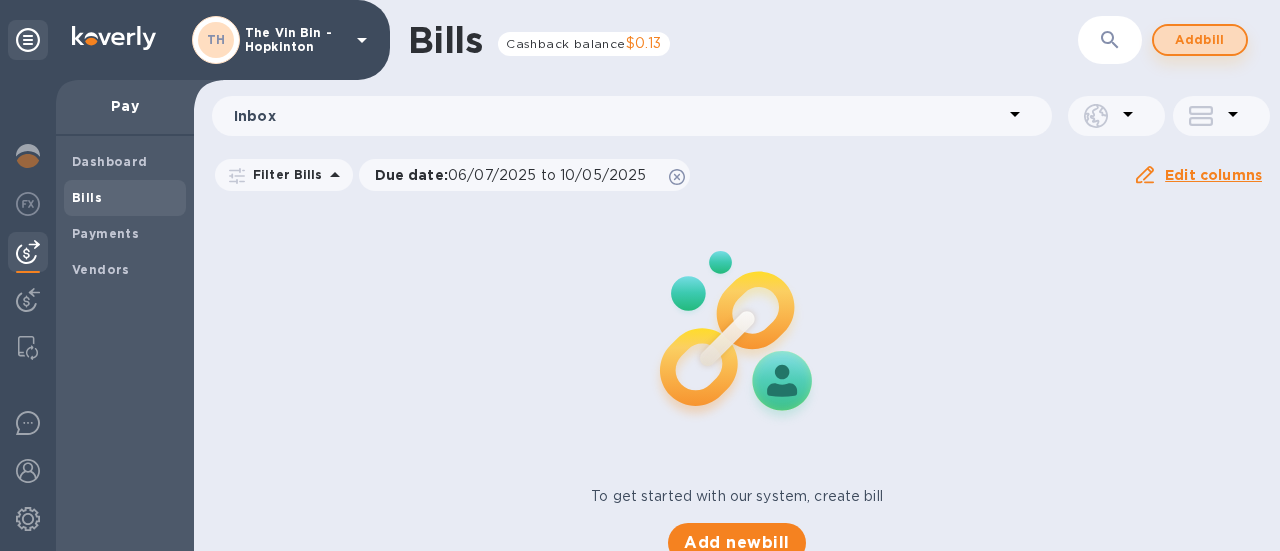 click on "Add   bill" at bounding box center (1200, 40) 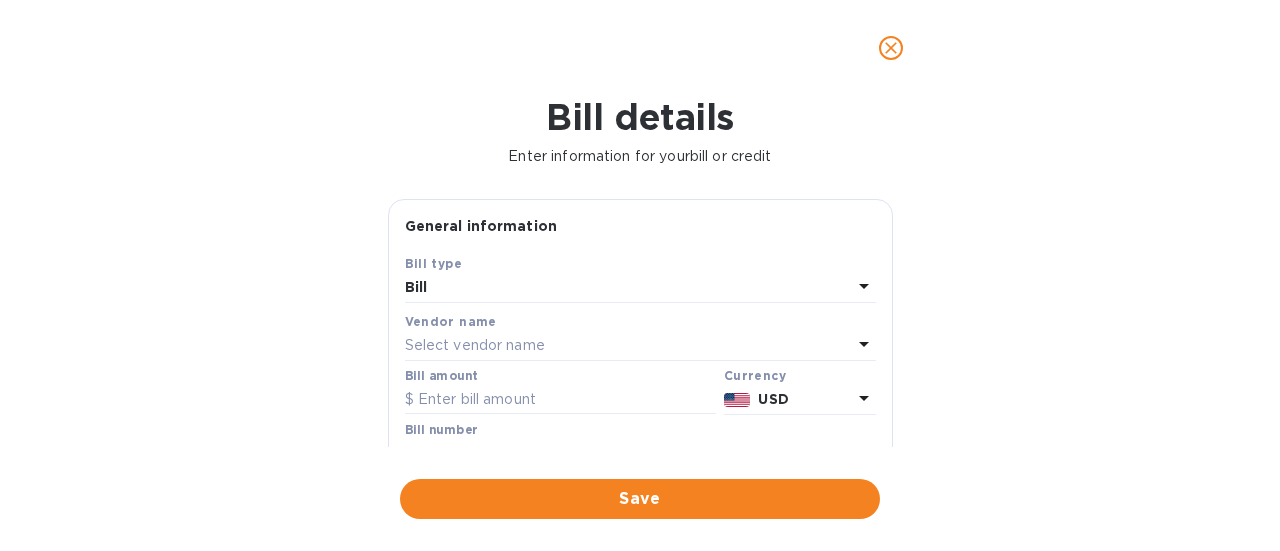 click on "Select vendor name" at bounding box center (475, 345) 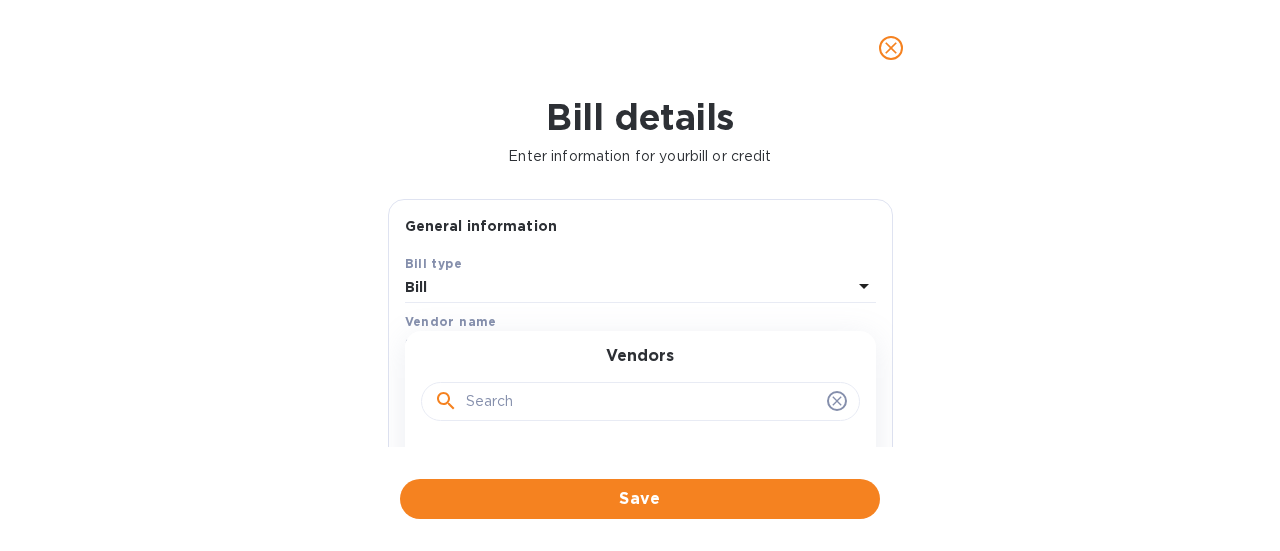 click at bounding box center [642, 402] 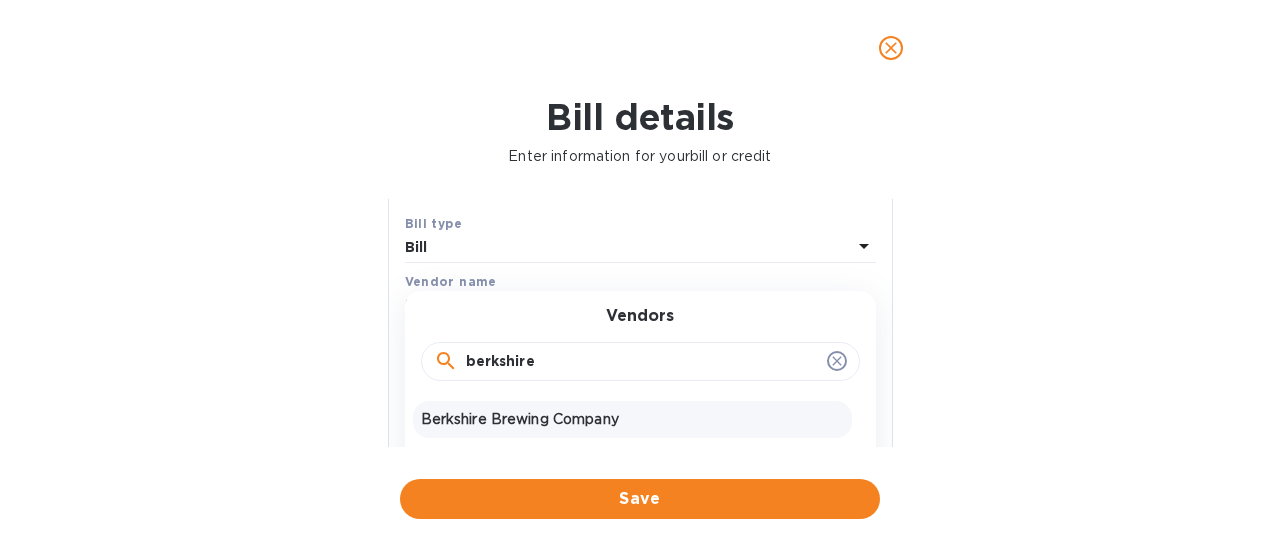 scroll, scrollTop: 100, scrollLeft: 0, axis: vertical 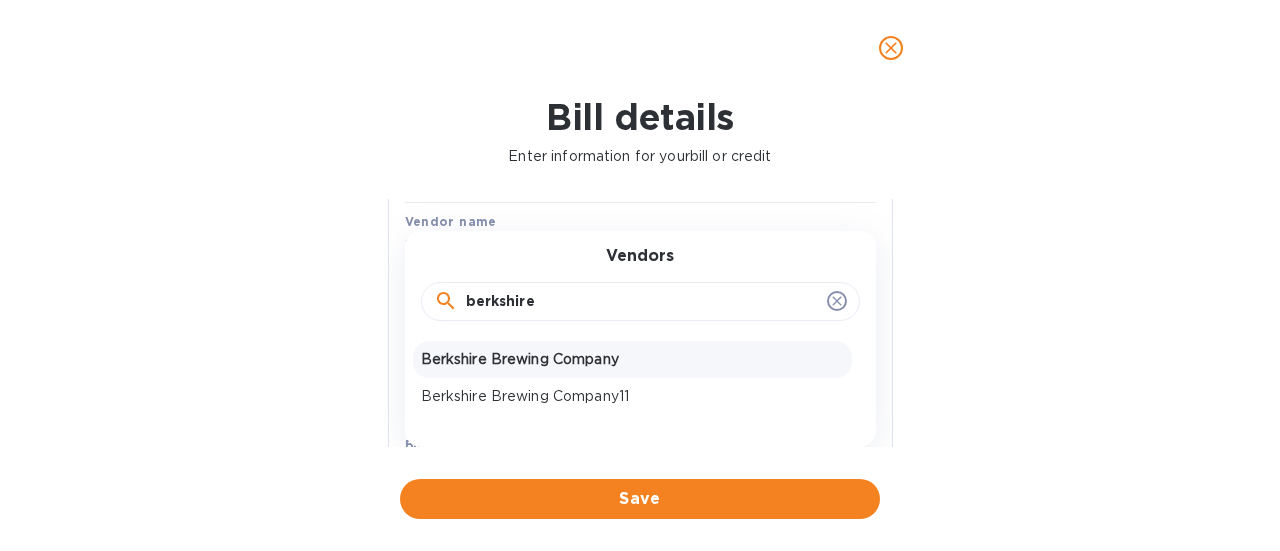 type on "berkshire" 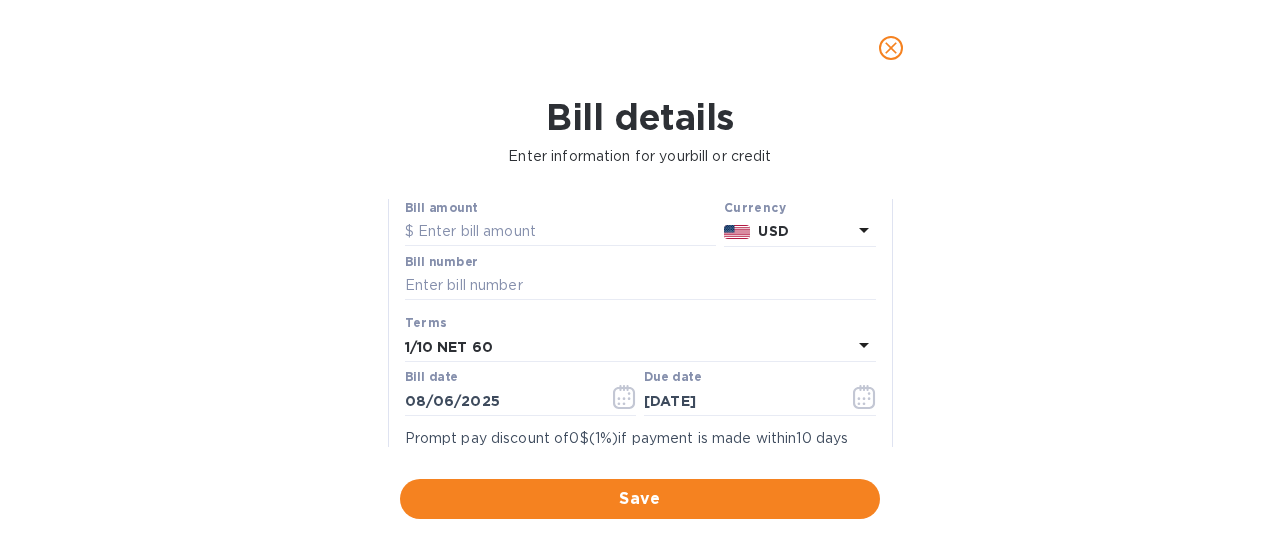 scroll, scrollTop: 200, scrollLeft: 0, axis: vertical 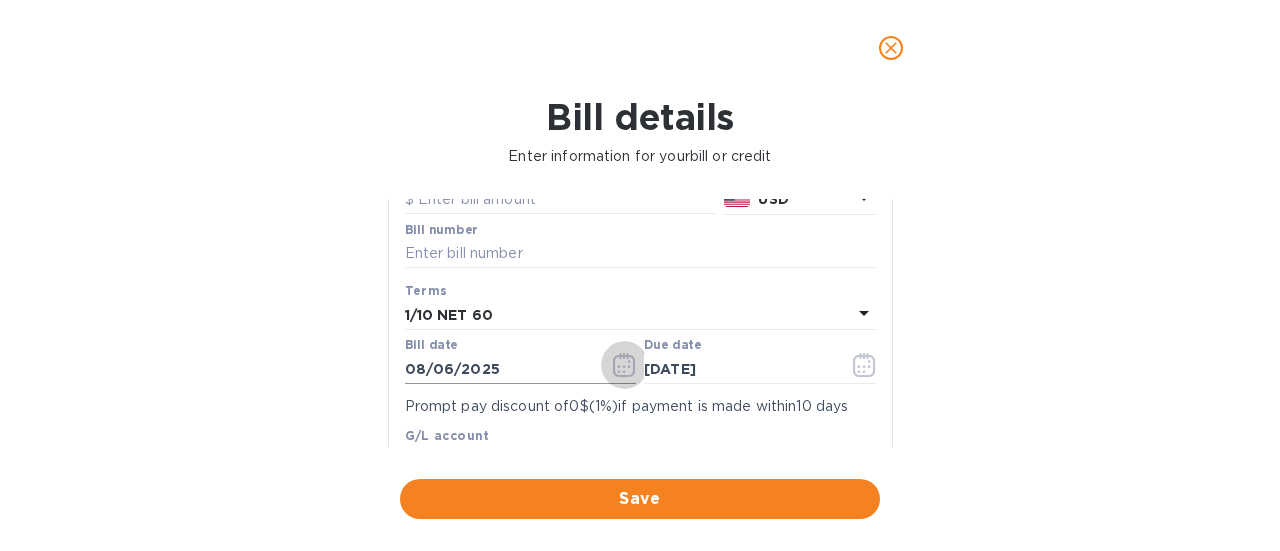 click 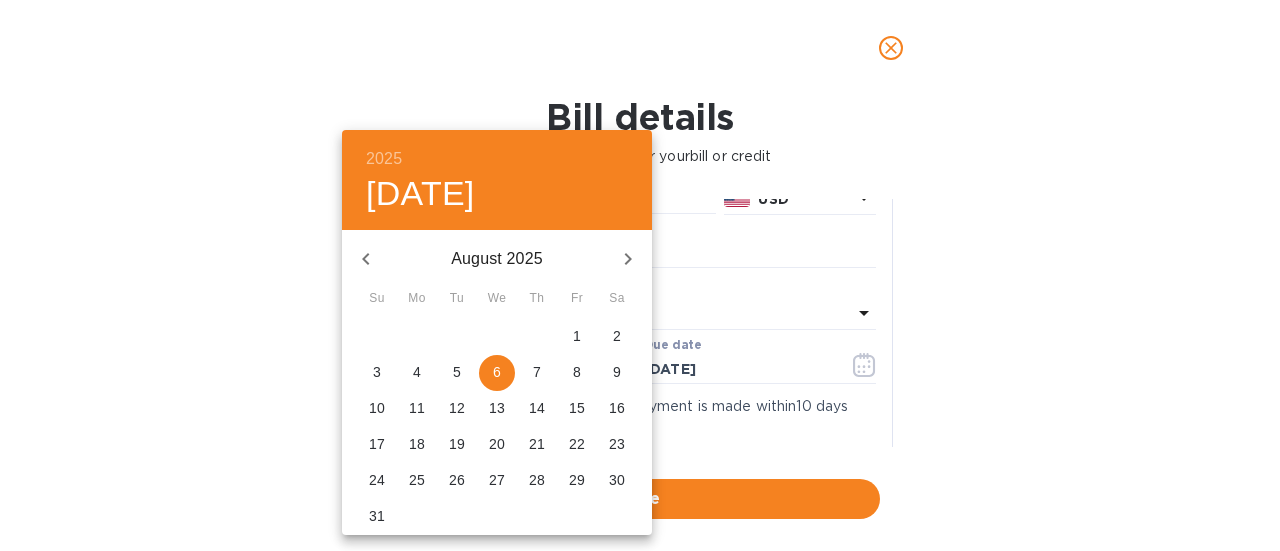 click 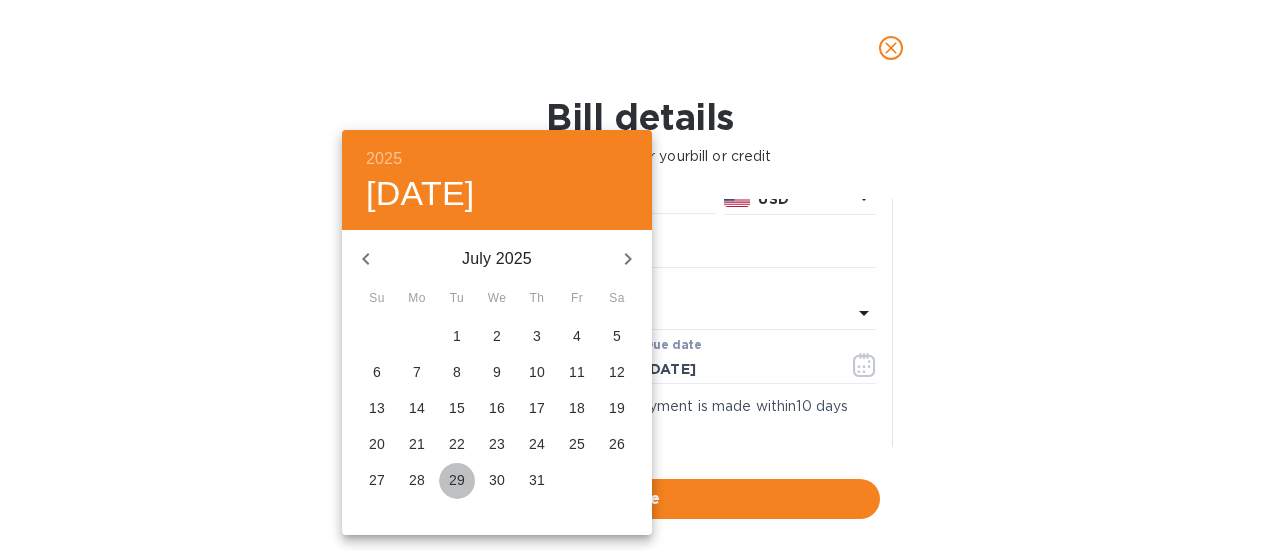 click on "29" at bounding box center [457, 480] 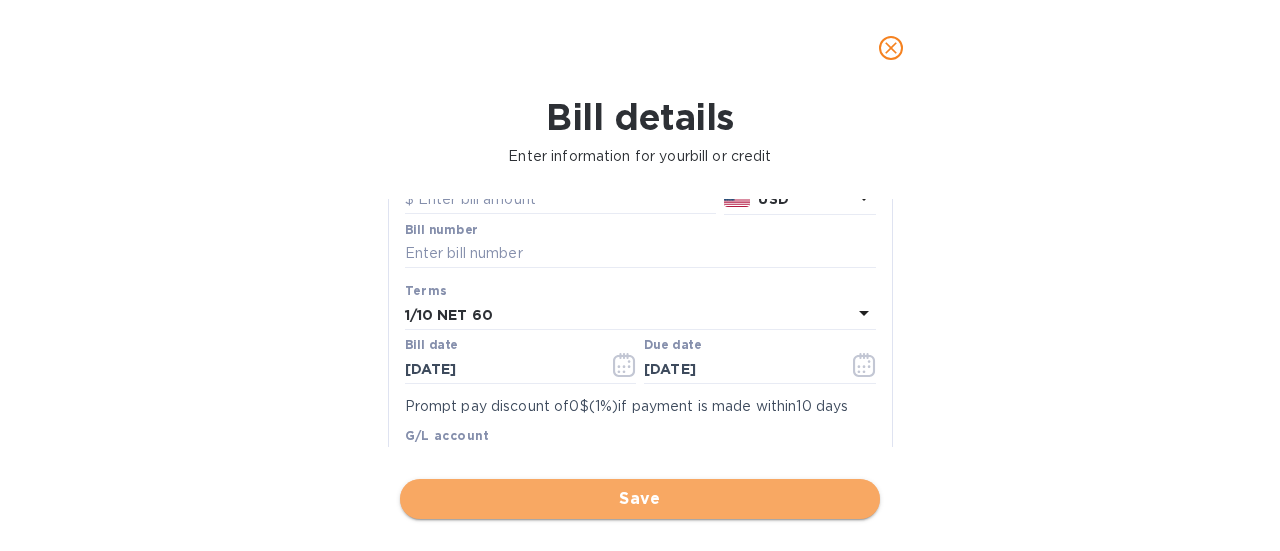 click on "Save" at bounding box center (640, 499) 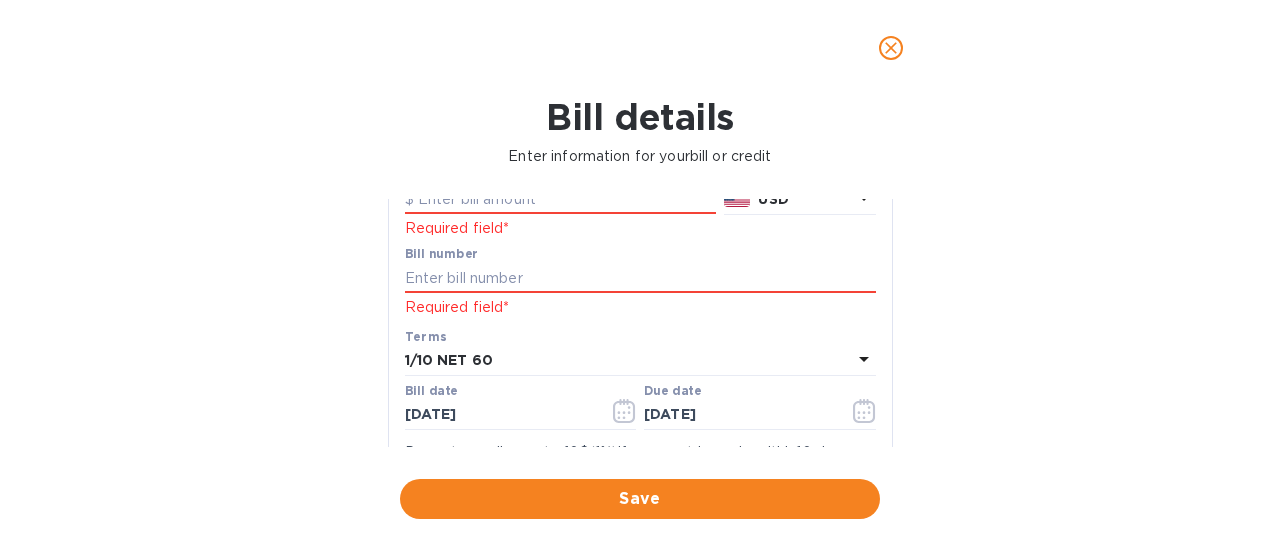 scroll, scrollTop: 100, scrollLeft: 0, axis: vertical 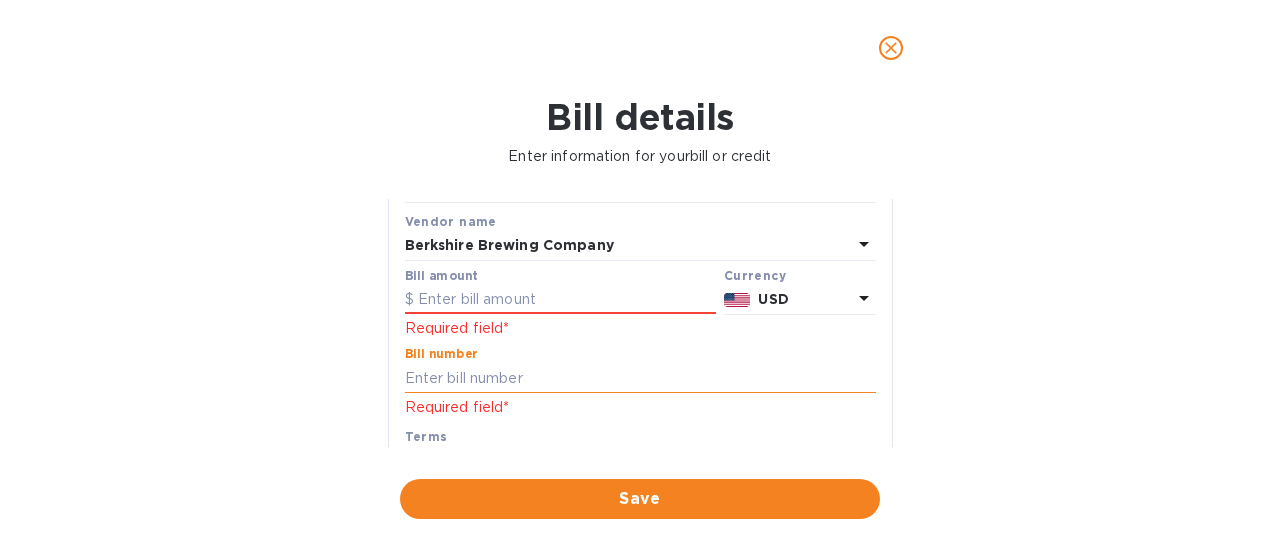 click at bounding box center (640, 378) 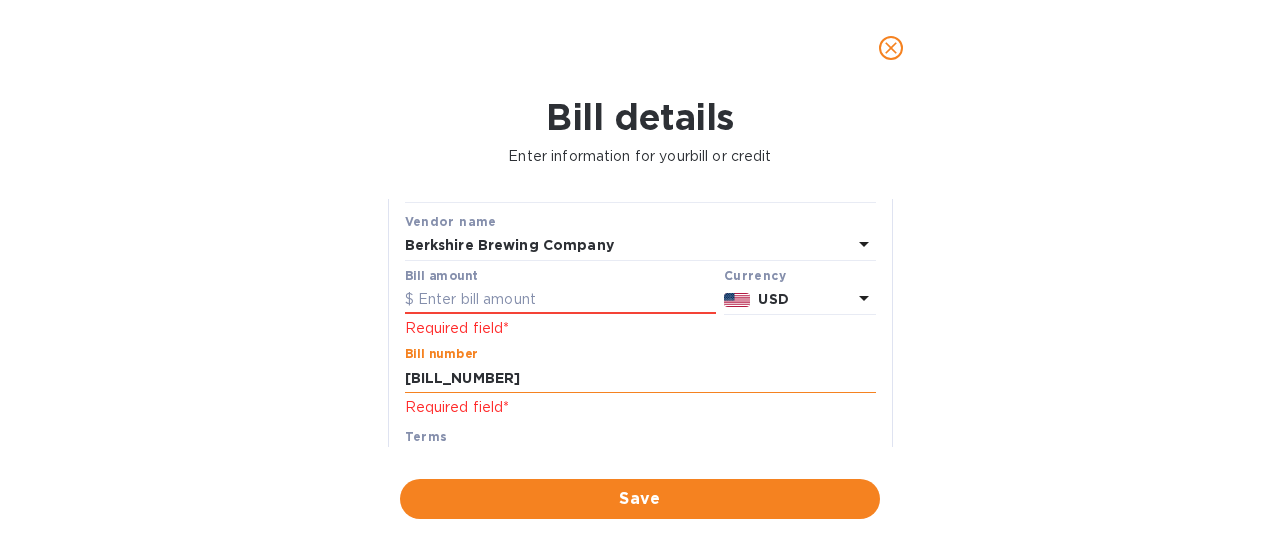 scroll, scrollTop: 0, scrollLeft: 0, axis: both 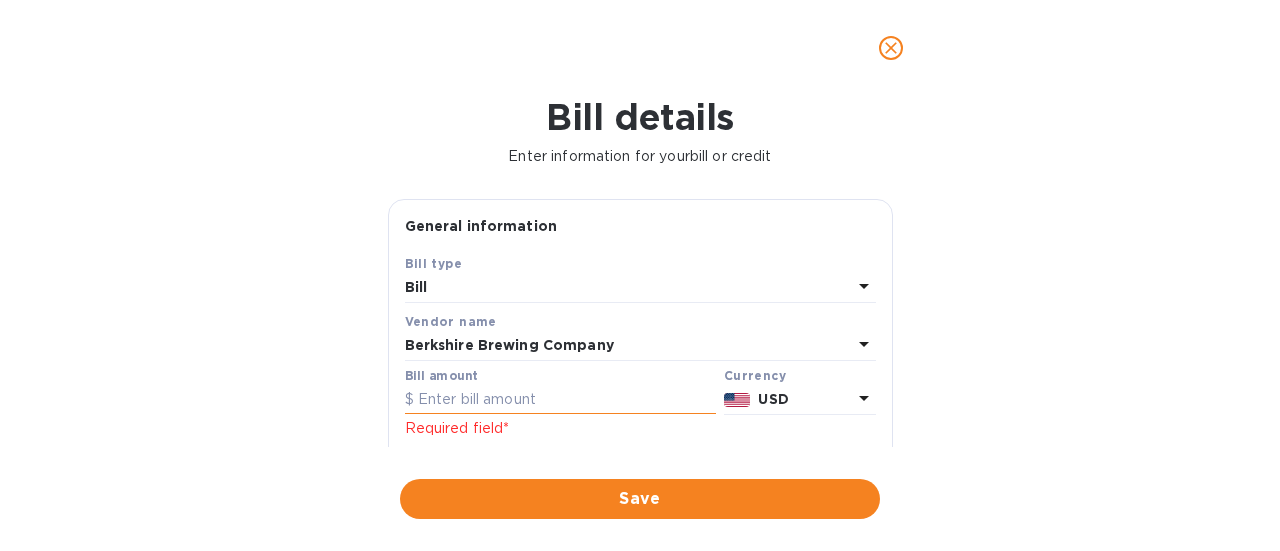 type on "[BILL_NUMBER]" 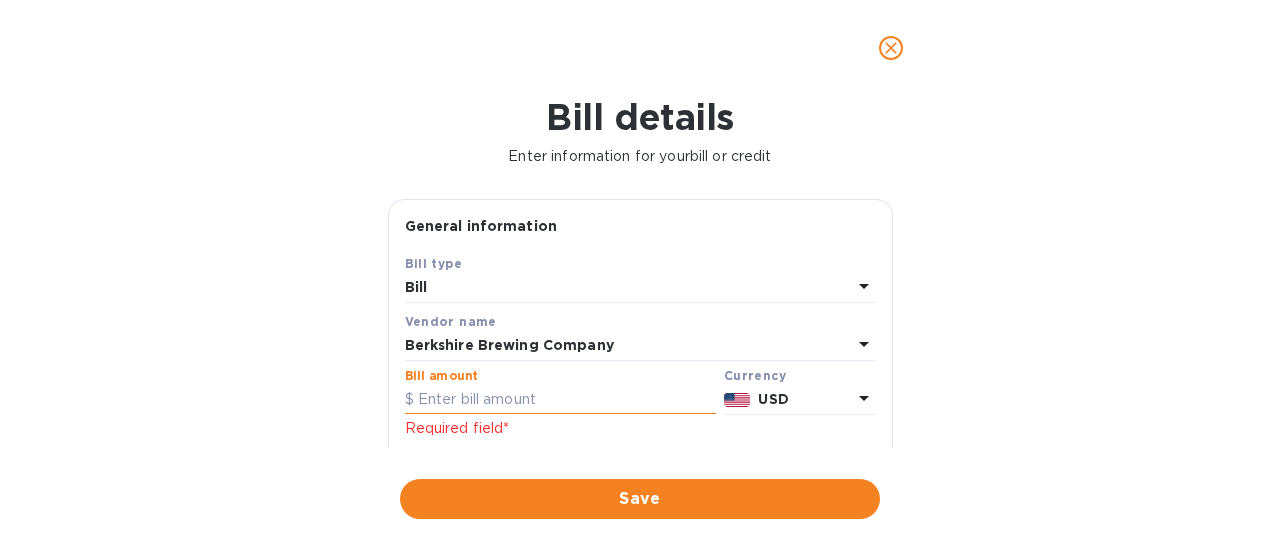 click at bounding box center (560, 400) 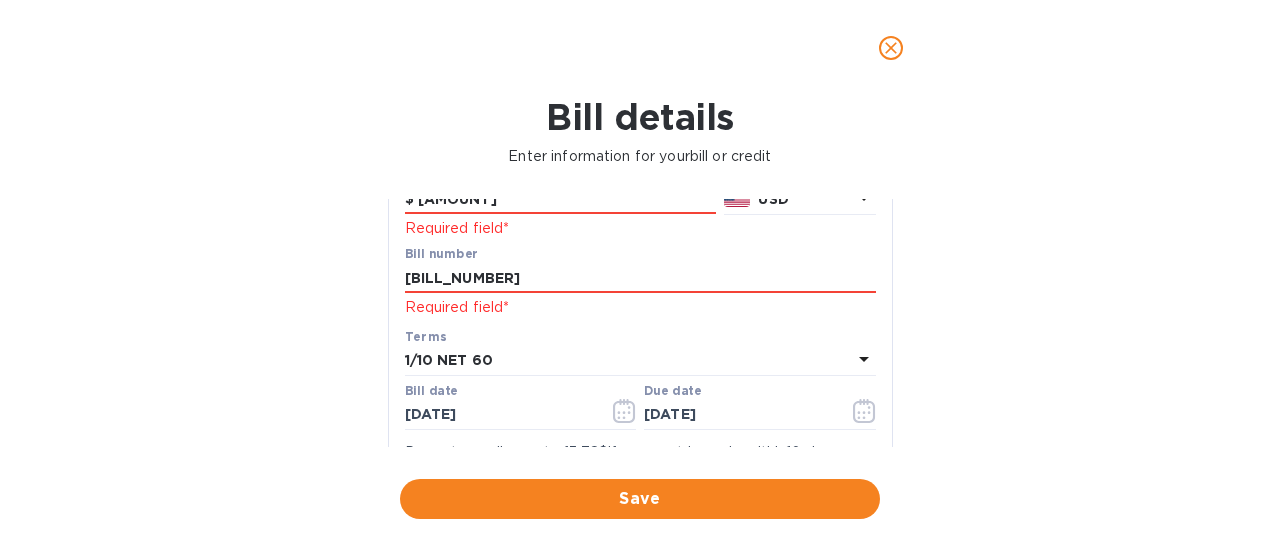 scroll, scrollTop: 300, scrollLeft: 0, axis: vertical 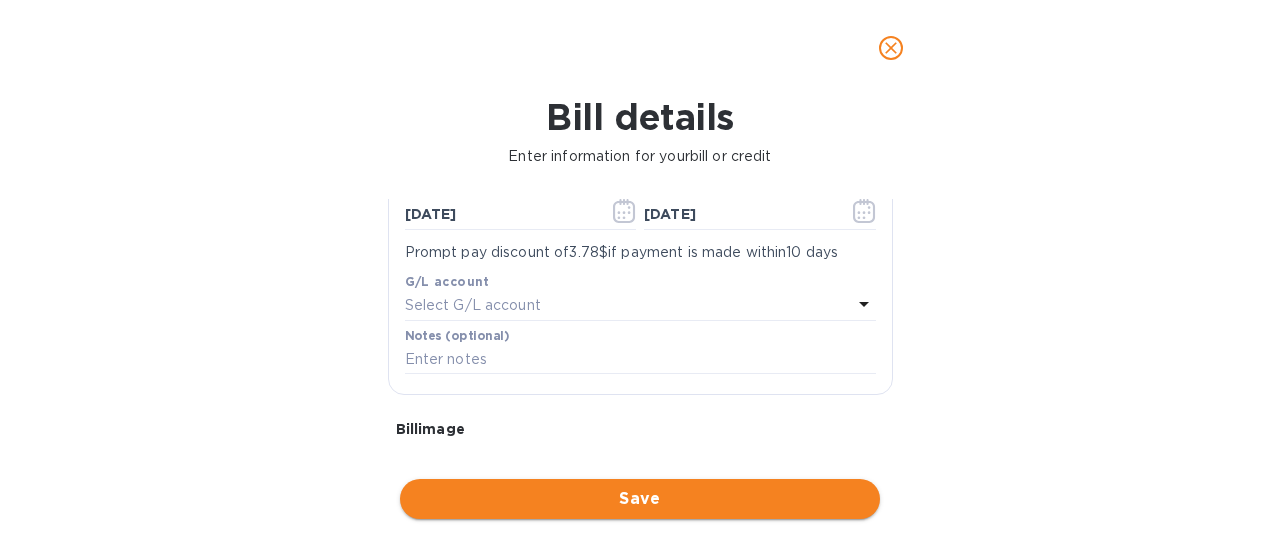 type on "[AMOUNT]" 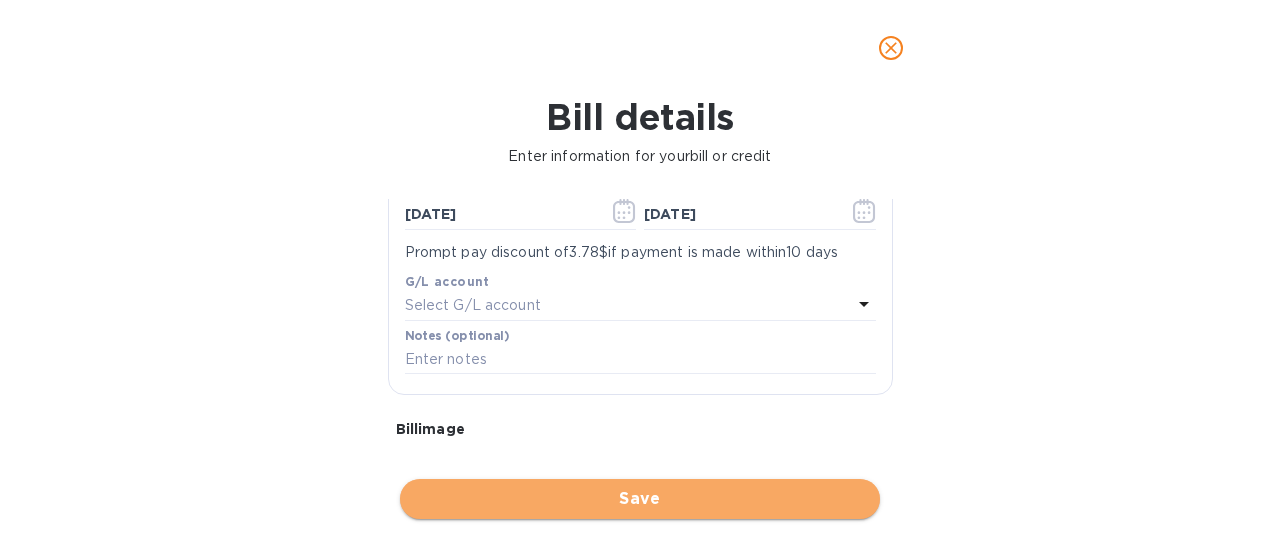 click on "Save" at bounding box center [640, 499] 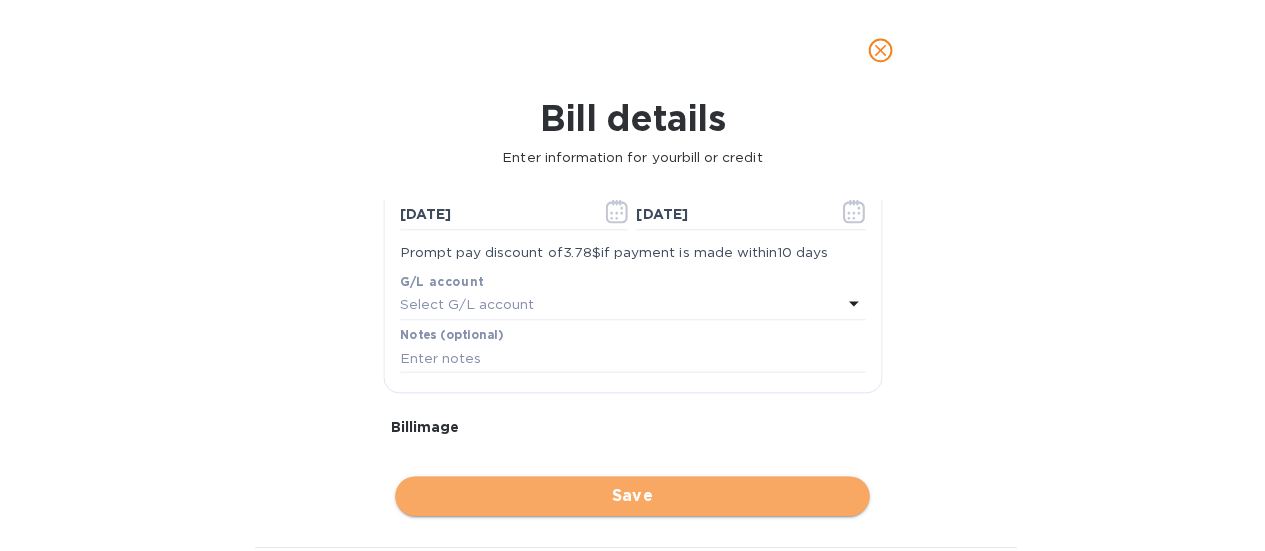 scroll, scrollTop: 354, scrollLeft: 0, axis: vertical 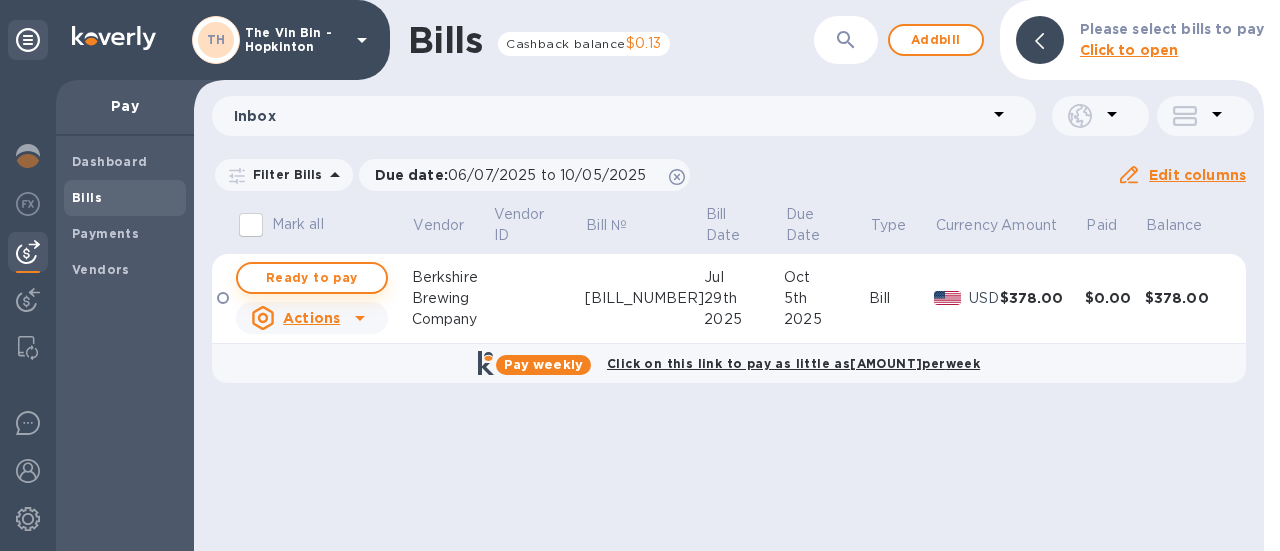click on "Ready to pay" at bounding box center (312, 278) 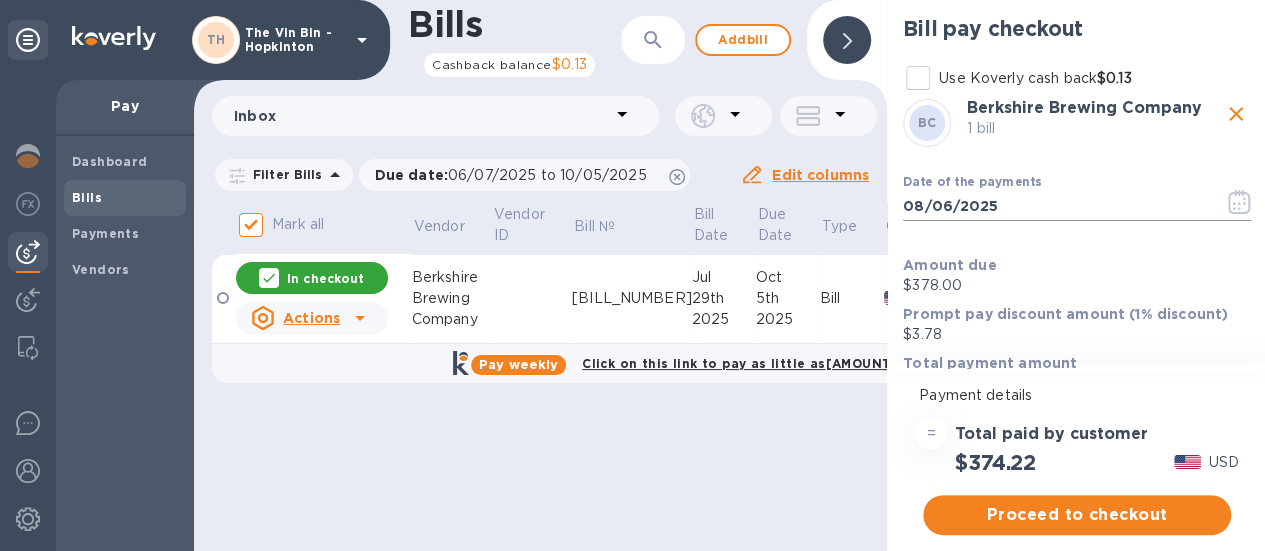 click 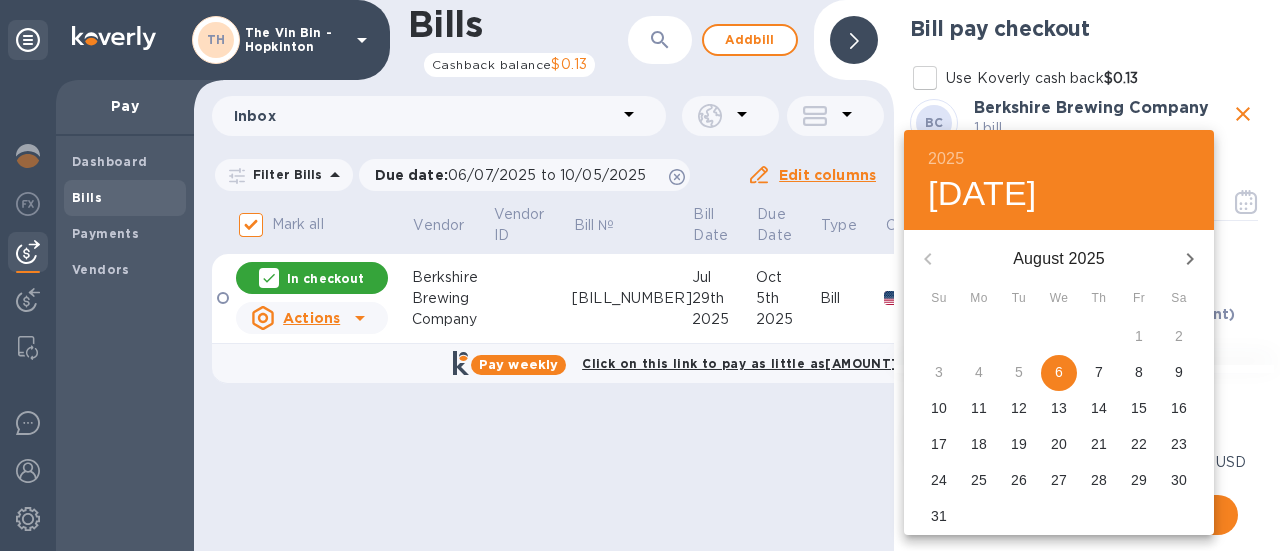 click 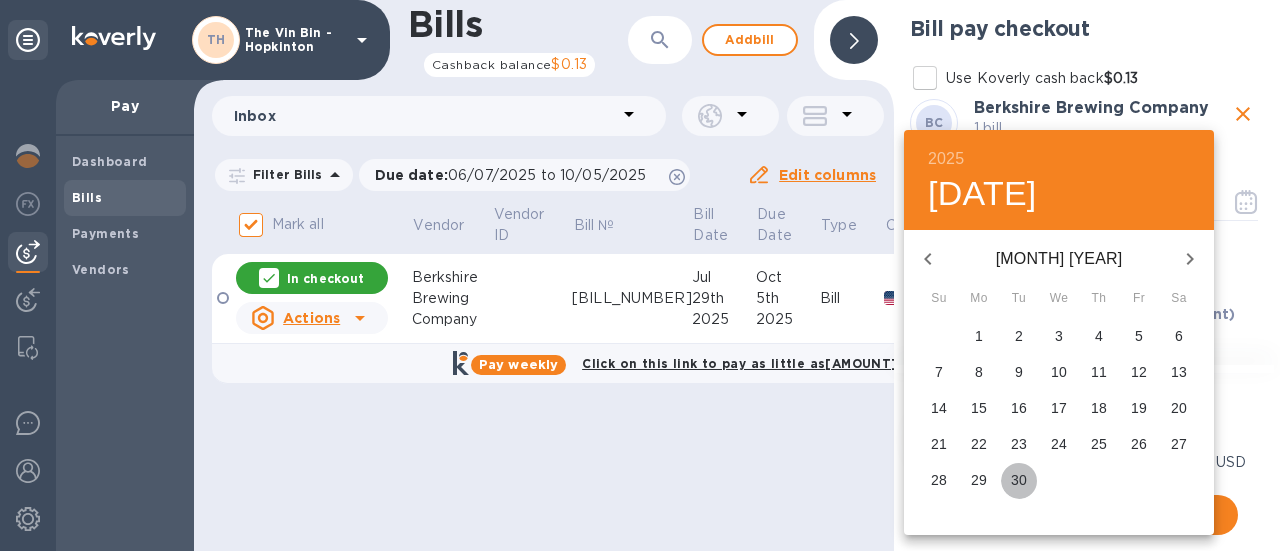 click on "30" at bounding box center [1019, 480] 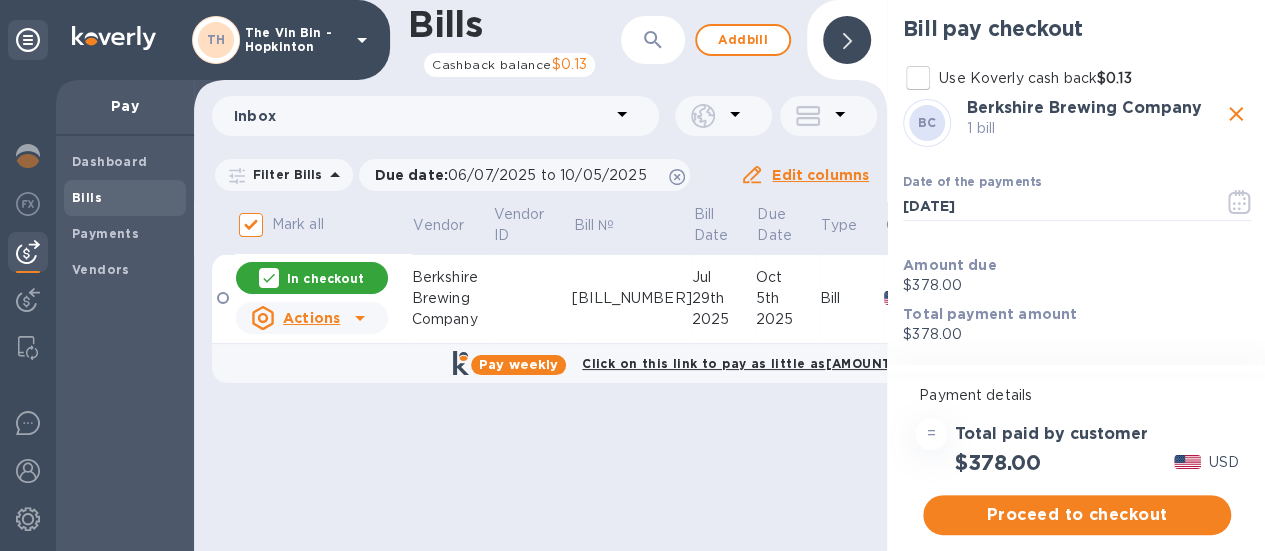 scroll, scrollTop: 15, scrollLeft: 0, axis: vertical 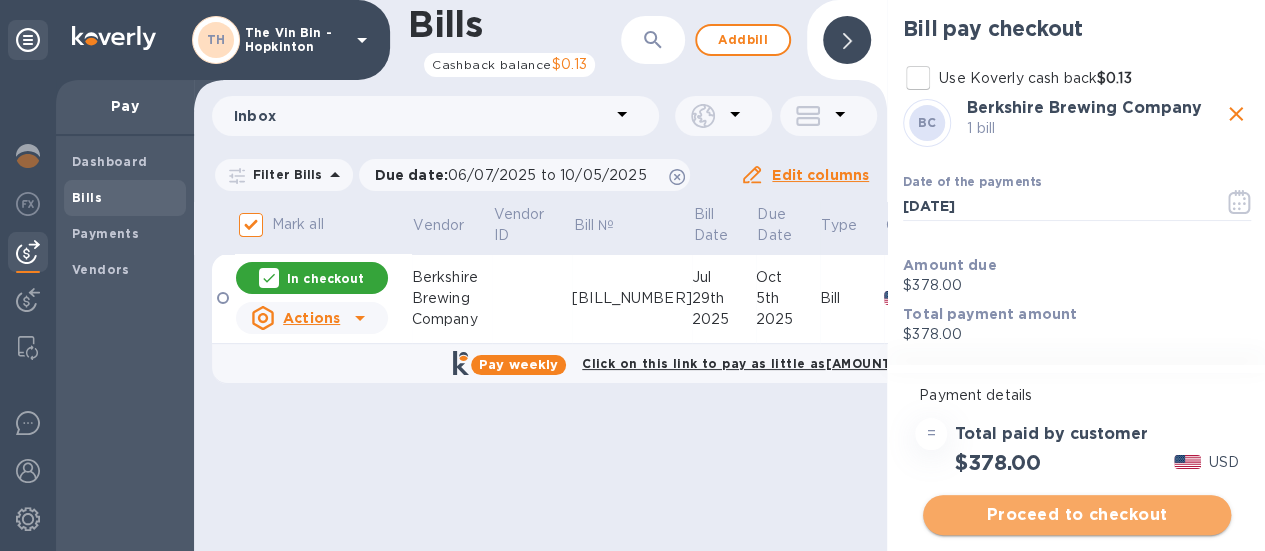 click on "Proceed to checkout" at bounding box center [1077, 515] 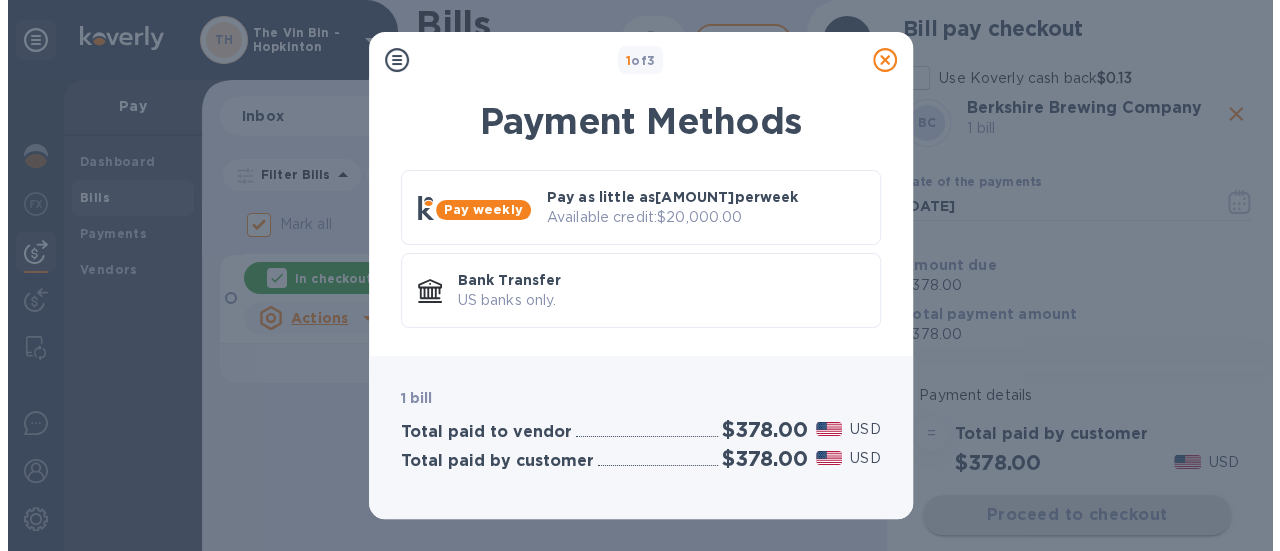 scroll, scrollTop: 0, scrollLeft: 0, axis: both 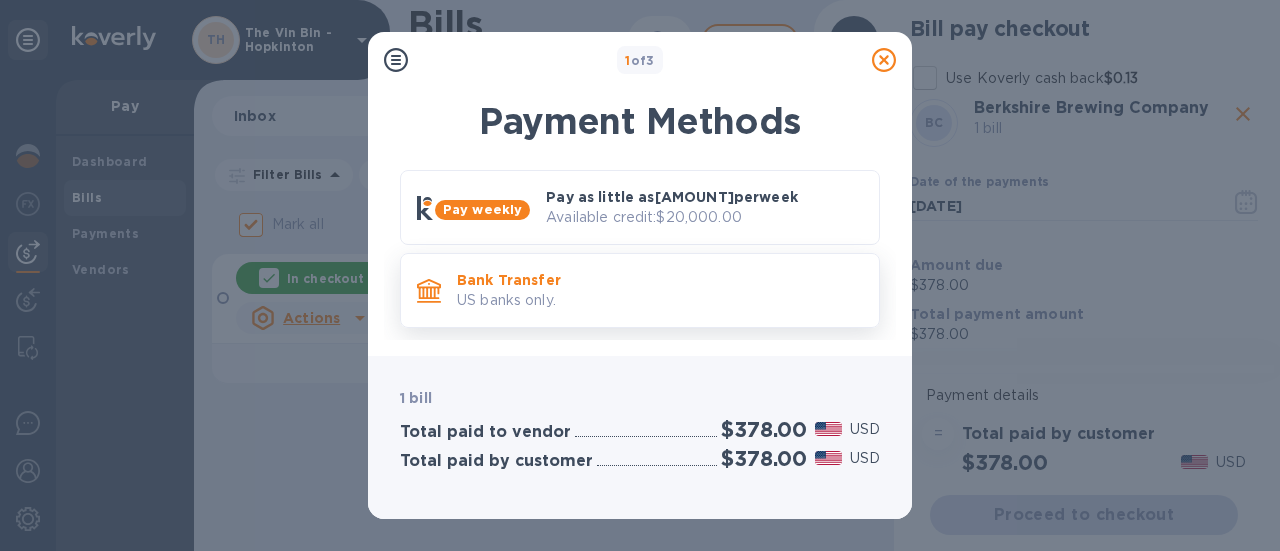 click on "US banks only." at bounding box center (660, 300) 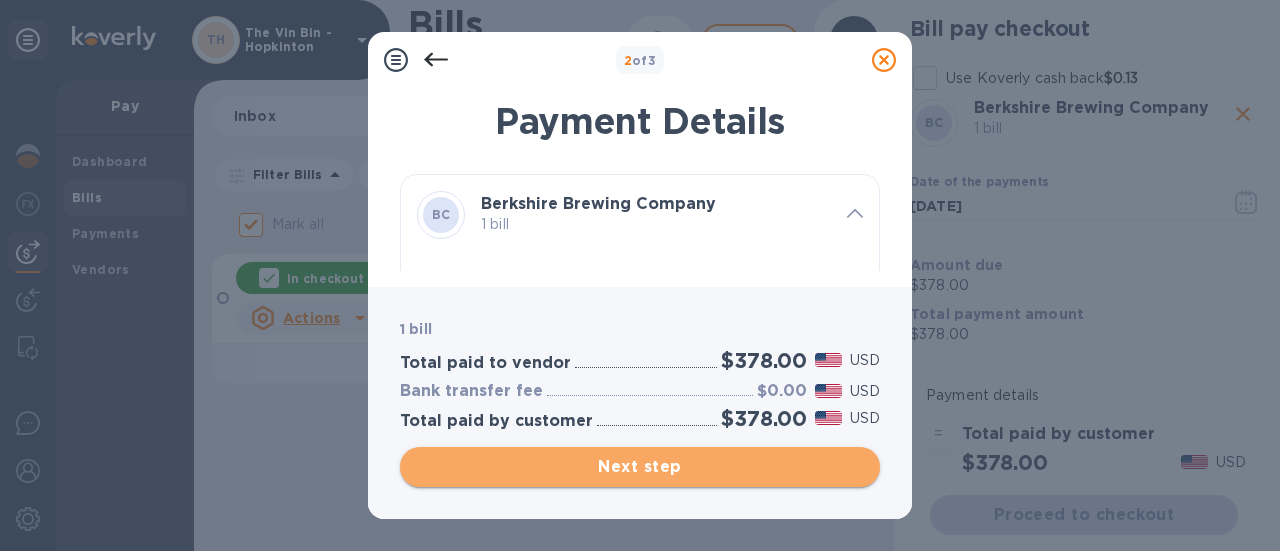click on "Next step" at bounding box center (640, 467) 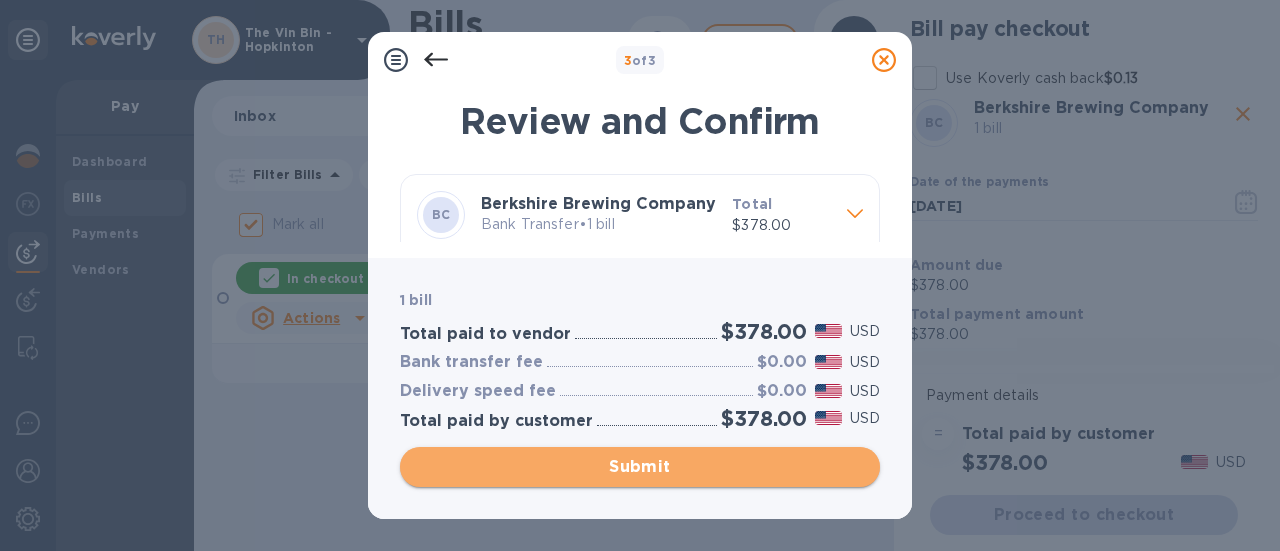 click on "Submit" at bounding box center [640, 467] 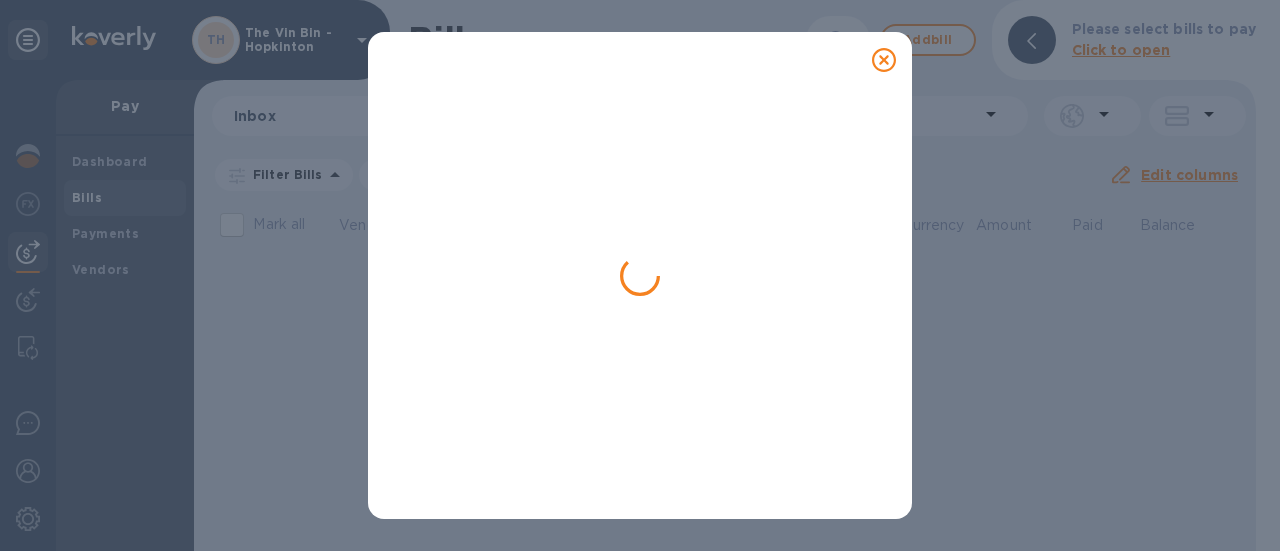 checkbox on "false" 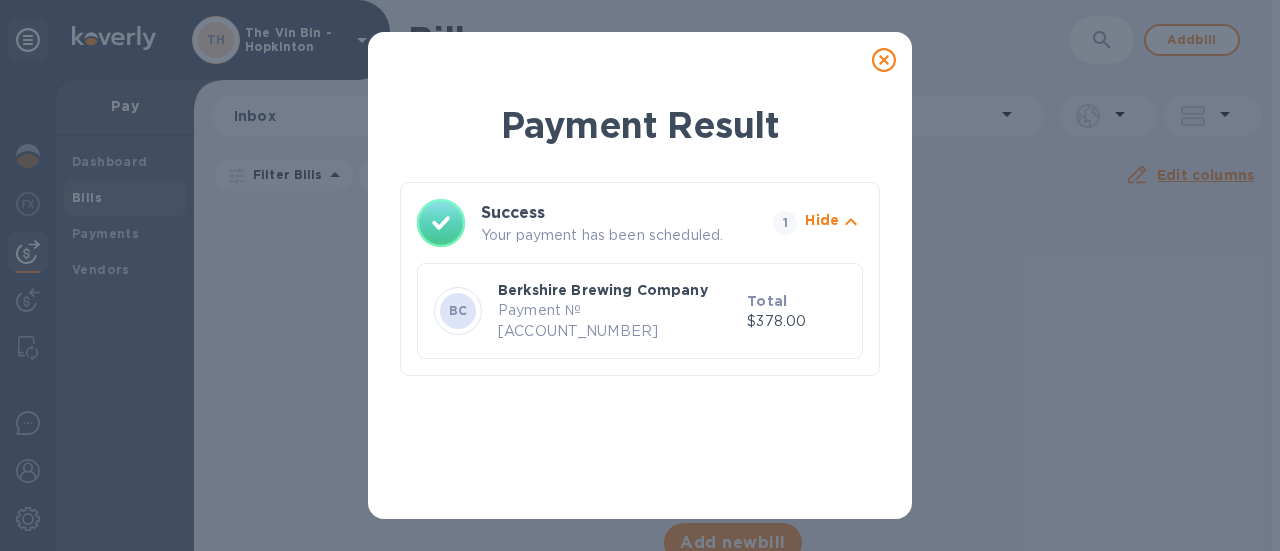 click 